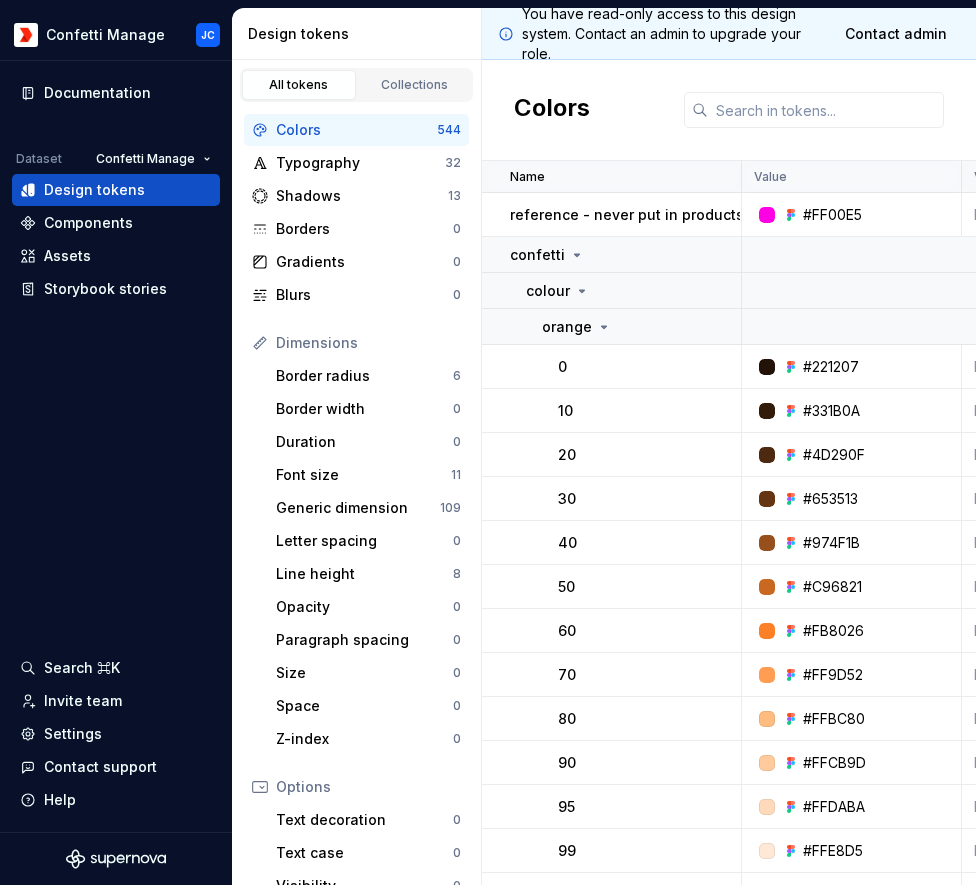 scroll, scrollTop: 0, scrollLeft: 0, axis: both 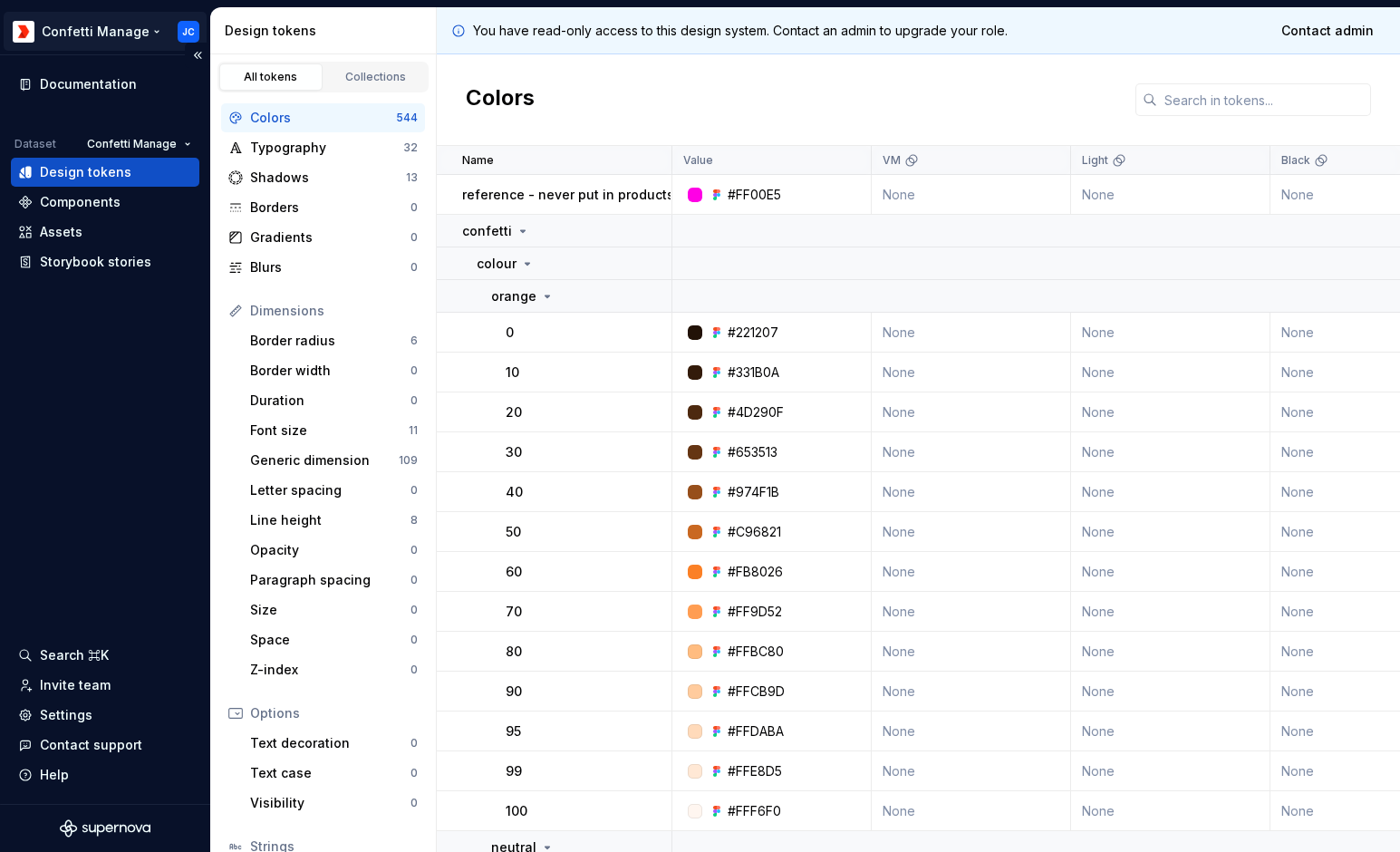 click on "Confetti Manage JC Documentation Dataset Confetti Manage Design tokens Components Assets Storybook stories Search ⌘K Invite team Settings Contact support Help Design tokens All tokens Collections Colors 544 Typography 32 Shadows 13 Borders 0 Gradients 0 Blurs 0 Dimensions Border radius 6 Border width 0 Duration 0 Font size 11 Generic dimension 109 Letter spacing 0 Line height 8 Opacity 0 Paragraph spacing 0 Size 0 Space 0 Z-index 0 Options Text decoration 0 Text case 0 Visibility 0 Strings Font family 5 Font weight/style 0 Generic string 15 Product copy 0 You have read-only access to this design system. Contact an admin to upgrade your role. Contact admin Colors Name Value VM Light Black New brand Venue Syntax: Web Collection Dark Token set Description Last updated reference - never put in products #FF00E5 None None None None None None Primitives None None [DATE] confetti colour orange 0 #221207 None None None None None None Primitives None None [DATE] 10 #331B0A None None None None None None None" at bounding box center (700, 426) 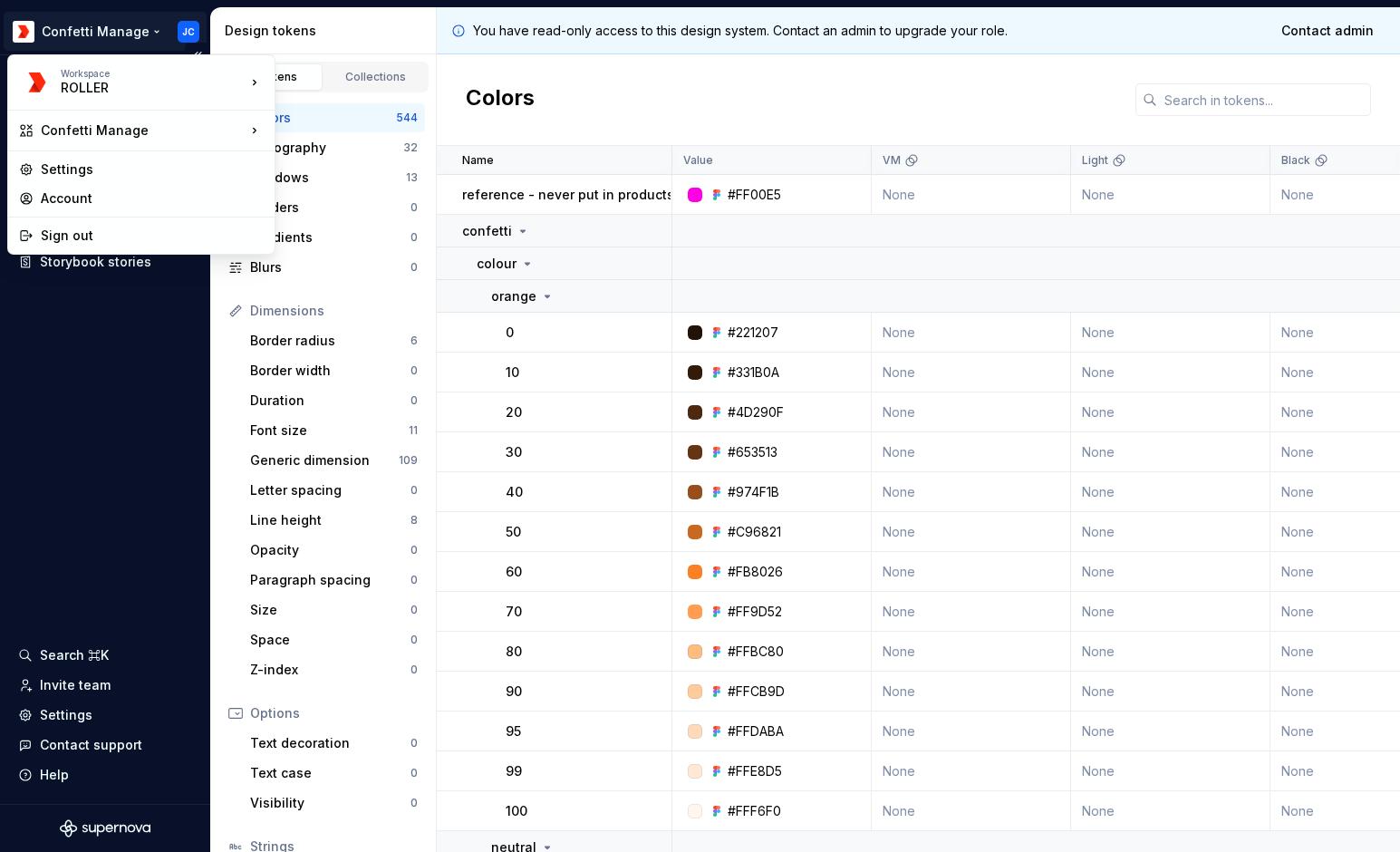 click on "Confetti Manage JC Documentation Dataset Confetti Manage Design tokens Components Assets Storybook stories Search ⌘K Invite team Settings Contact support Help Design tokens All tokens Collections Colors 544 Typography 32 Shadows 13 Borders 0 Gradients 0 Blurs 0 Dimensions Border radius 6 Border width 0 Duration 0 Font size 11 Generic dimension 109 Letter spacing 0 Line height 8 Opacity 0 Paragraph spacing 0 Size 0 Space 0 Z-index 0 Options Text decoration 0 Text case 0 Visibility 0 Strings Font family 5 Font weight/style 0 Generic string 15 Product copy 0 You have read-only access to this design system. Contact an admin to upgrade your role. Contact admin Colors Name Value VM Light Black New brand Venue Syntax: Web Collection Dark Token set Description Last updated reference - never put in products #FF00E5 None None None None None None Primitives None None [DATE] confetti colour orange 0 #221207 None None None None None None Primitives None None [DATE] 10 #331B0A None None None None None None None" at bounding box center [700, 426] 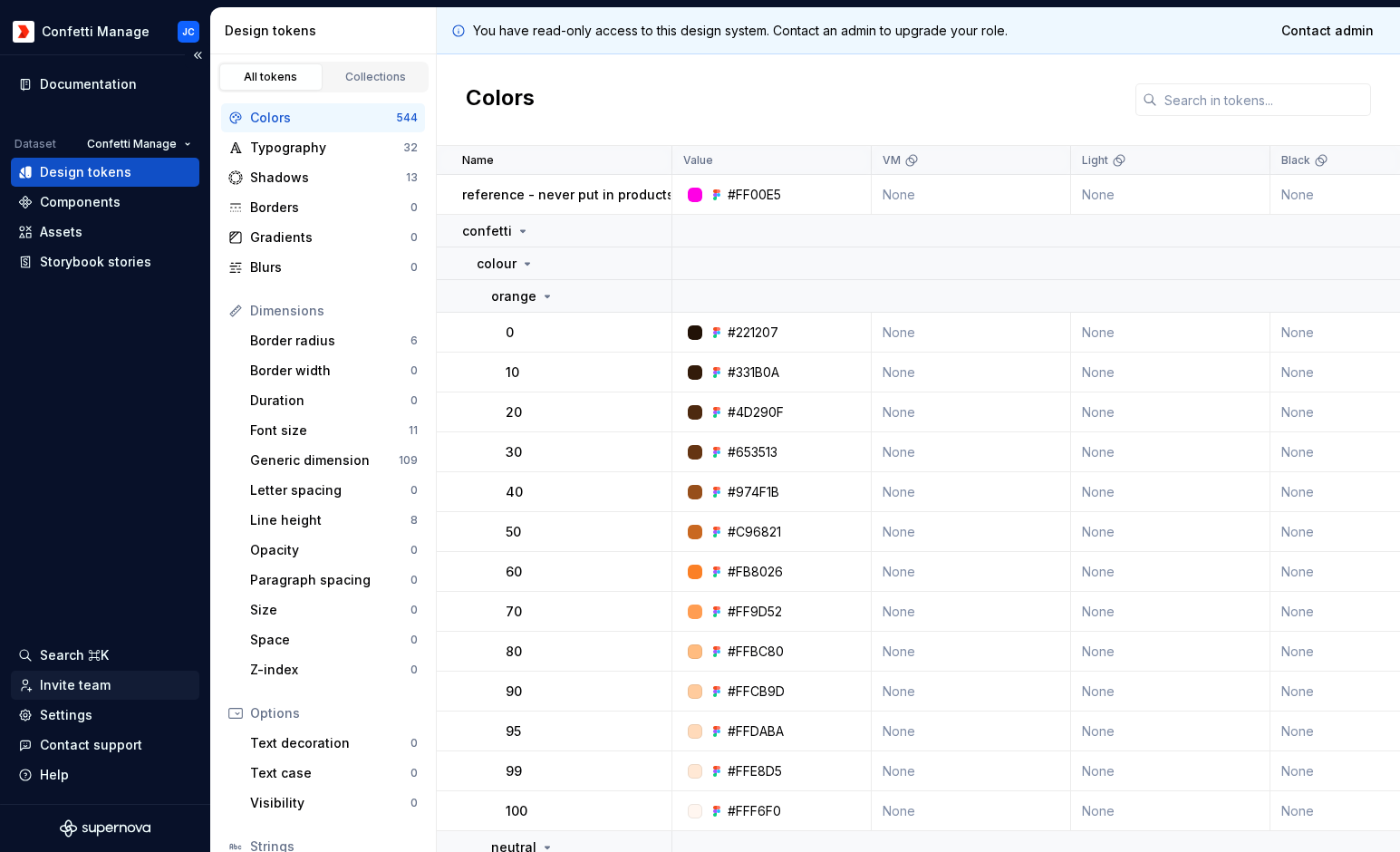click on "Invite team" at bounding box center [105, 685] 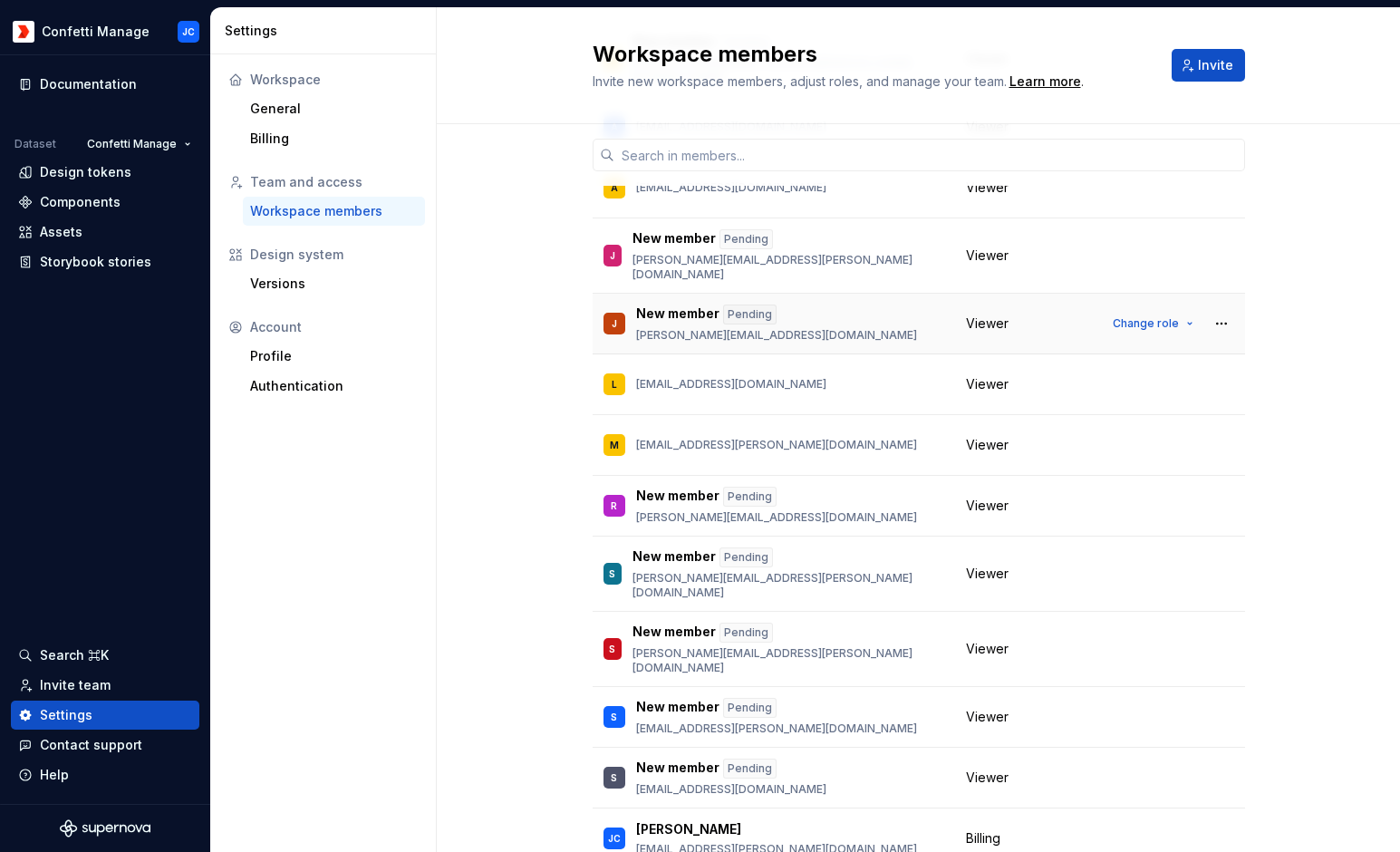 scroll, scrollTop: 0, scrollLeft: 0, axis: both 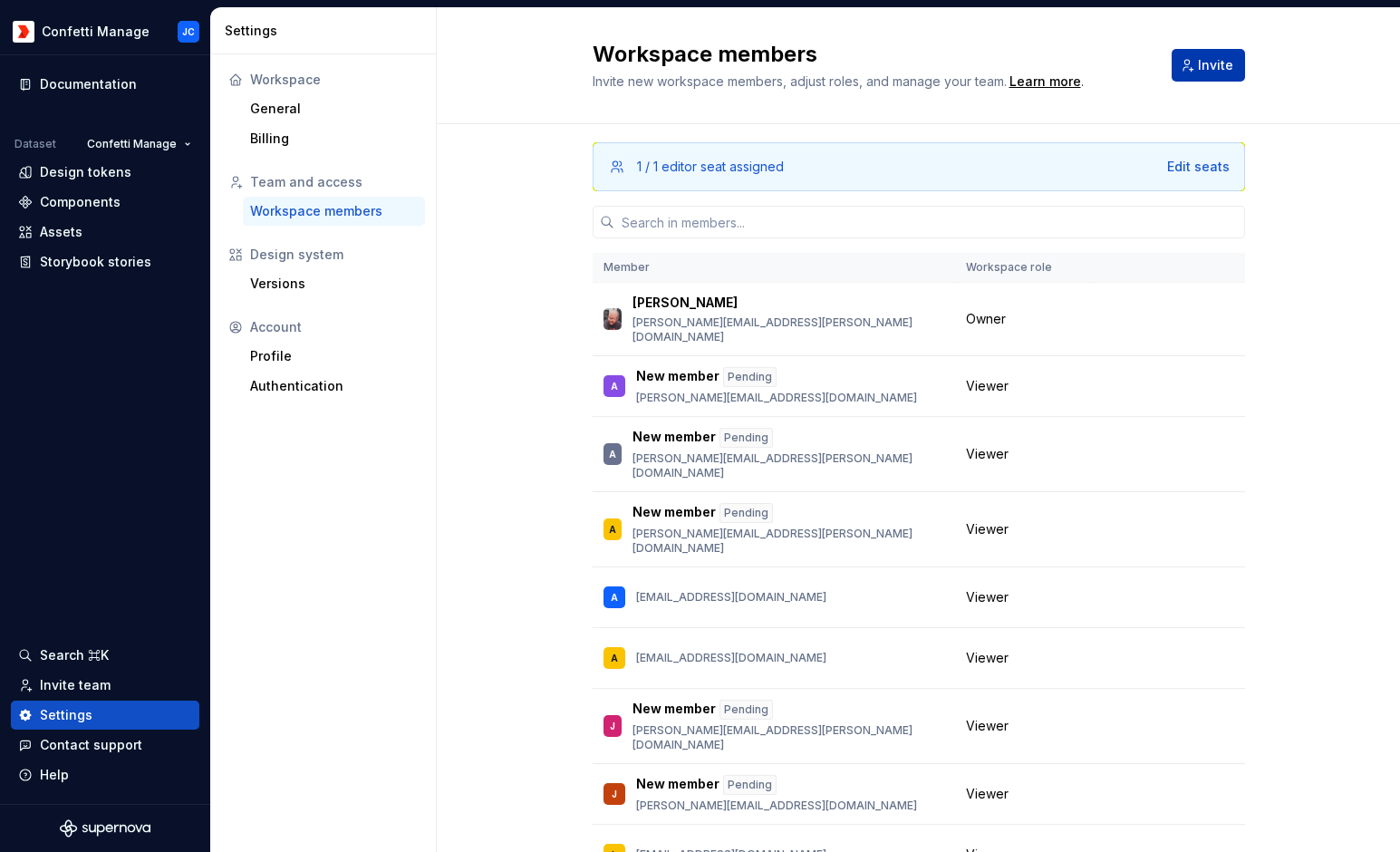 click on "Invite" at bounding box center (1208, 65) 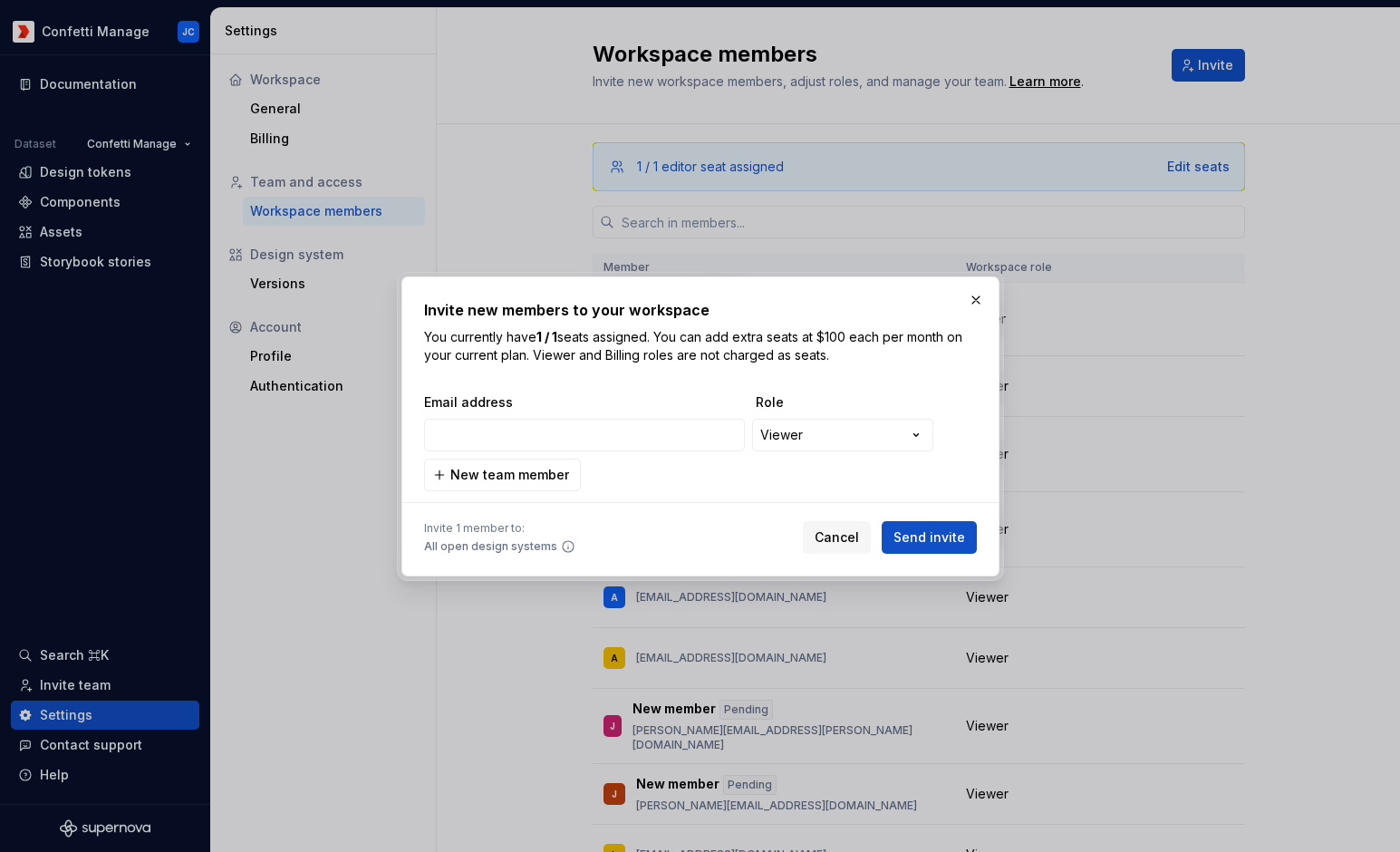 type on "[PERSON_NAME][EMAIL_ADDRESS][PERSON_NAME][DOMAIN_NAME]" 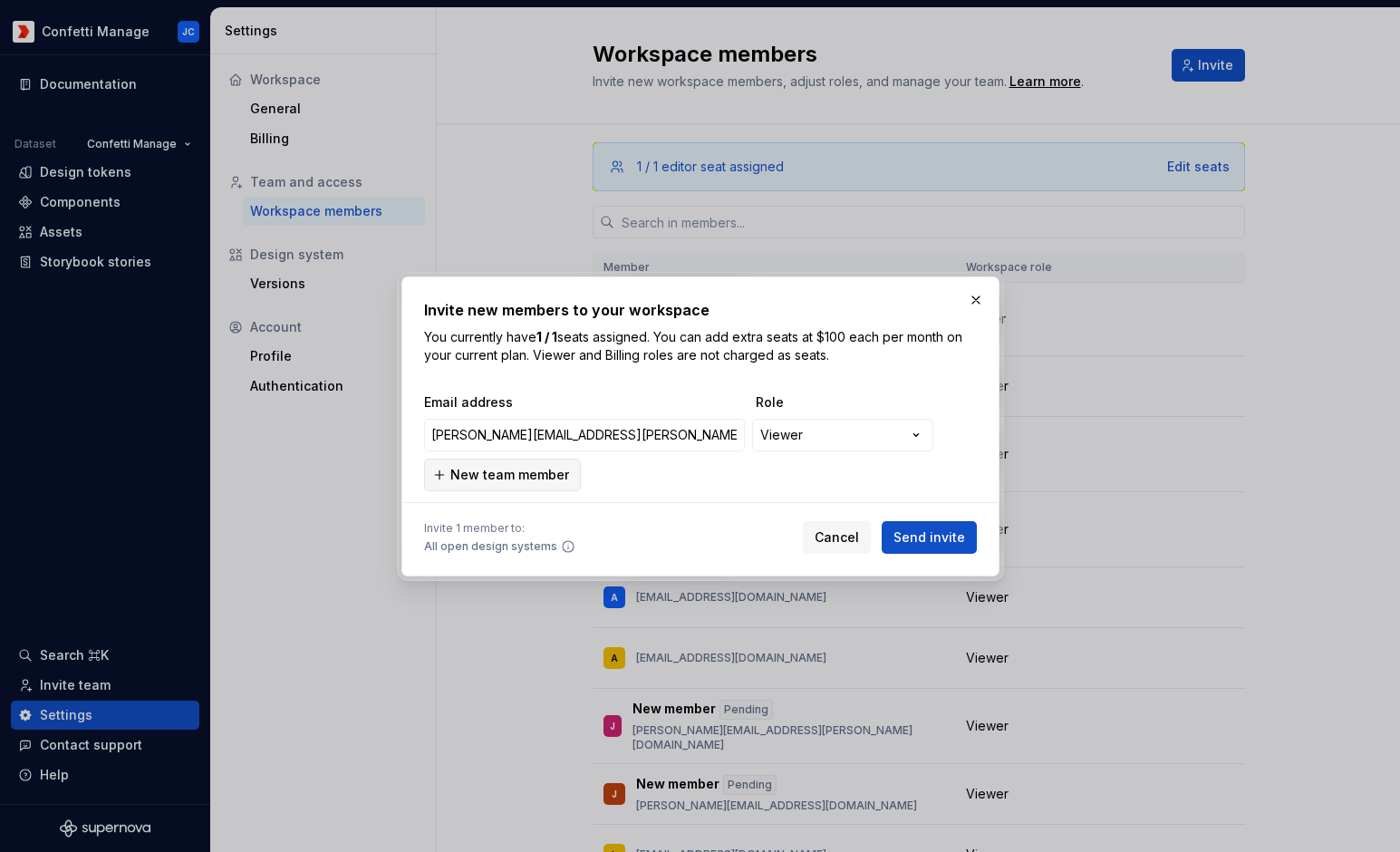 click on "New team member" at bounding box center (509, 475) 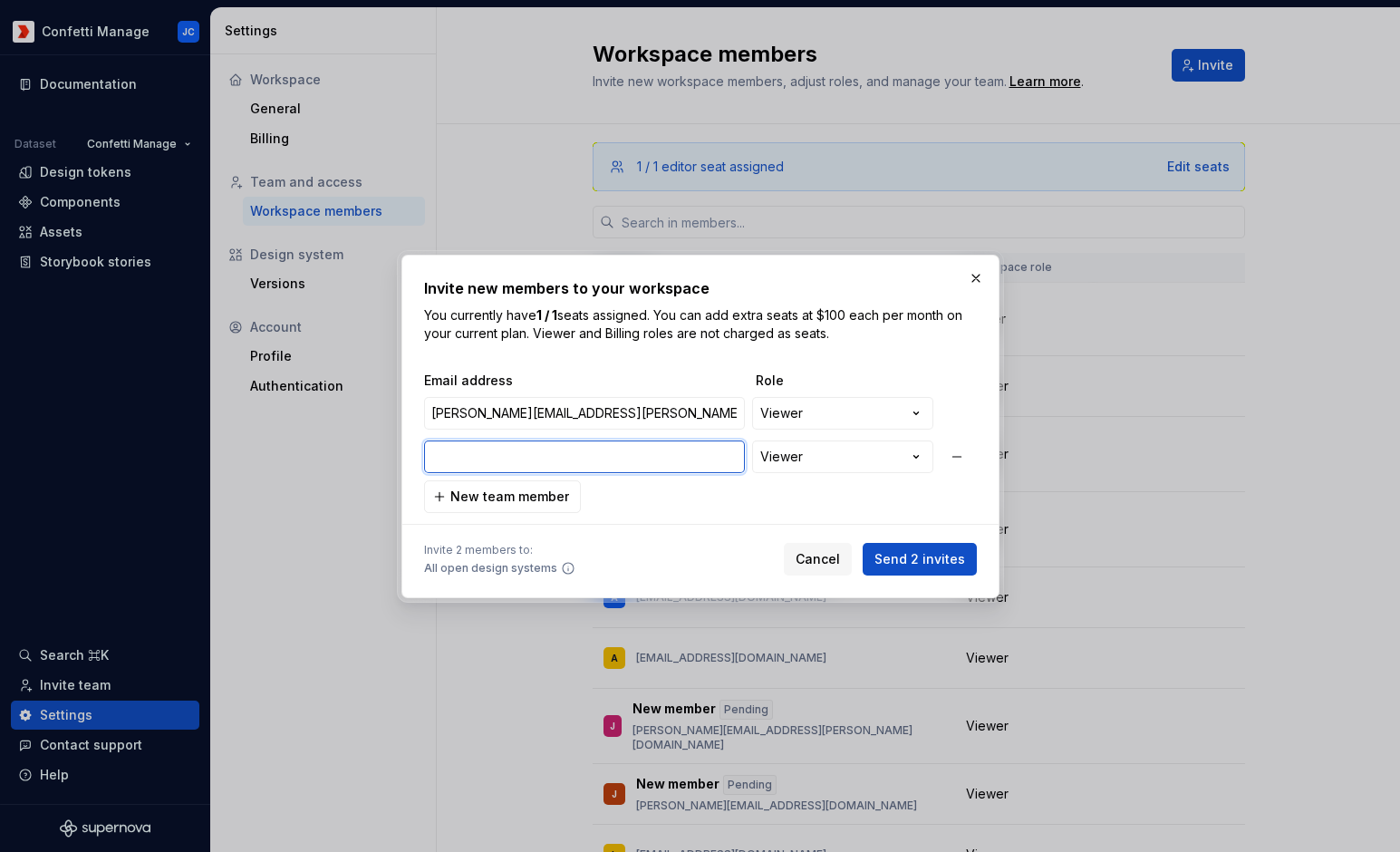 click at bounding box center [584, 457] 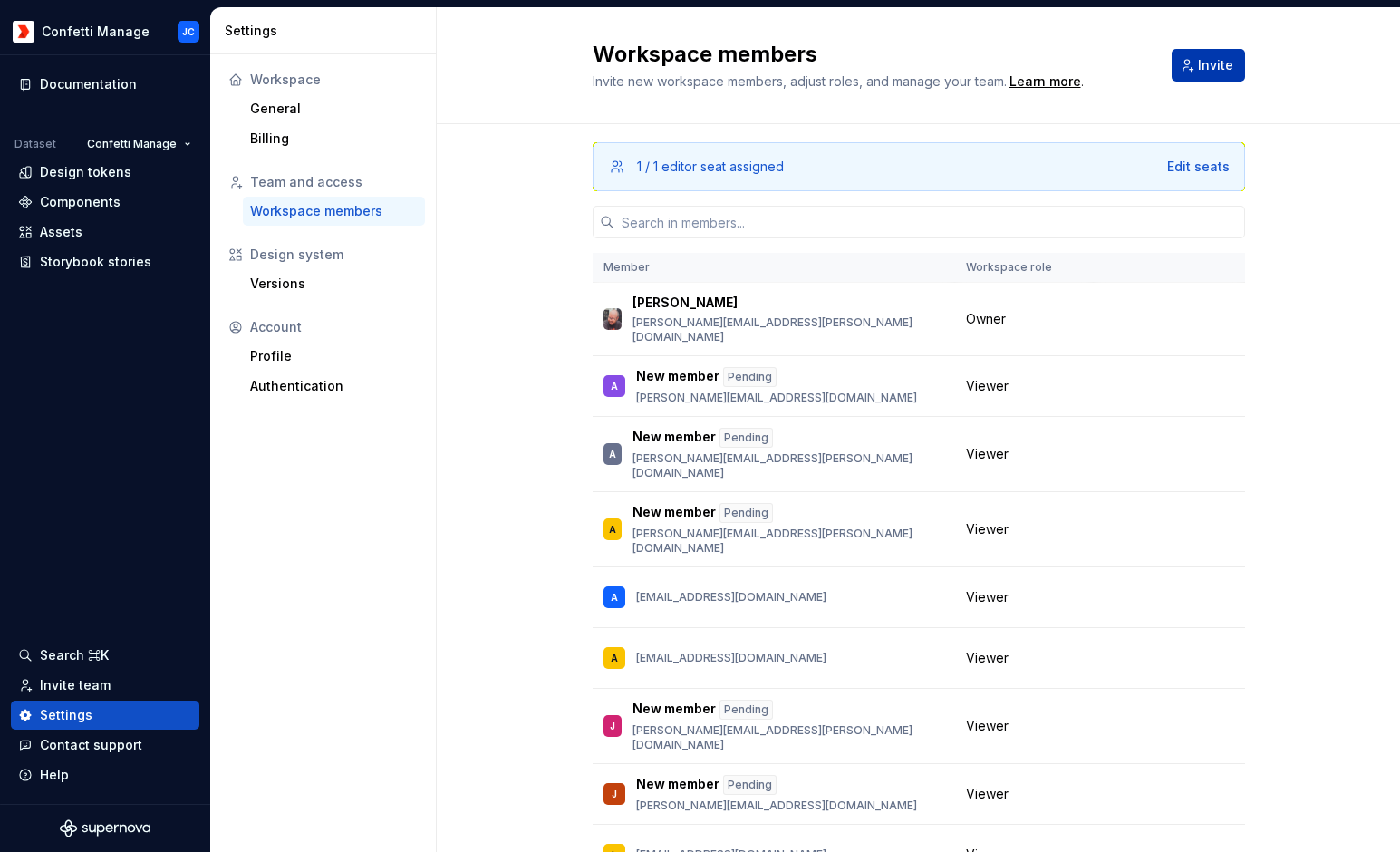 click on "Invite" at bounding box center (1208, 65) 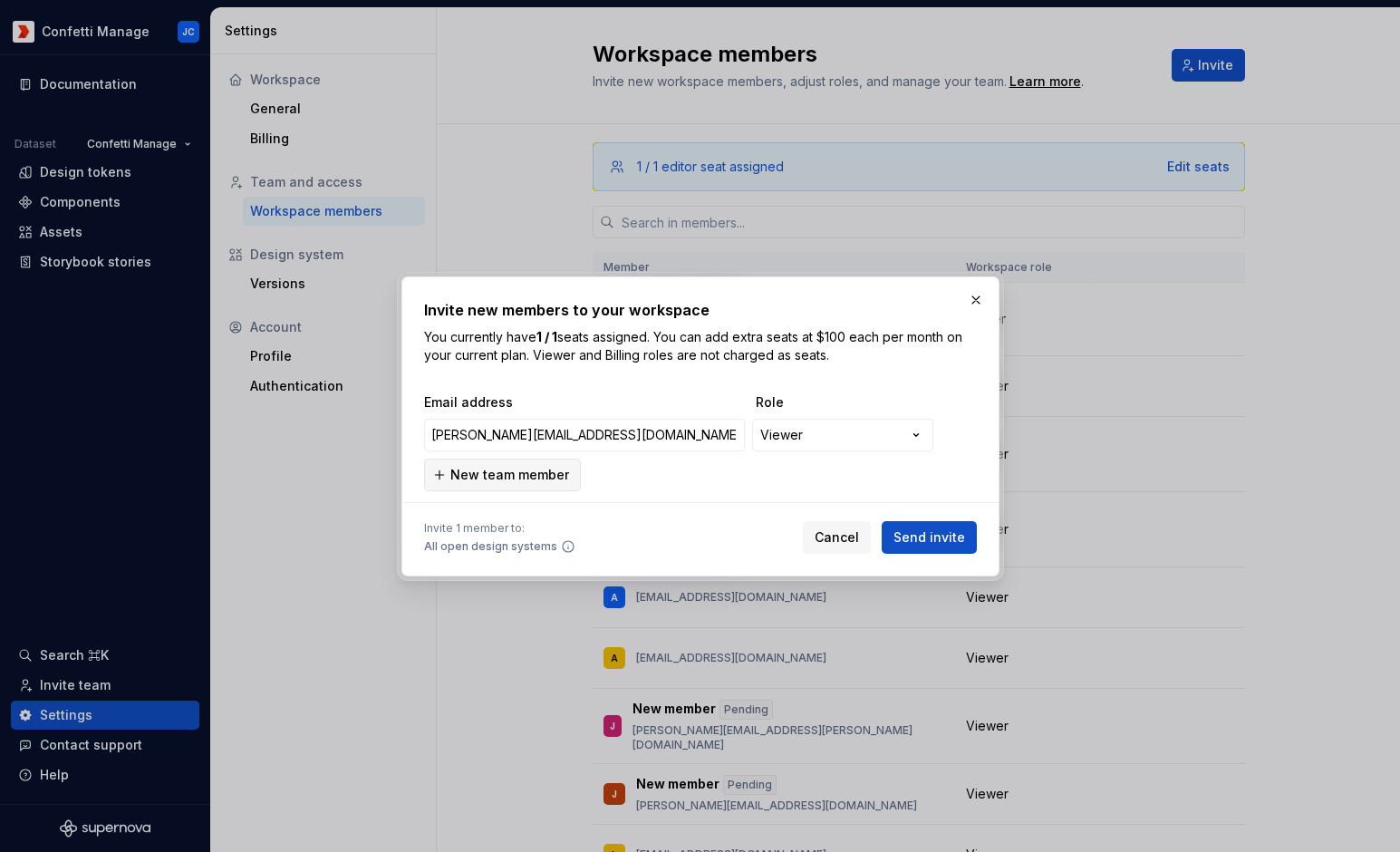 click on "New team member" at bounding box center (509, 475) 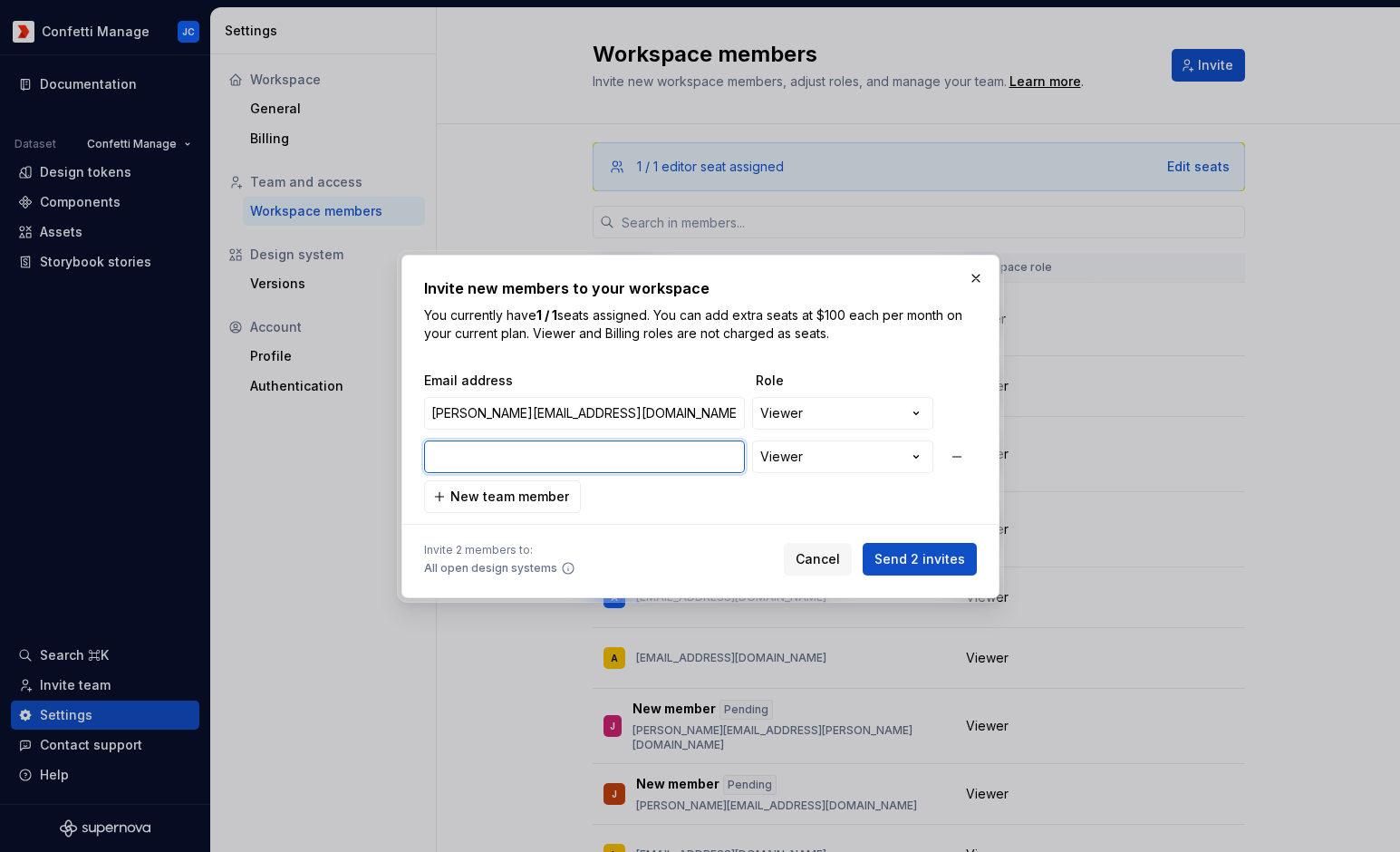 click at bounding box center [584, 457] 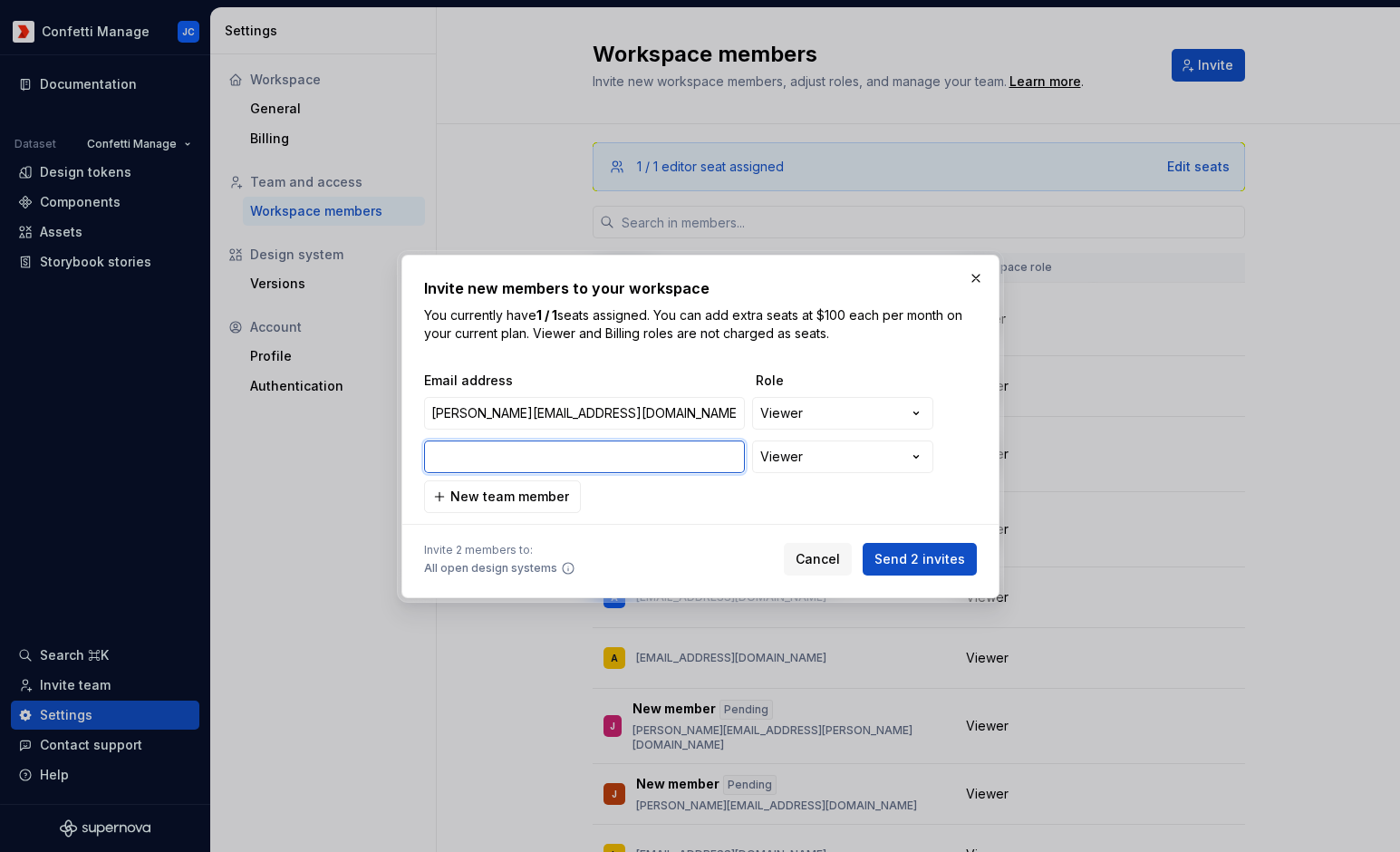 paste on "[PERSON_NAME][EMAIL_ADDRESS][PERSON_NAME][DOMAIN_NAME]" 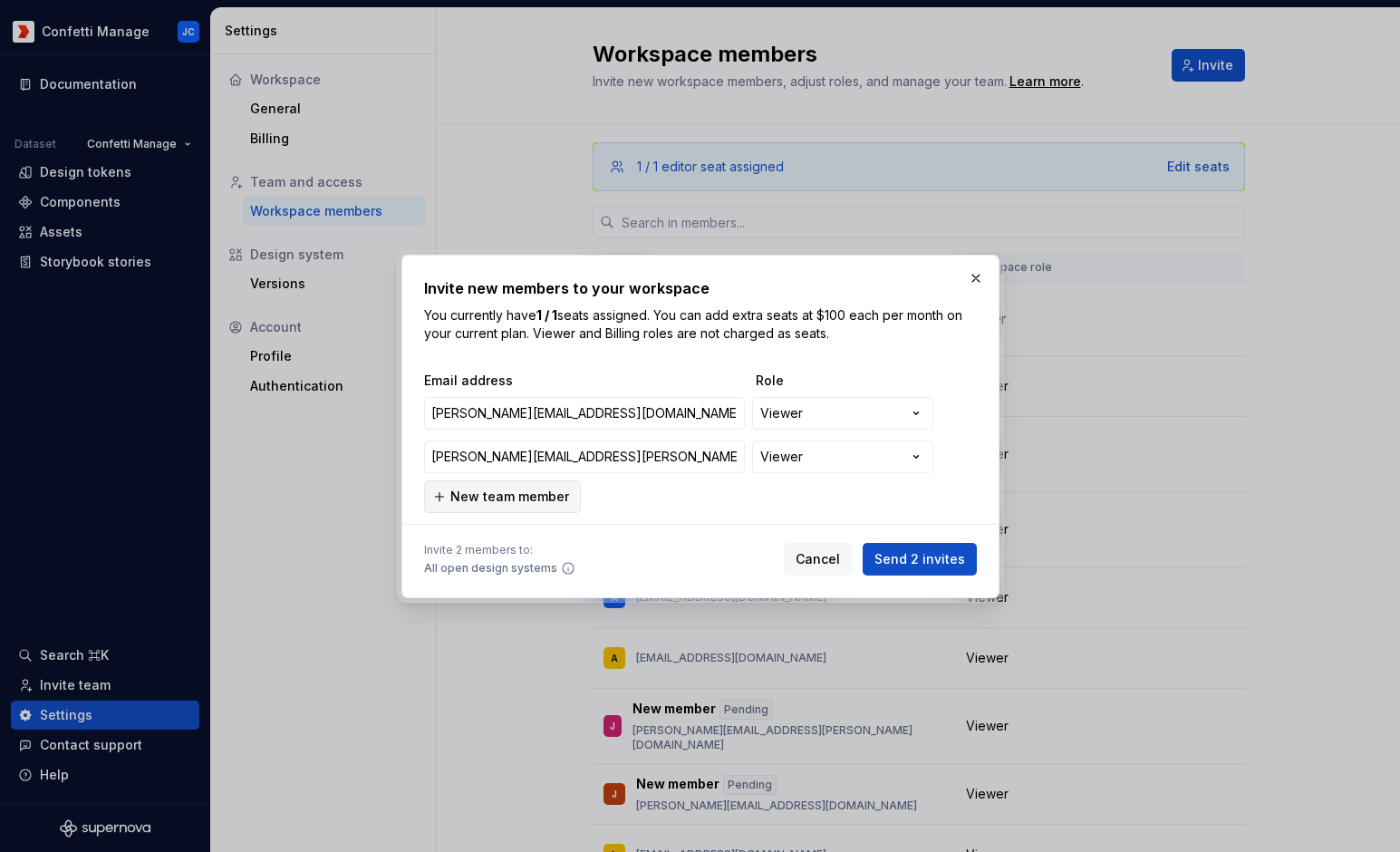 click on "New team member" at bounding box center [509, 497] 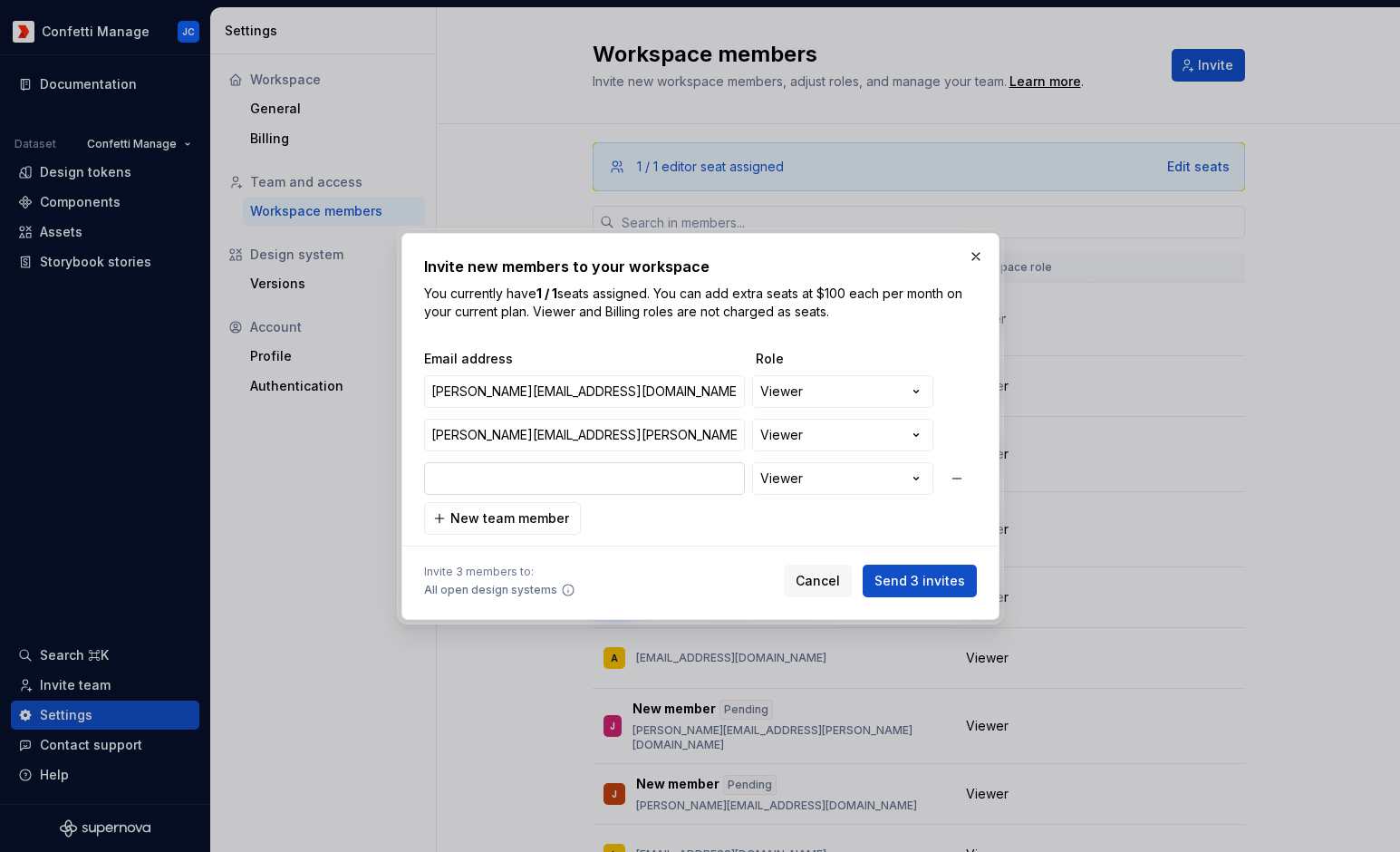 type on "[PERSON_NAME][EMAIL_ADDRESS][DOMAIN_NAME]" 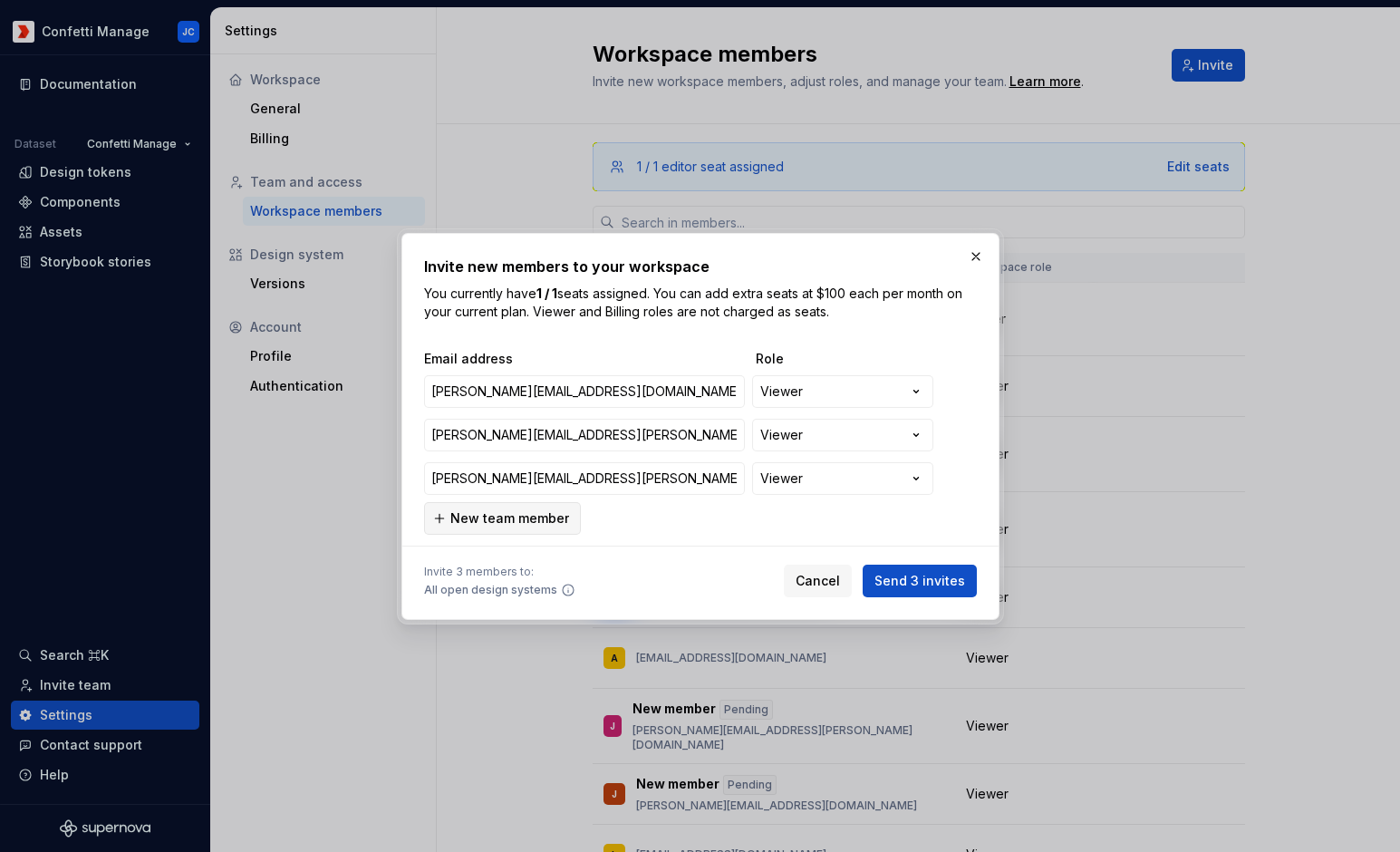 click on "New team member" at bounding box center [502, 518] 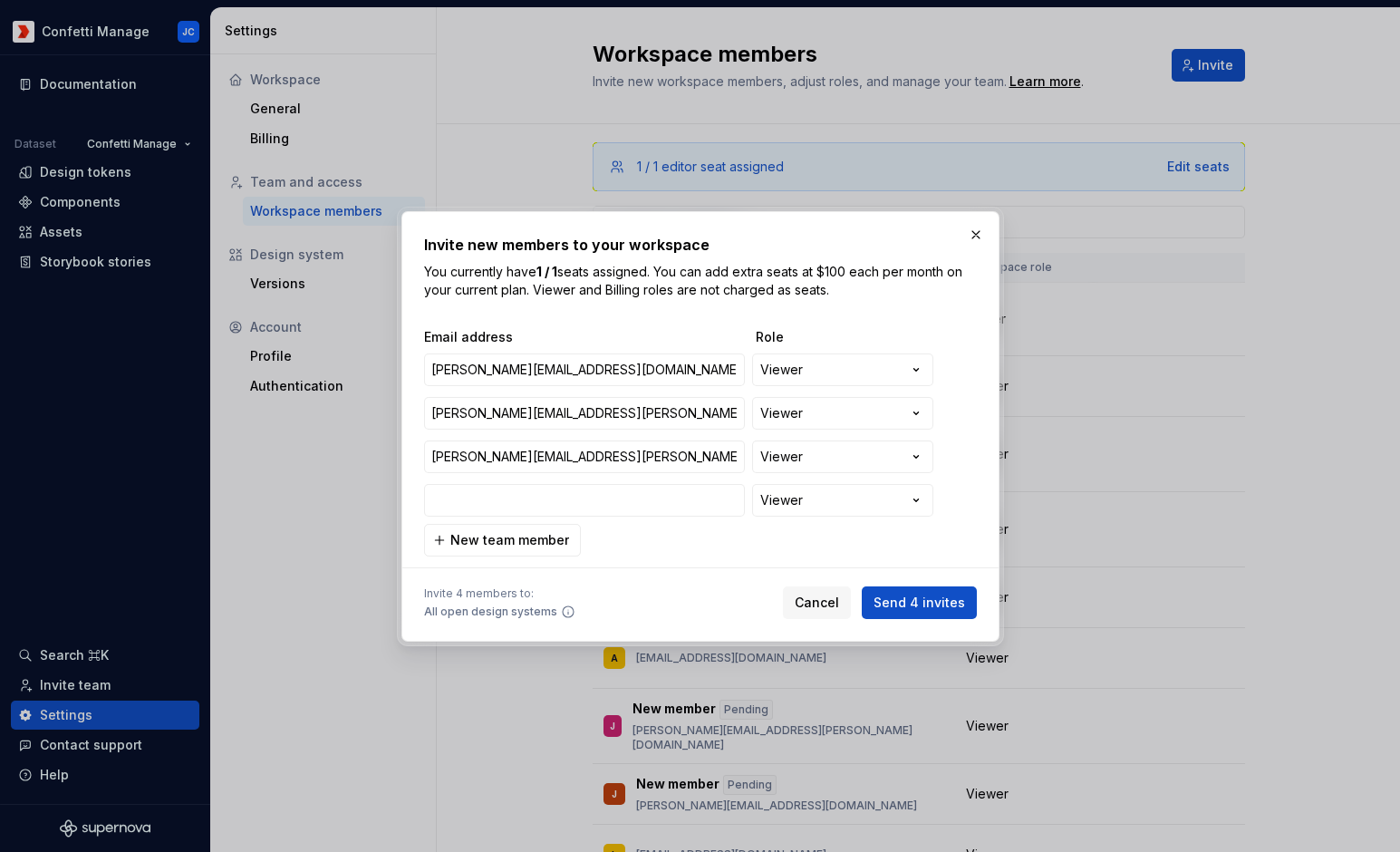 type on "[PERSON_NAME][EMAIL_ADDRESS][DOMAIN_NAME]" 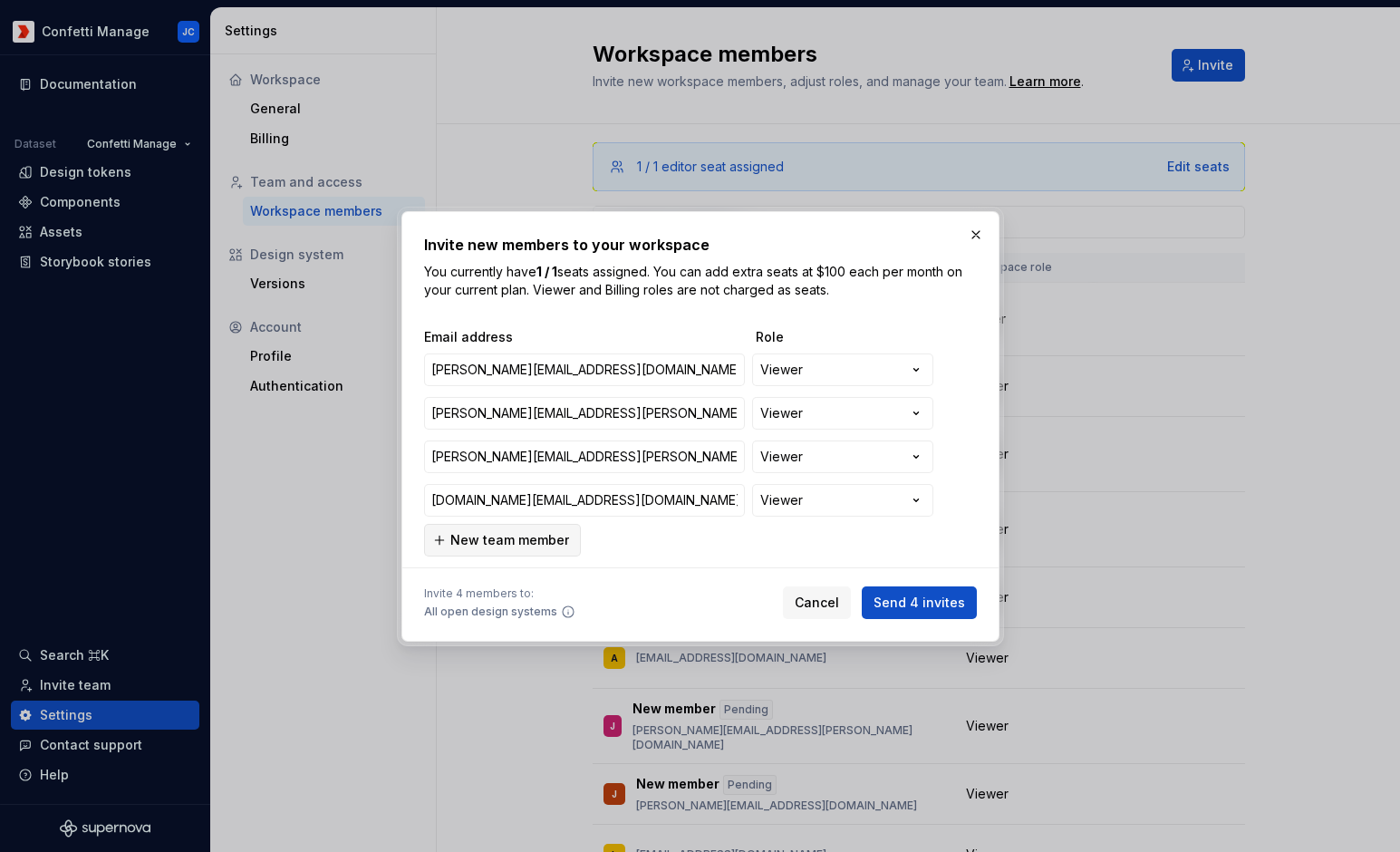 click on "New team member" at bounding box center (509, 540) 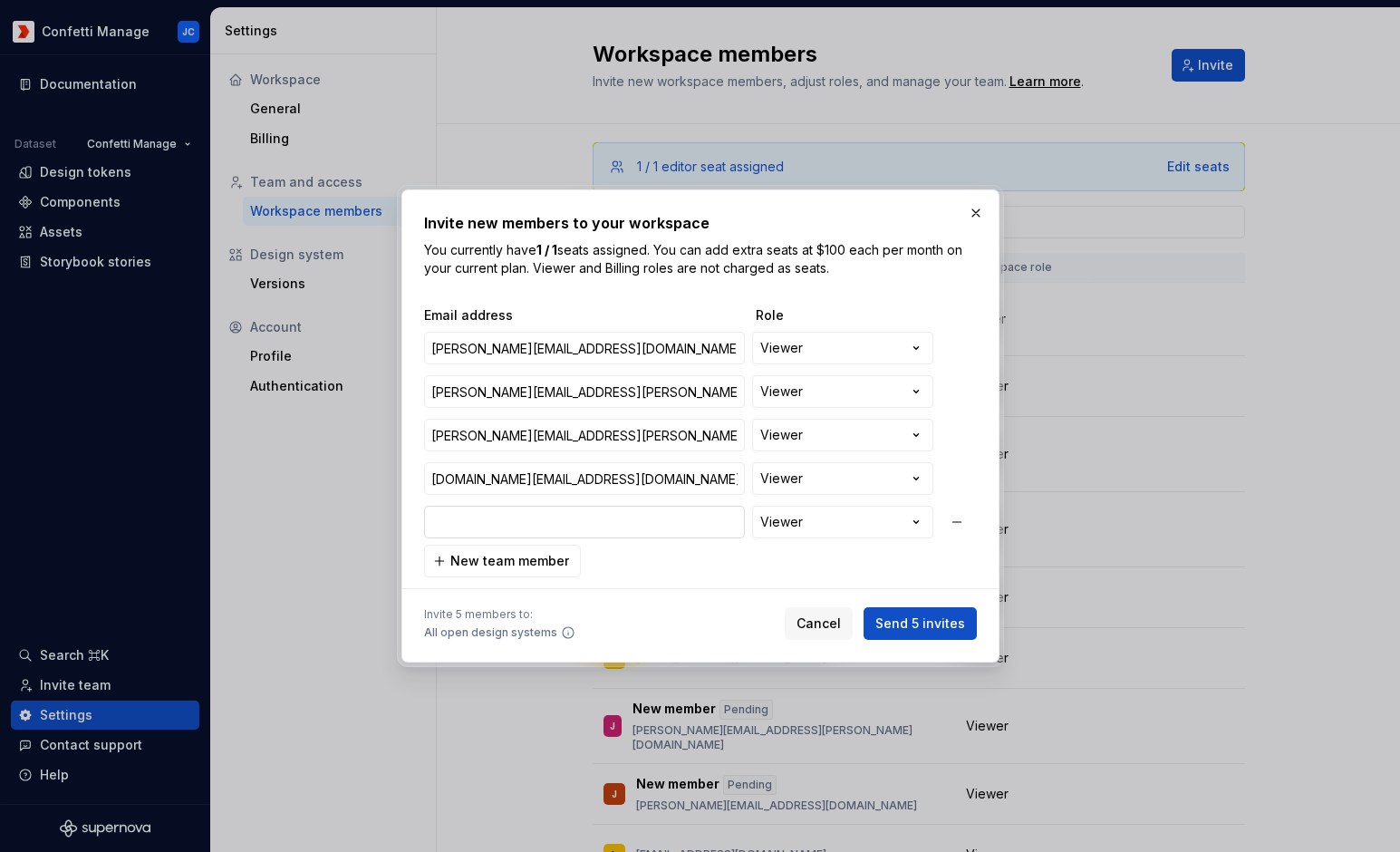 type on "[PERSON_NAME][EMAIL_ADDRESS][DOMAIN_NAME]" 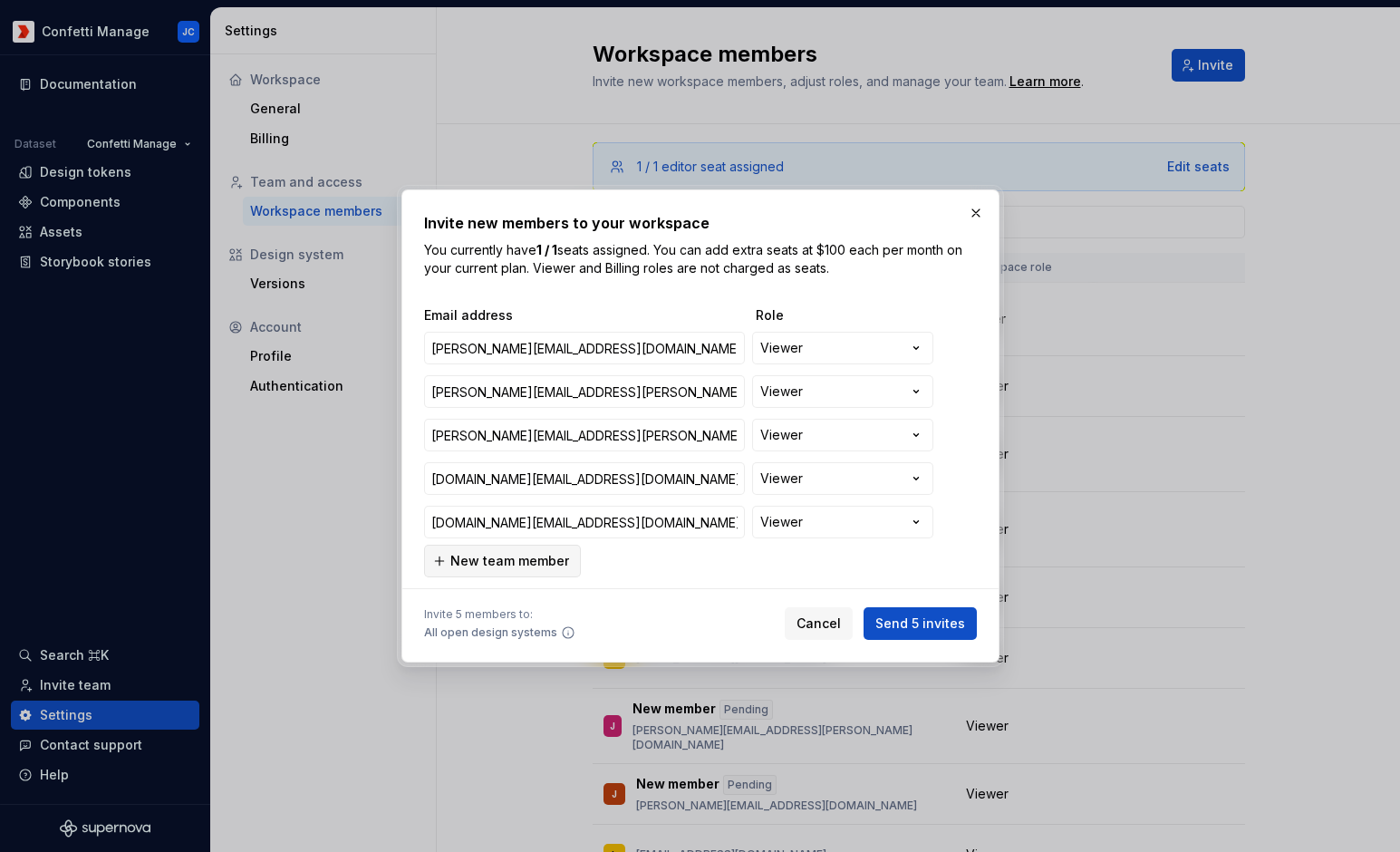 click on "New team member" at bounding box center [502, 561] 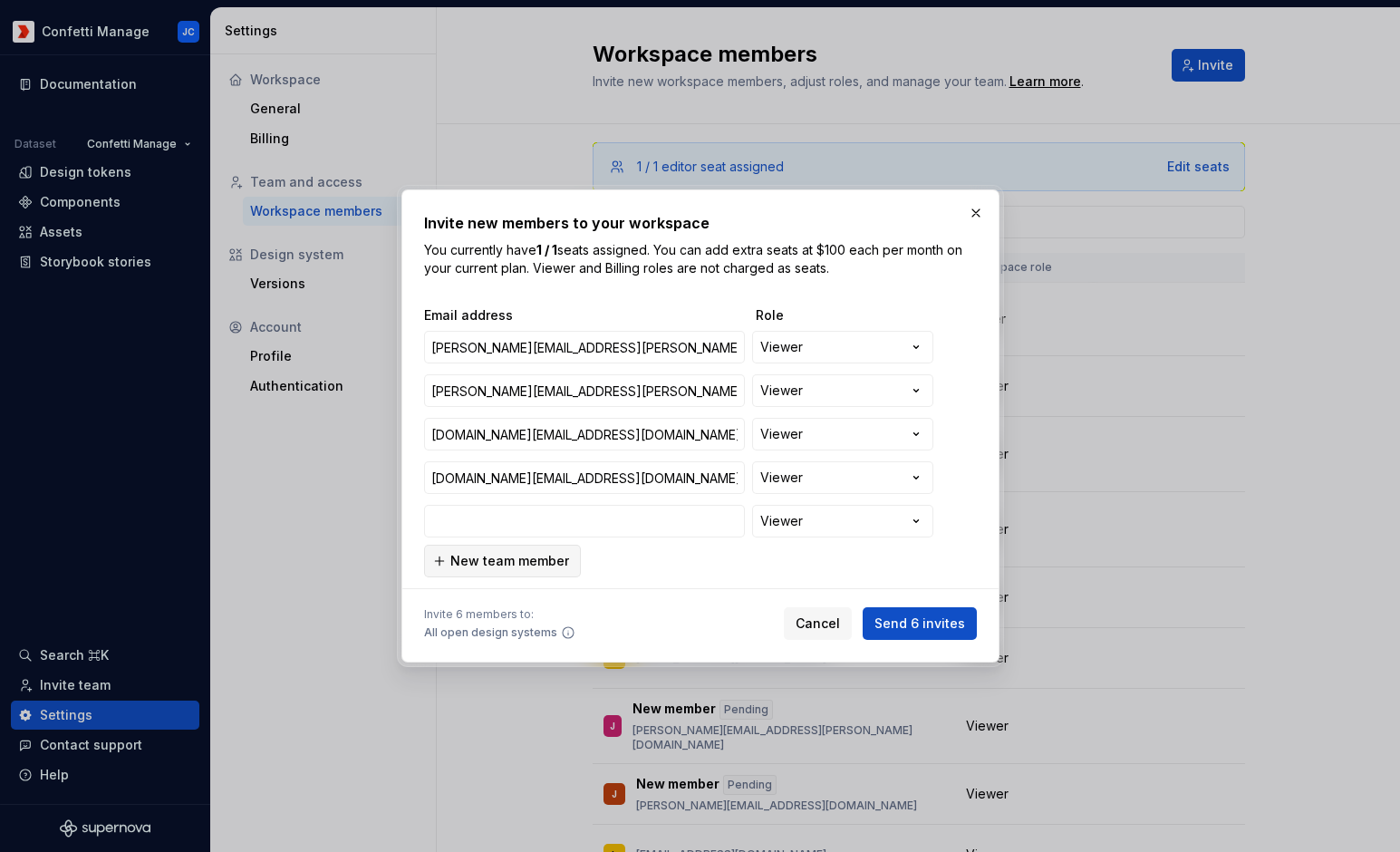 type on "[PERSON_NAME][EMAIL_ADDRESS][DOMAIN_NAME]" 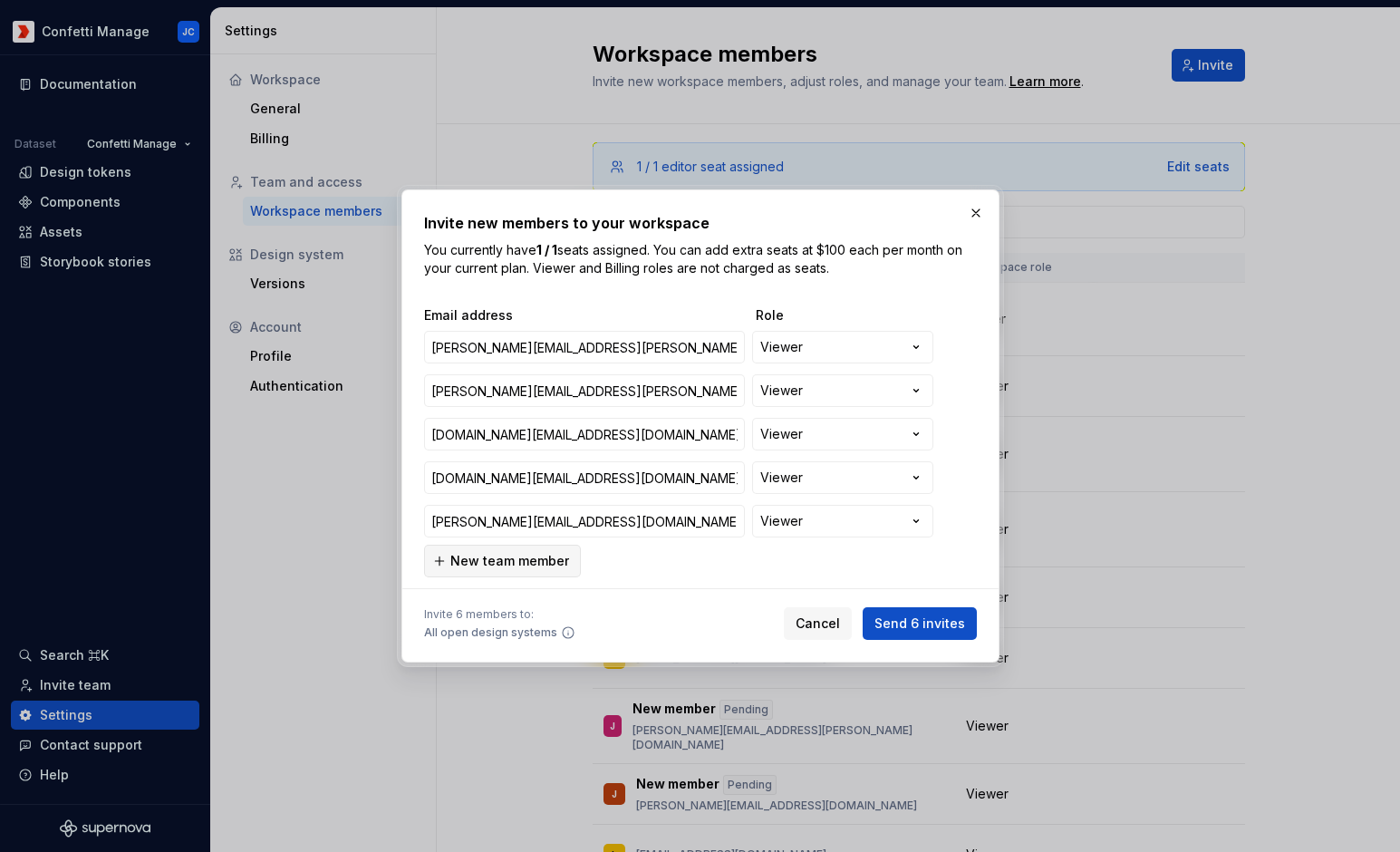 type on "[PERSON_NAME][EMAIL_ADDRESS][DOMAIN_NAME]" 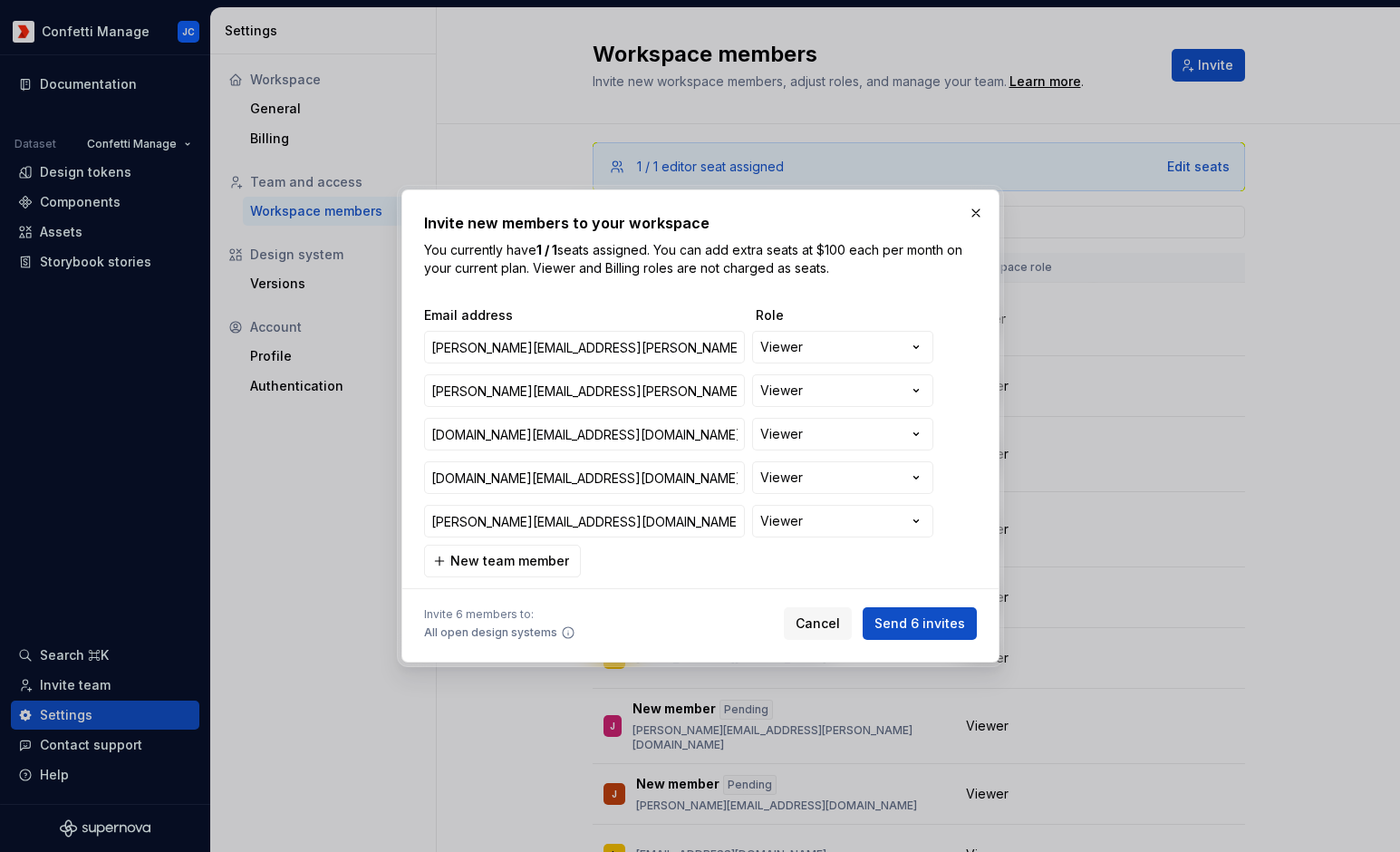 scroll, scrollTop: 88, scrollLeft: 0, axis: vertical 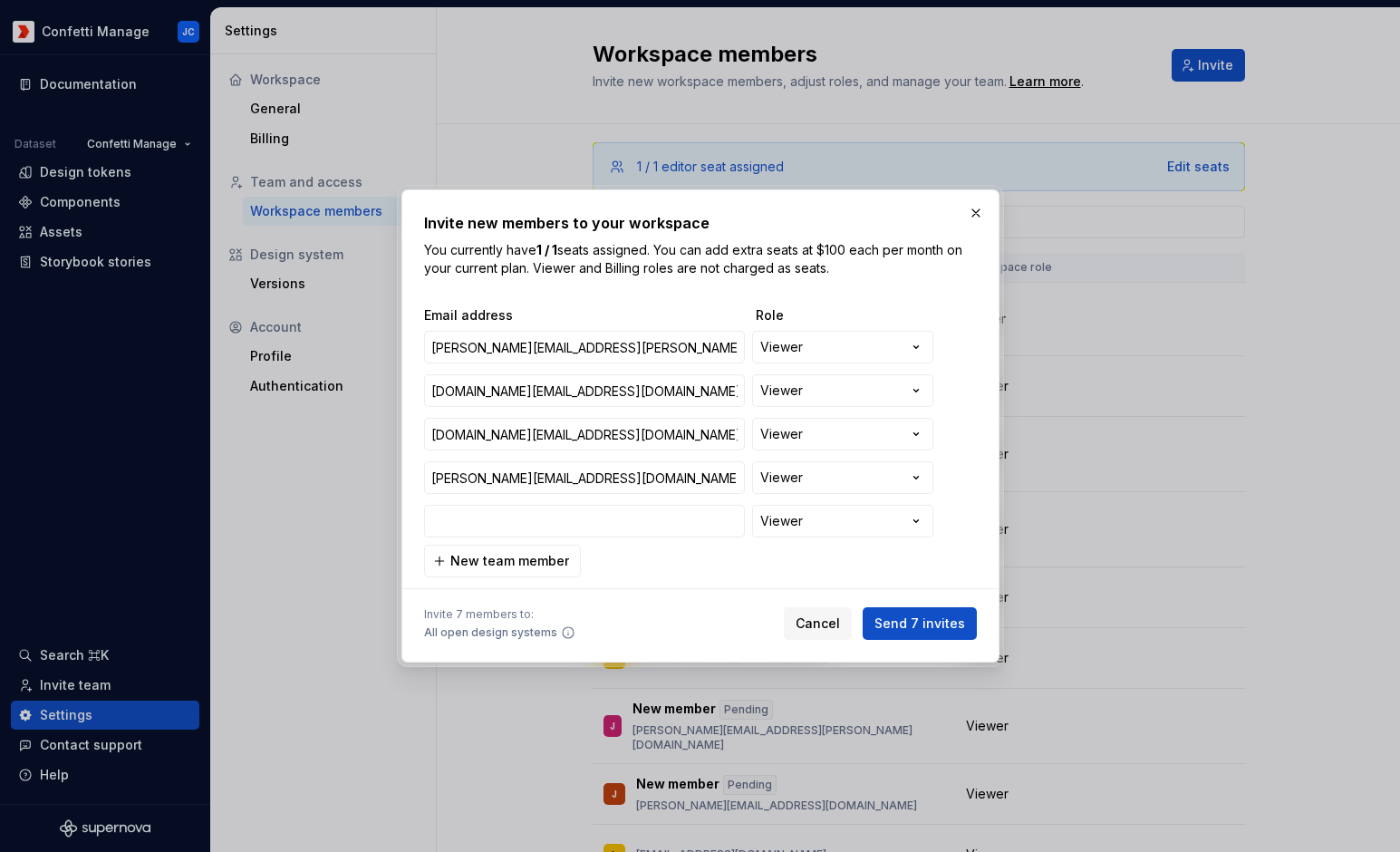 type on "[PERSON_NAME][EMAIL_ADDRESS][DOMAIN_NAME]" 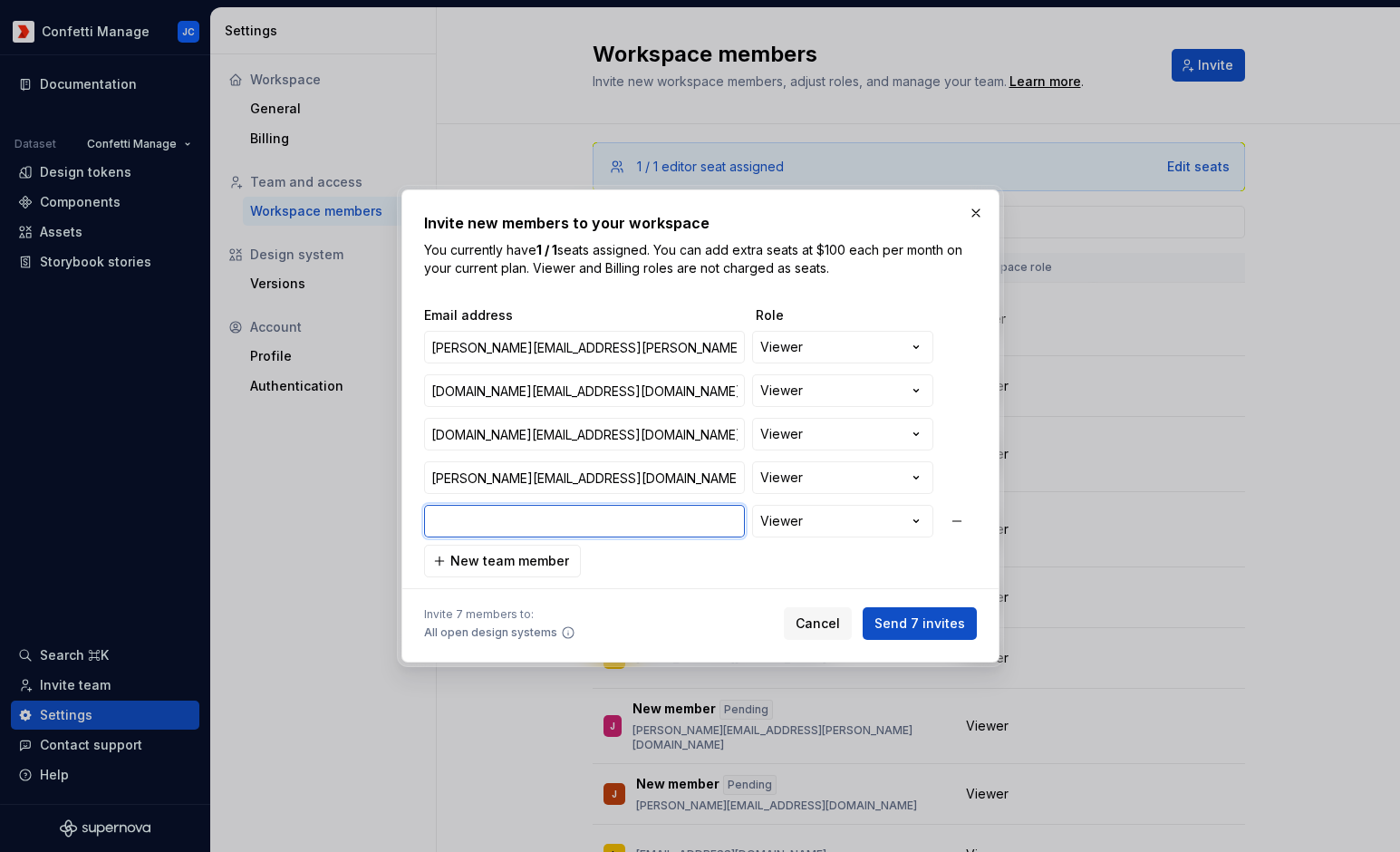 click at bounding box center (584, 521) 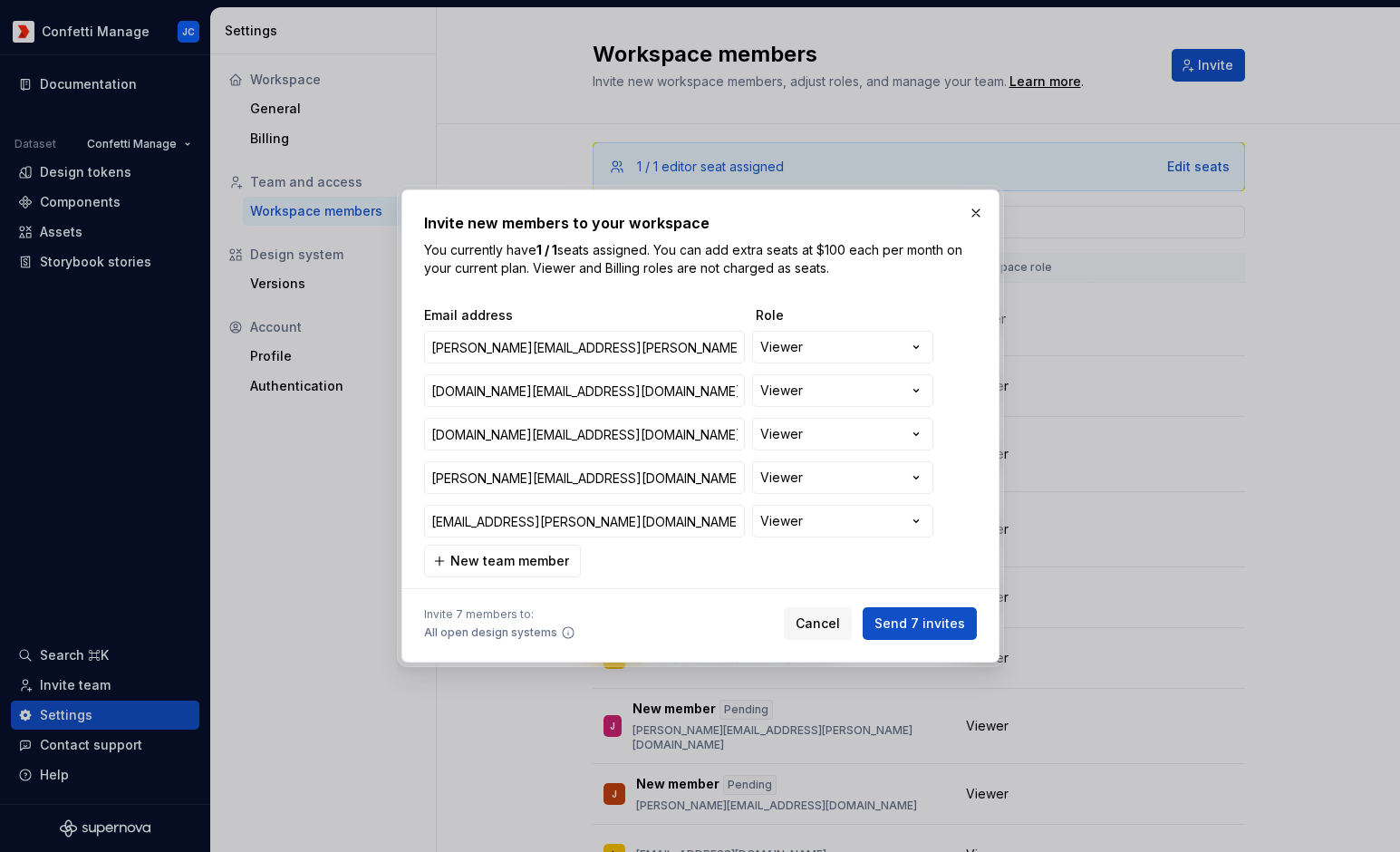 type on "[PERSON_NAME][EMAIL_ADDRESS][DOMAIN_NAME]" 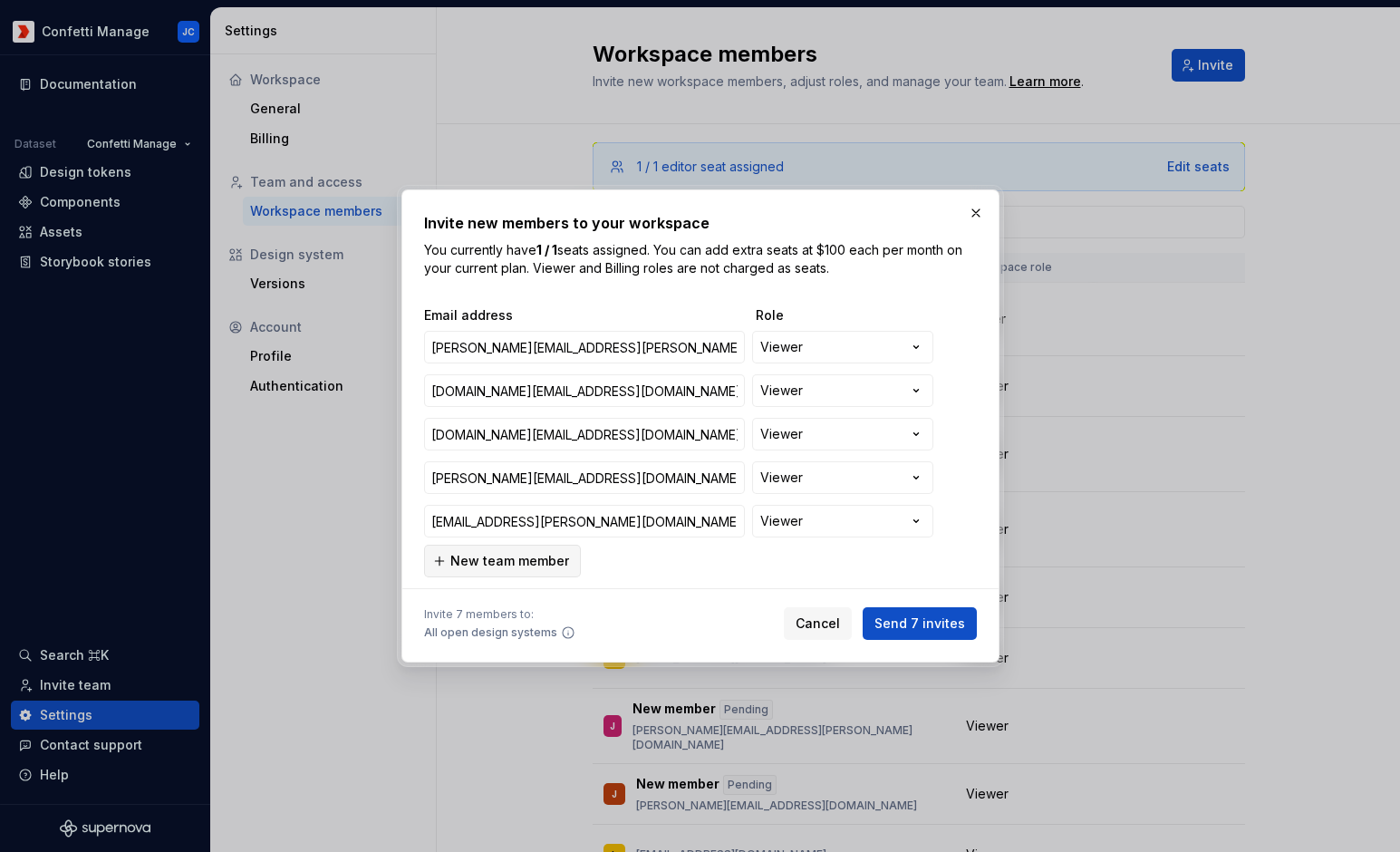 type on "[PERSON_NAME][EMAIL_ADDRESS][DOMAIN_NAME]" 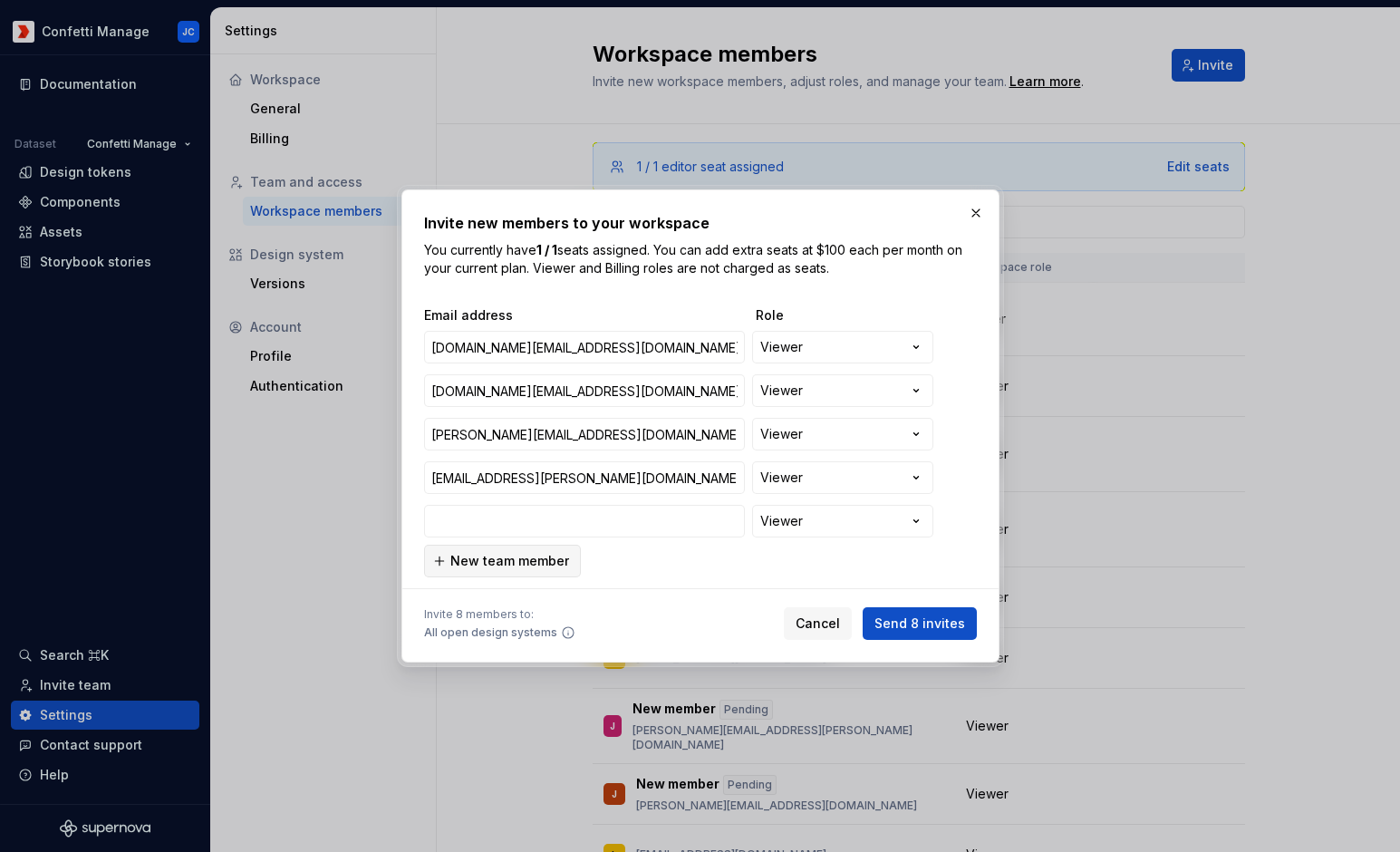 type on "[PERSON_NAME][EMAIL_ADDRESS][DOMAIN_NAME]" 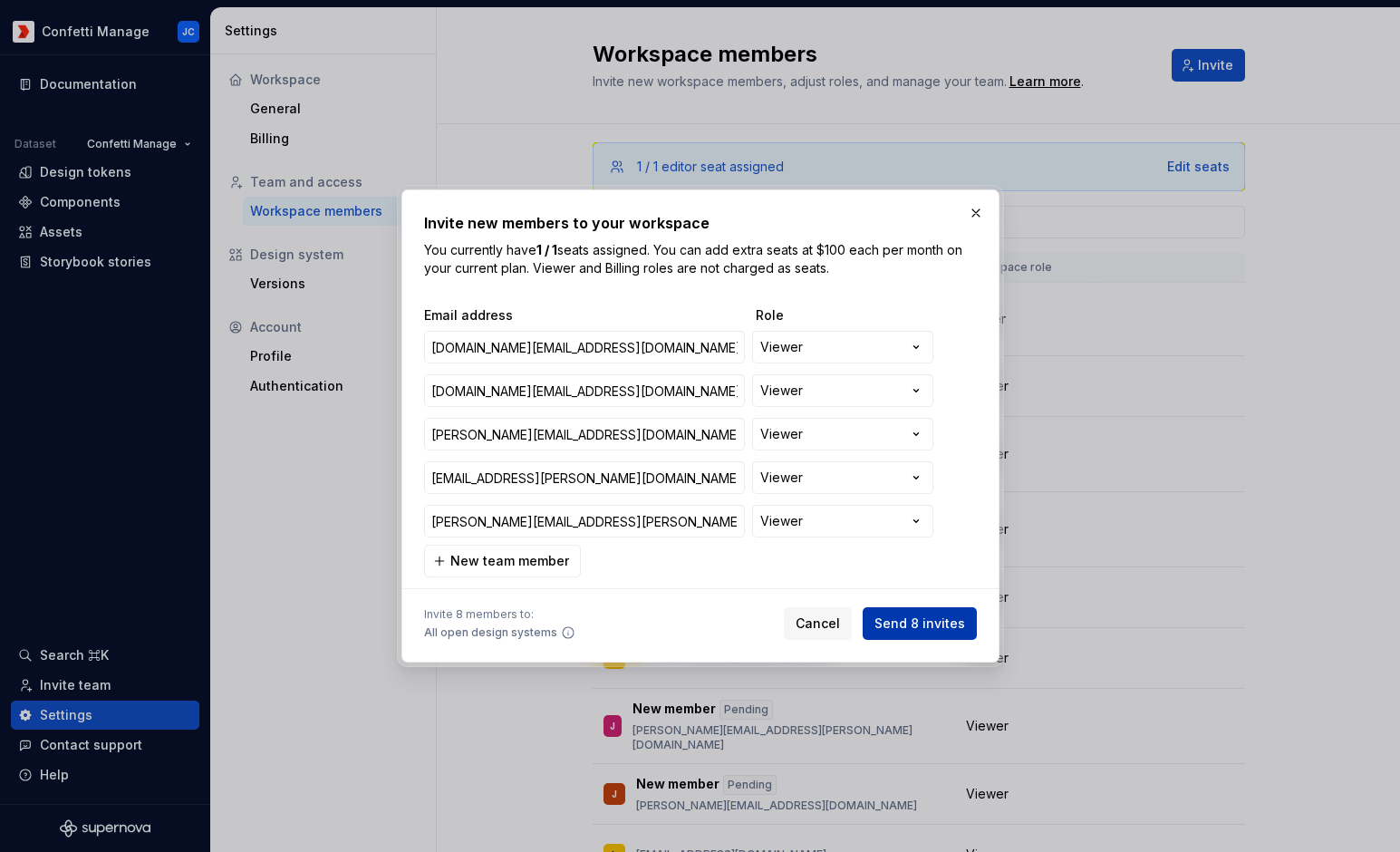 type on "[PERSON_NAME][EMAIL_ADDRESS][DOMAIN_NAME]" 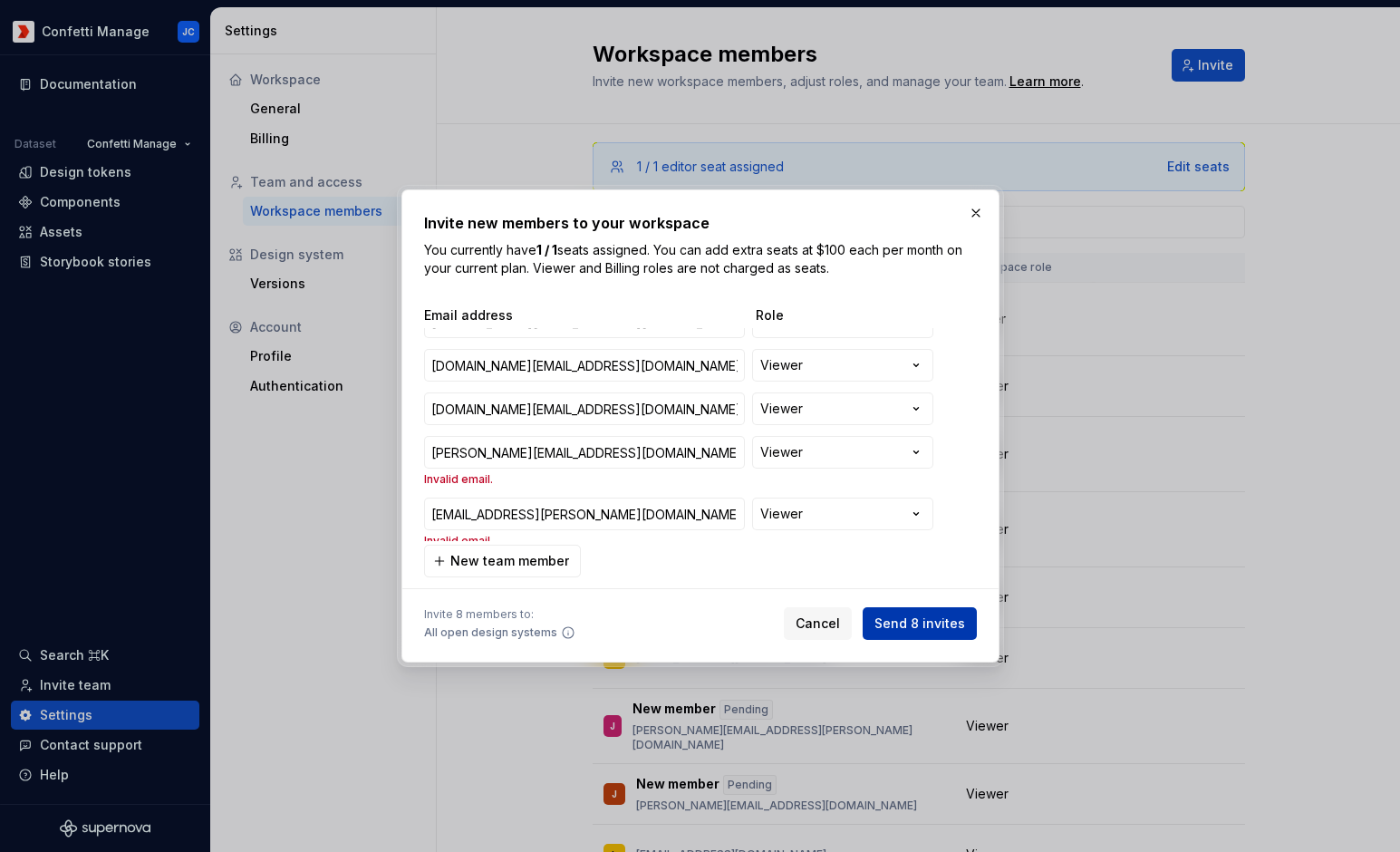scroll, scrollTop: 0, scrollLeft: 0, axis: both 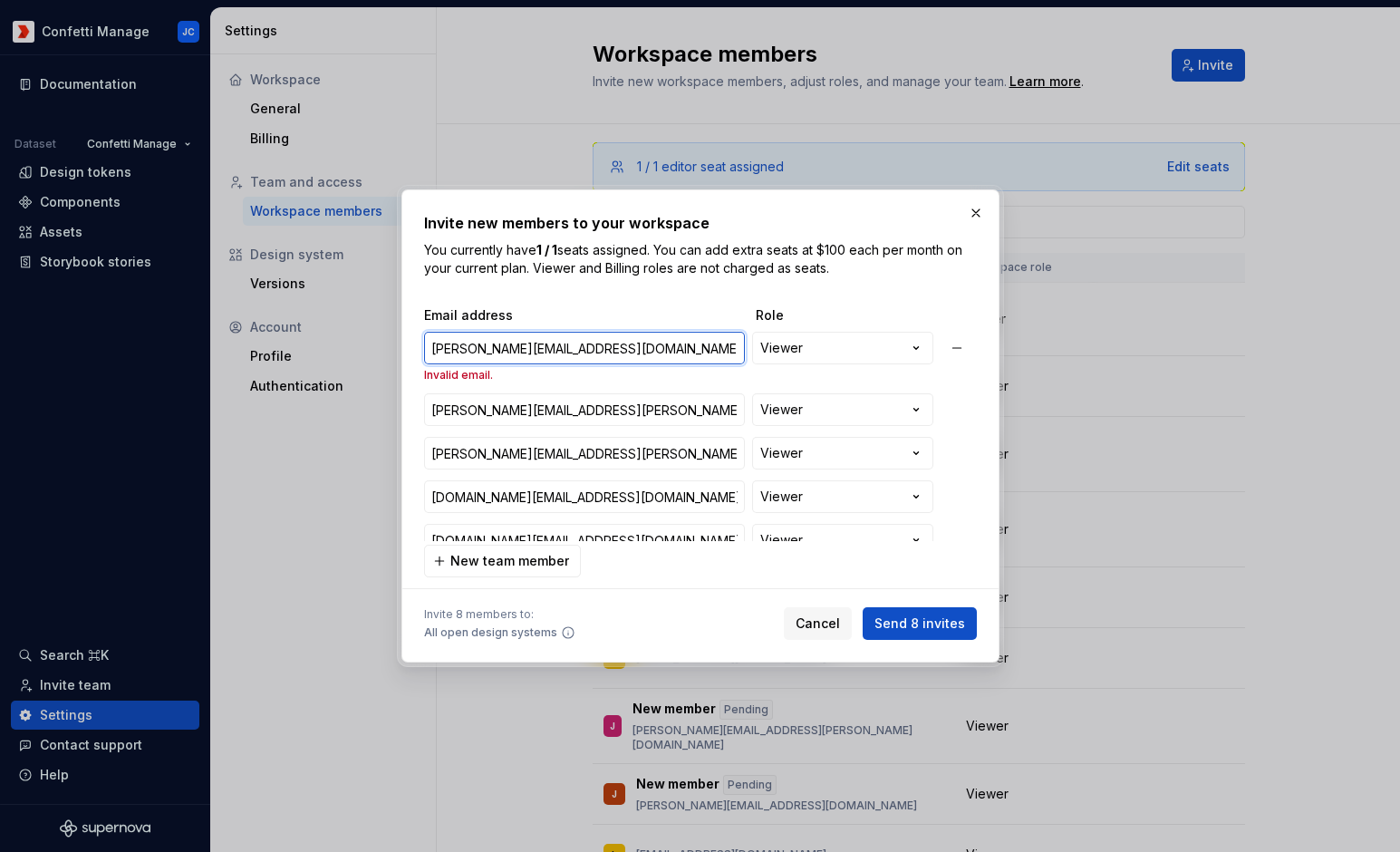 type on "[PERSON_NAME][EMAIL_ADDRESS][DOMAIN_NAME]" 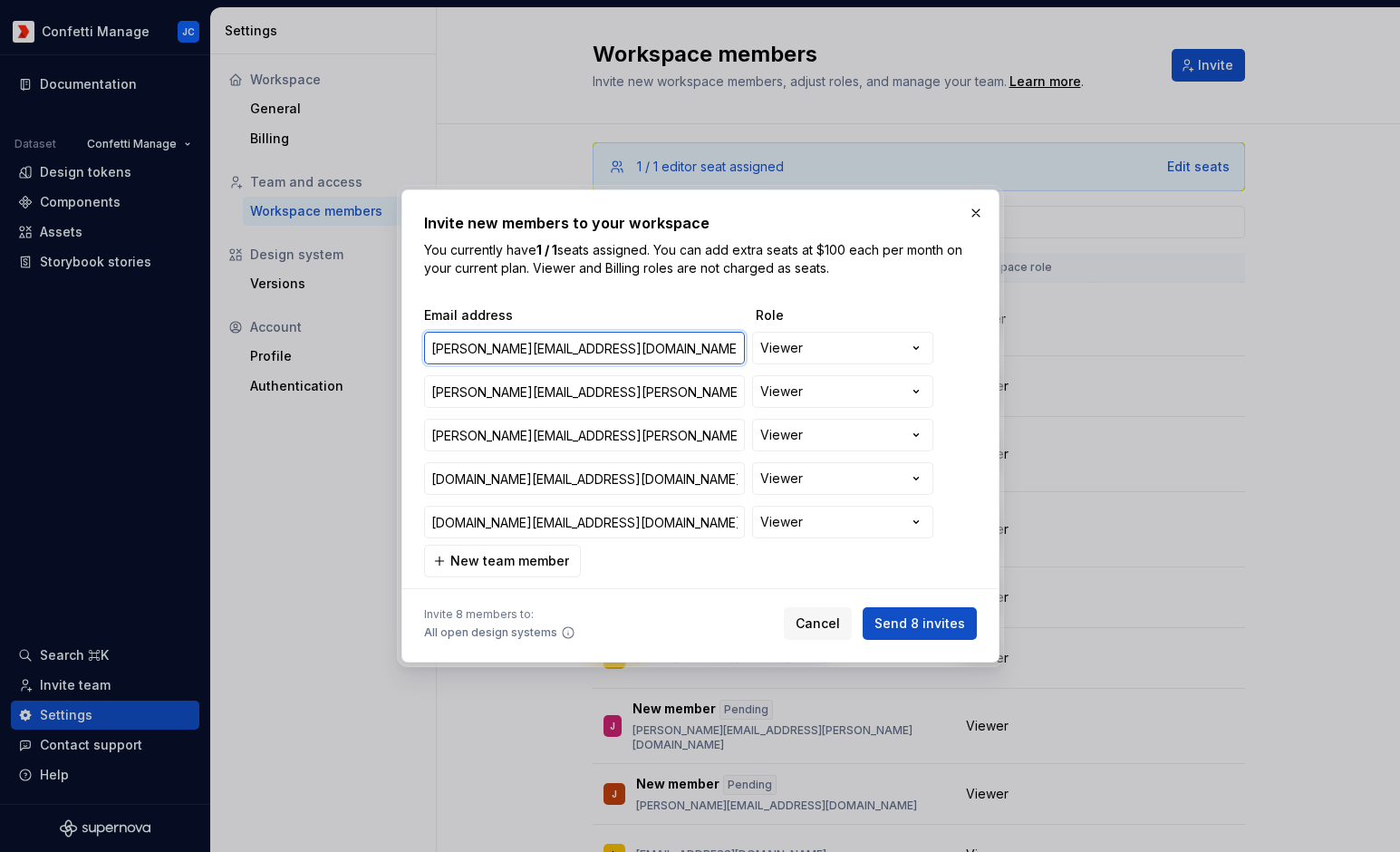 type on "[PERSON_NAME][EMAIL_ADDRESS][DOMAIN_NAME]" 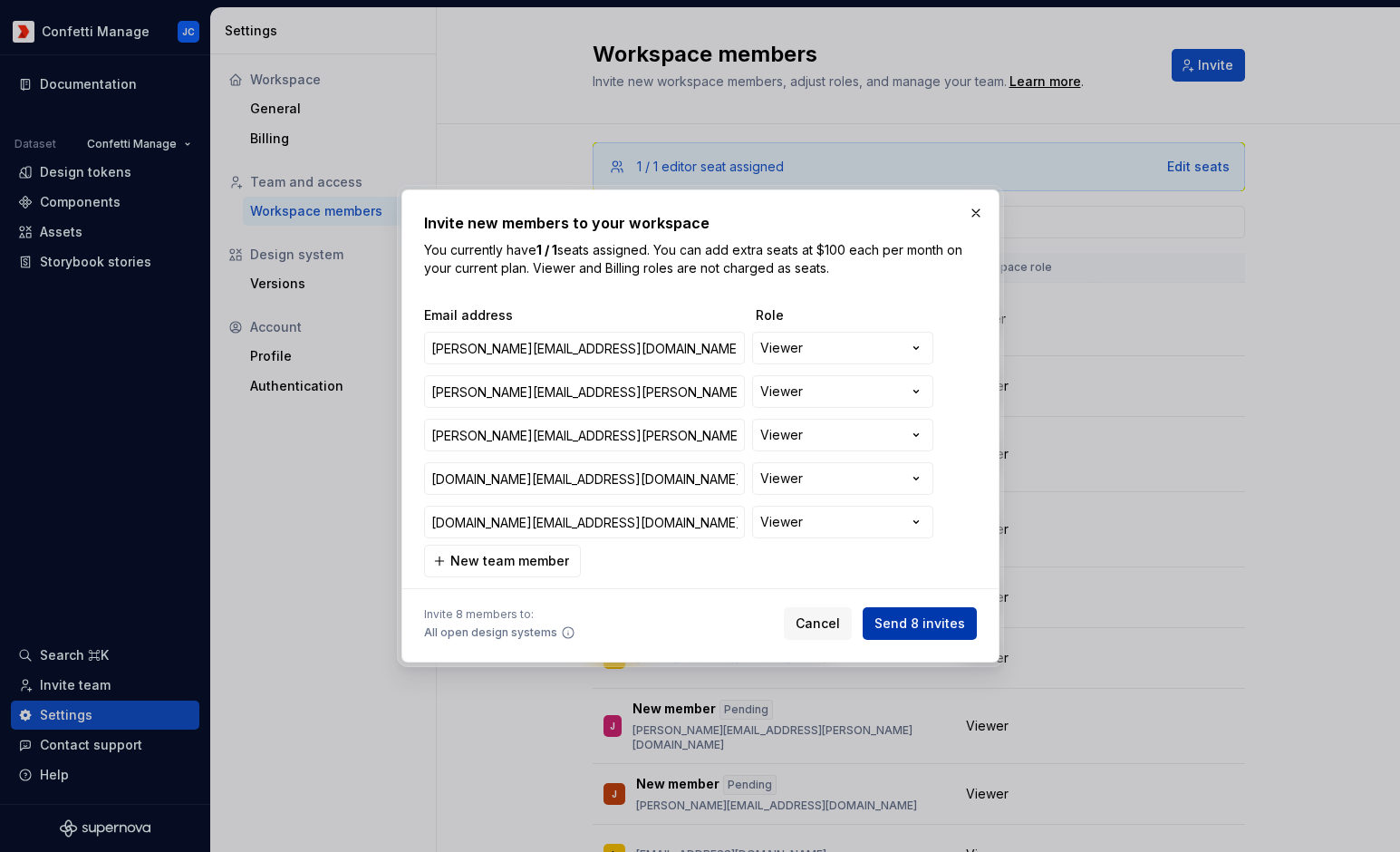 type on "[PERSON_NAME][EMAIL_ADDRESS][DOMAIN_NAME]" 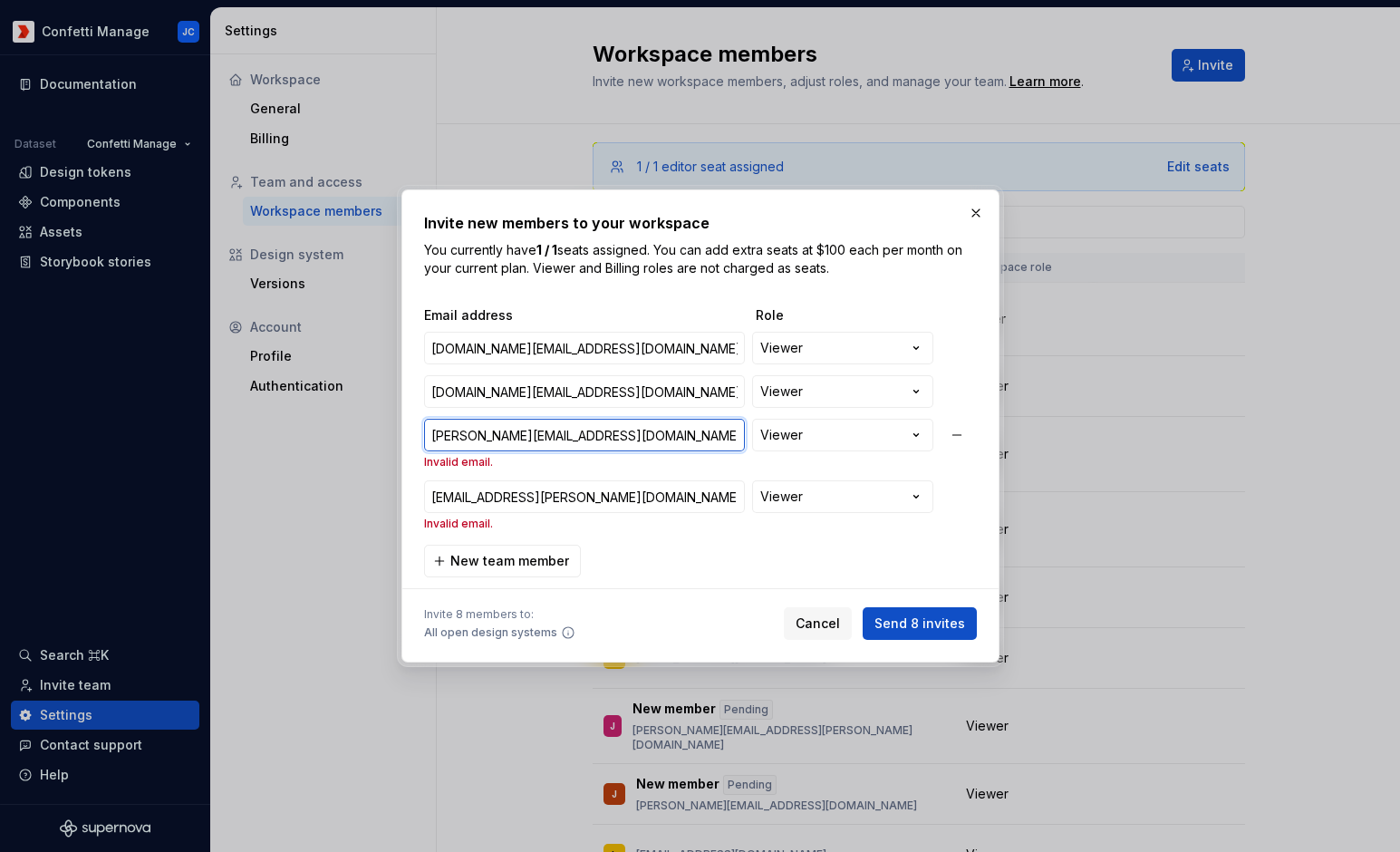 type on "[PERSON_NAME][EMAIL_ADDRESS][DOMAIN_NAME]" 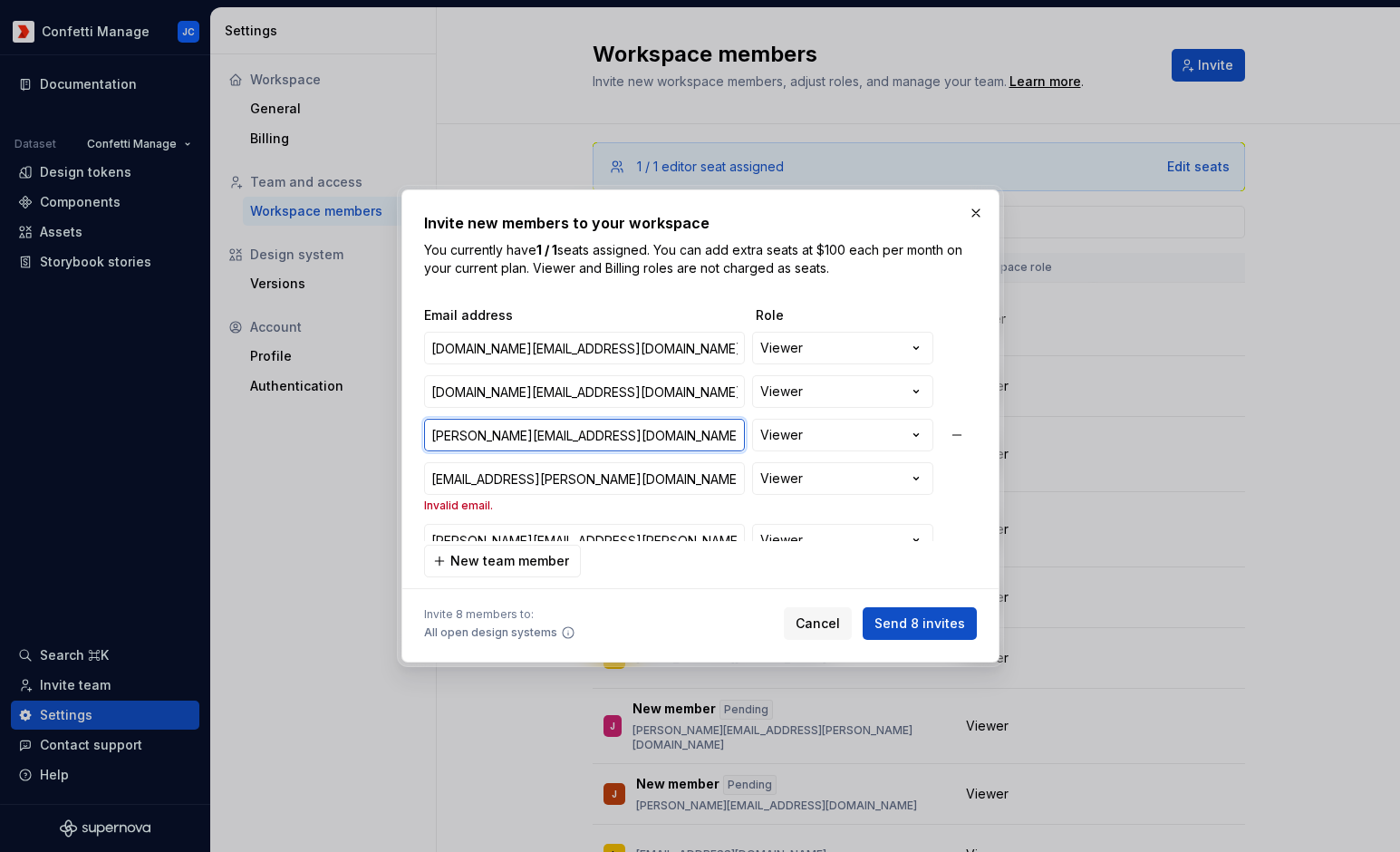 type on "[PERSON_NAME][EMAIL_ADDRESS][DOMAIN_NAME]" 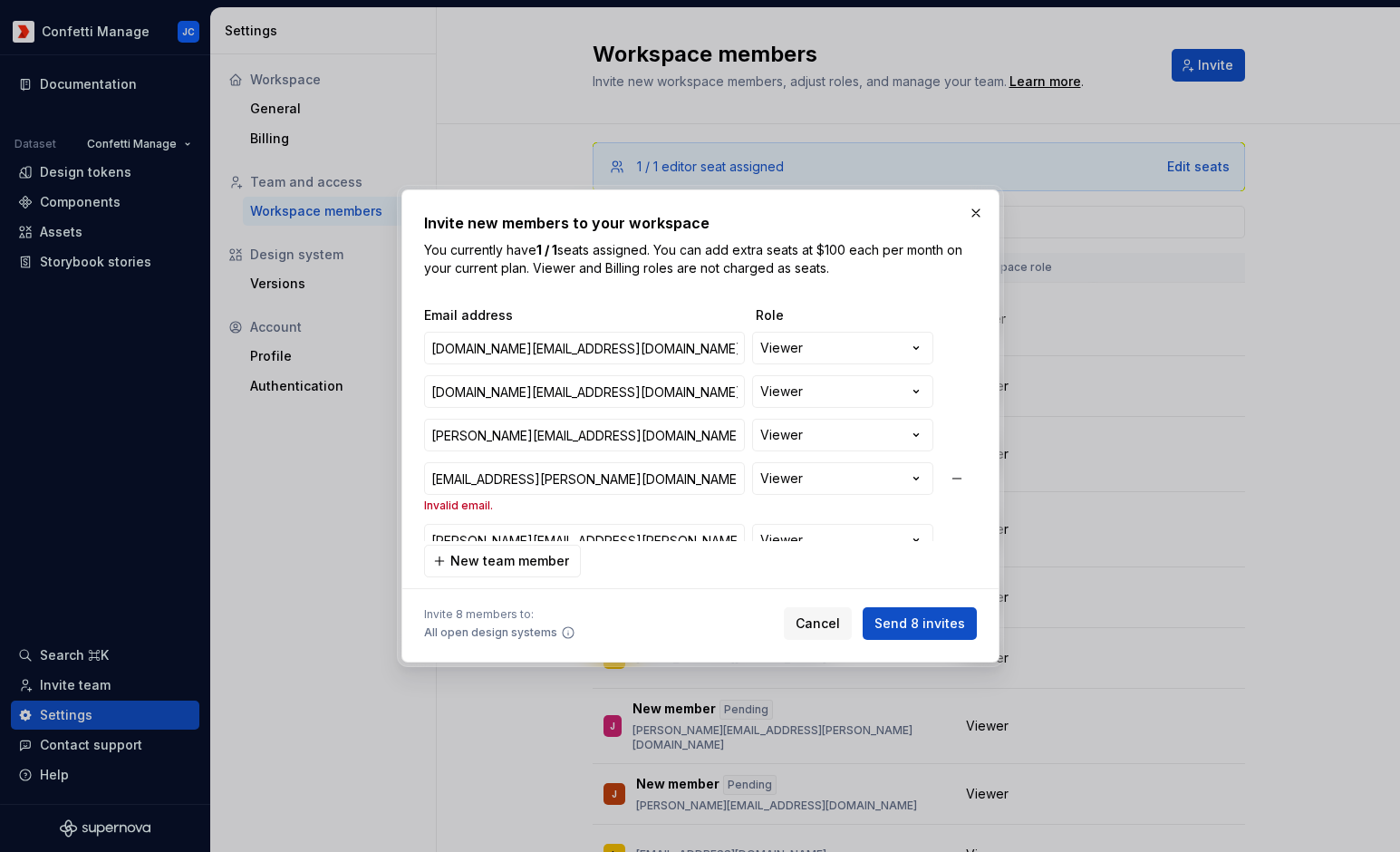click on "[EMAIL_ADDRESS][PERSON_NAME][DOMAIN_NAME] Invalid email." at bounding box center [584, 488] 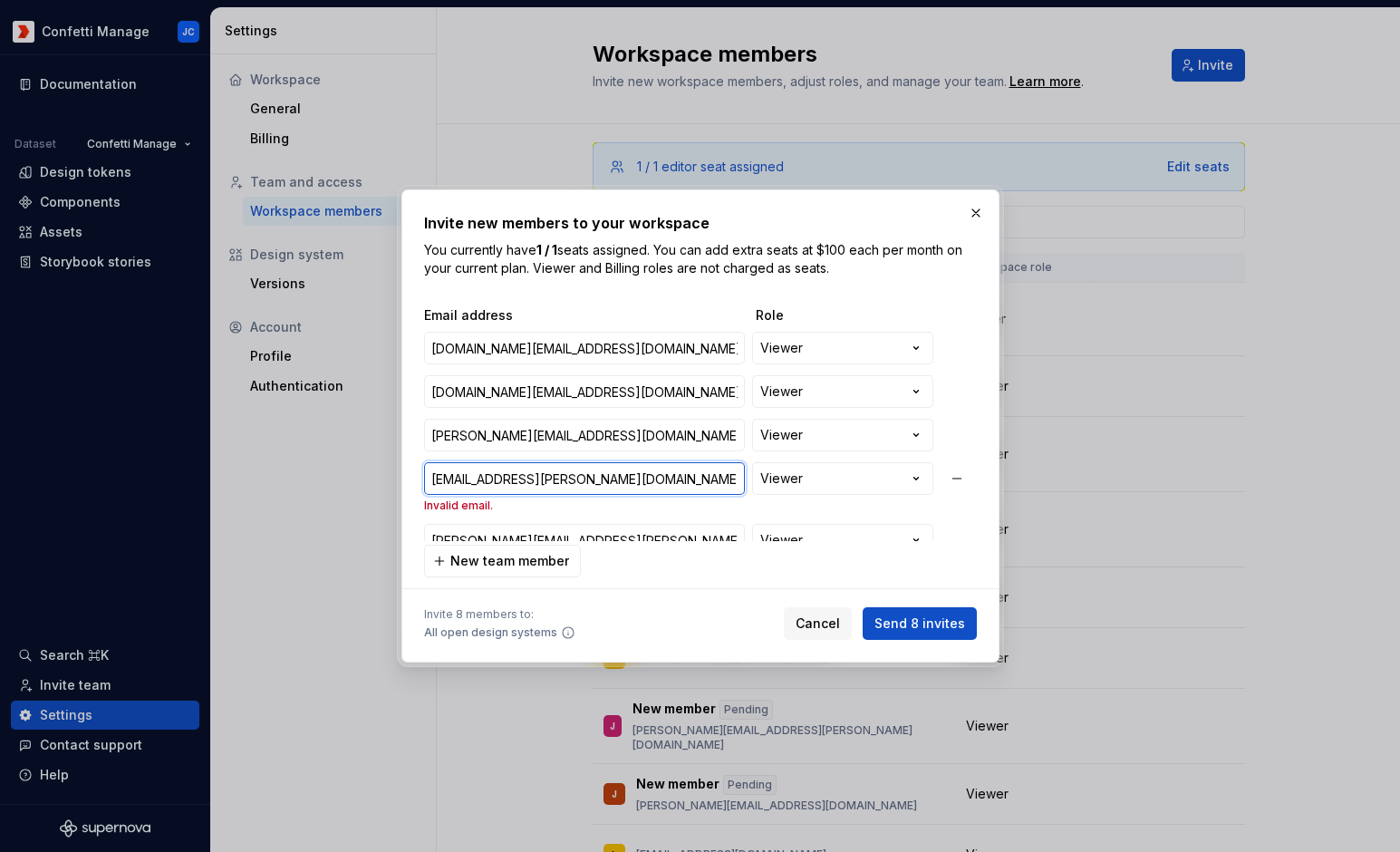 click on "[EMAIL_ADDRESS][PERSON_NAME][DOMAIN_NAME]" at bounding box center [584, 479] 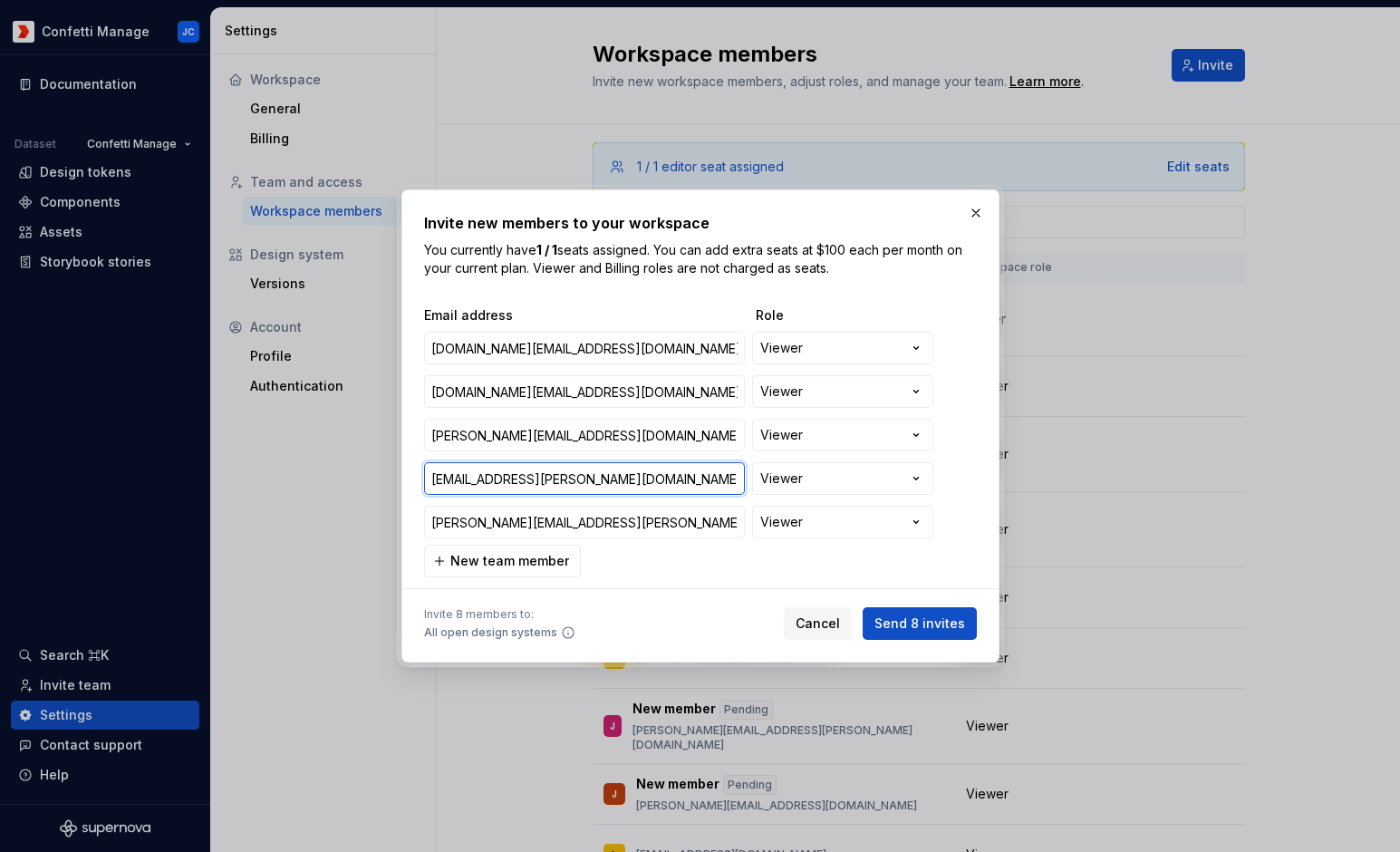type on "[EMAIL_ADDRESS][PERSON_NAME][DOMAIN_NAME]" 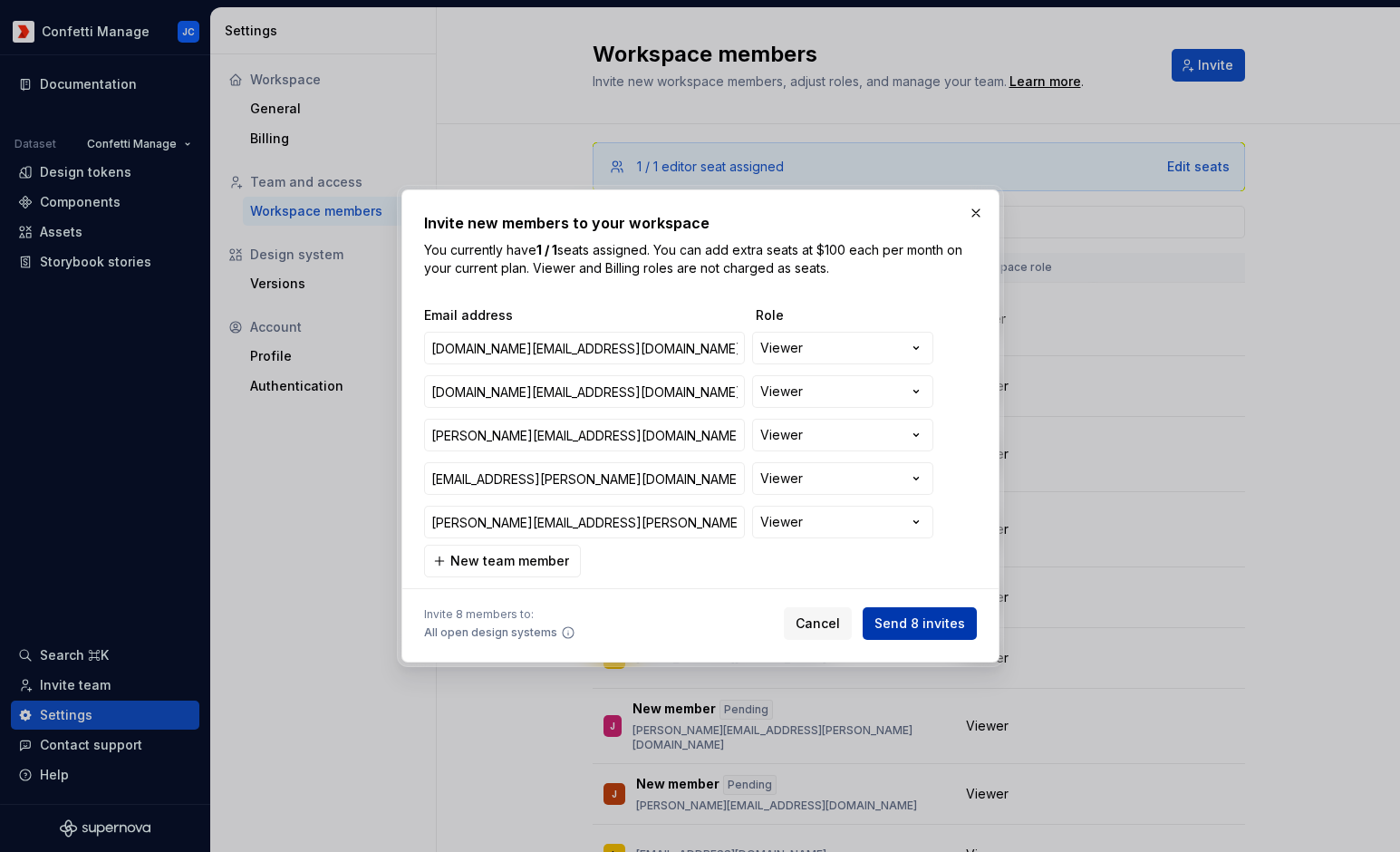 click on "Send 8 invites" at bounding box center [920, 624] 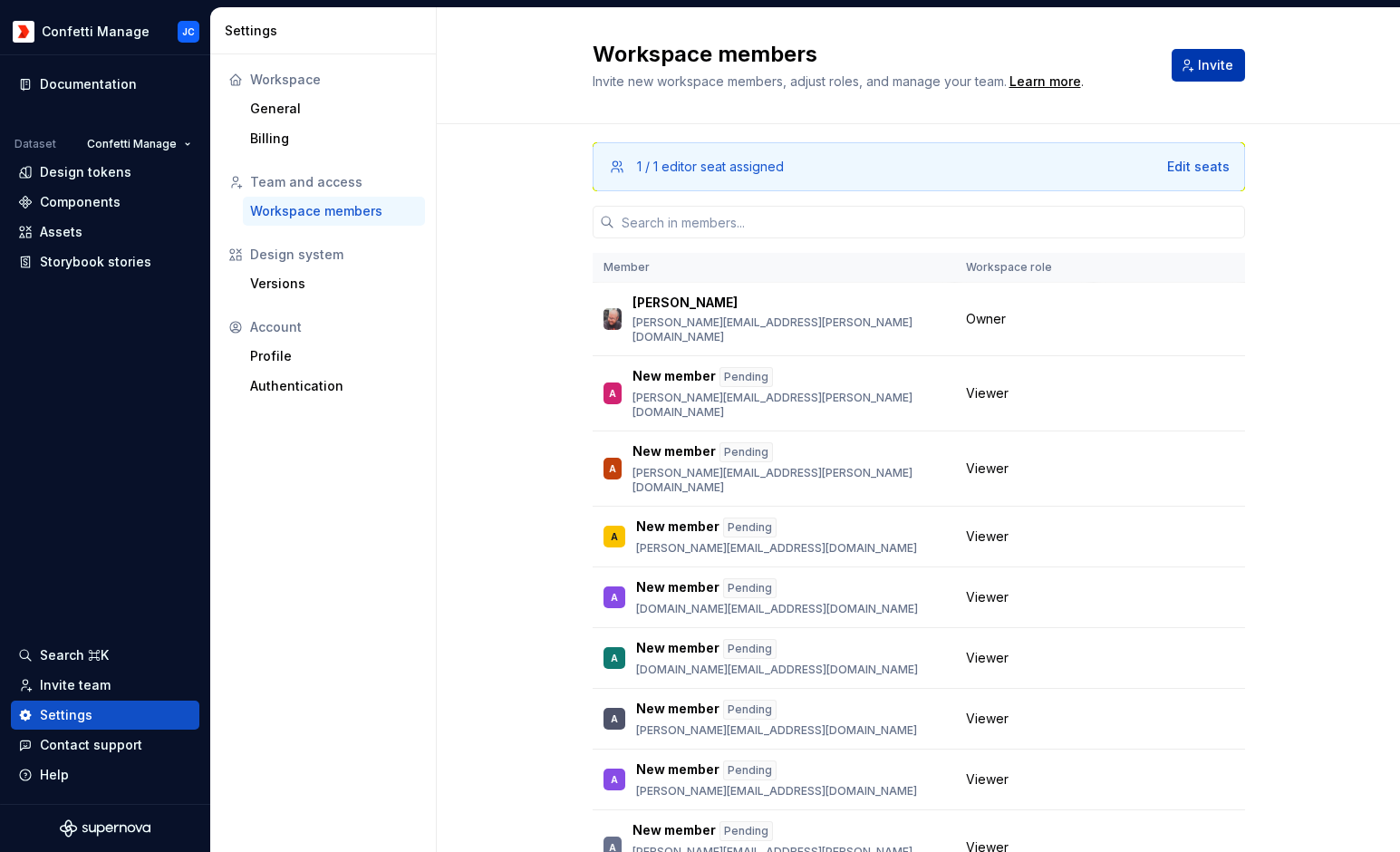 click on "Invite" at bounding box center (1215, 65) 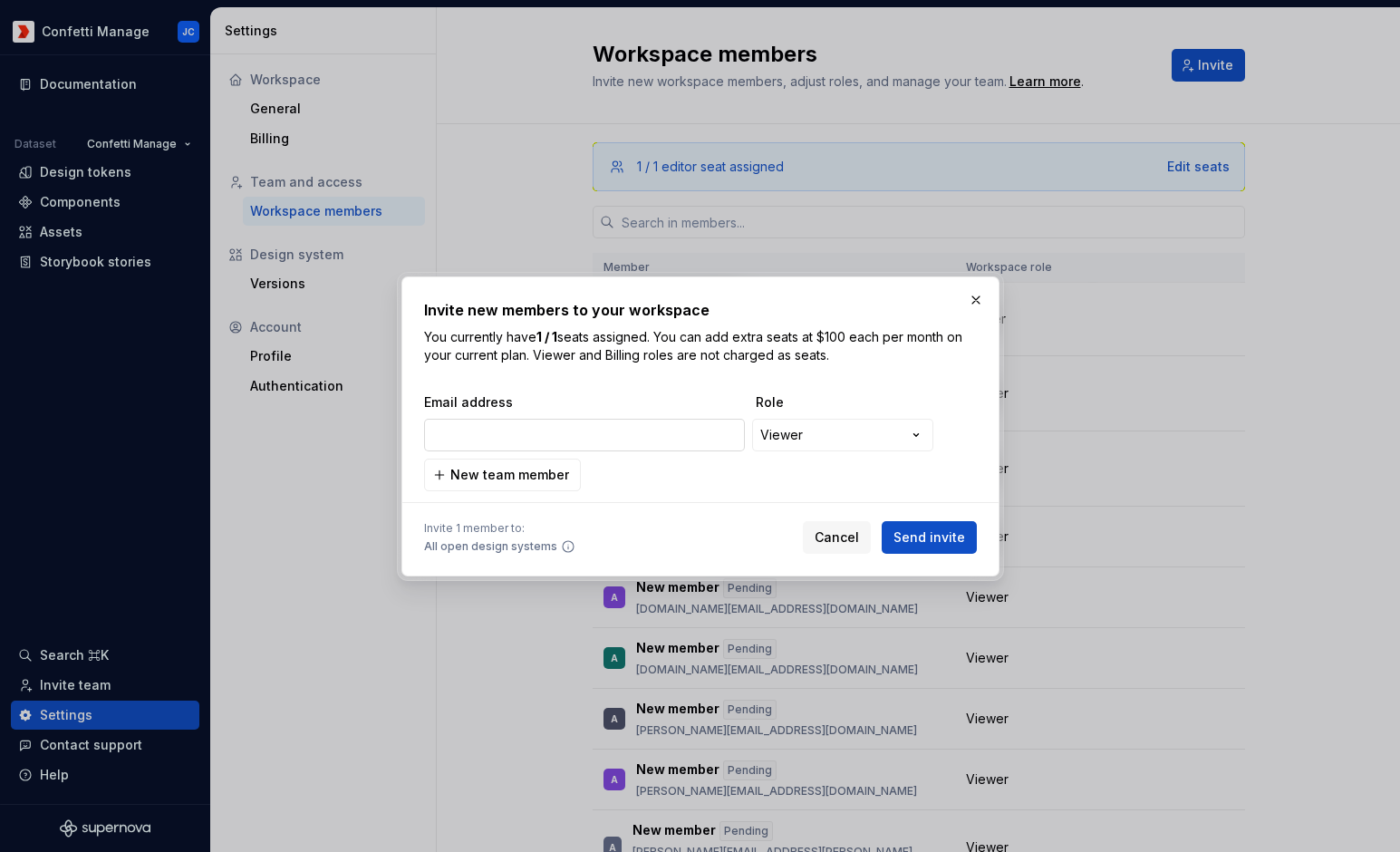 click on "**********" at bounding box center (700, 442) 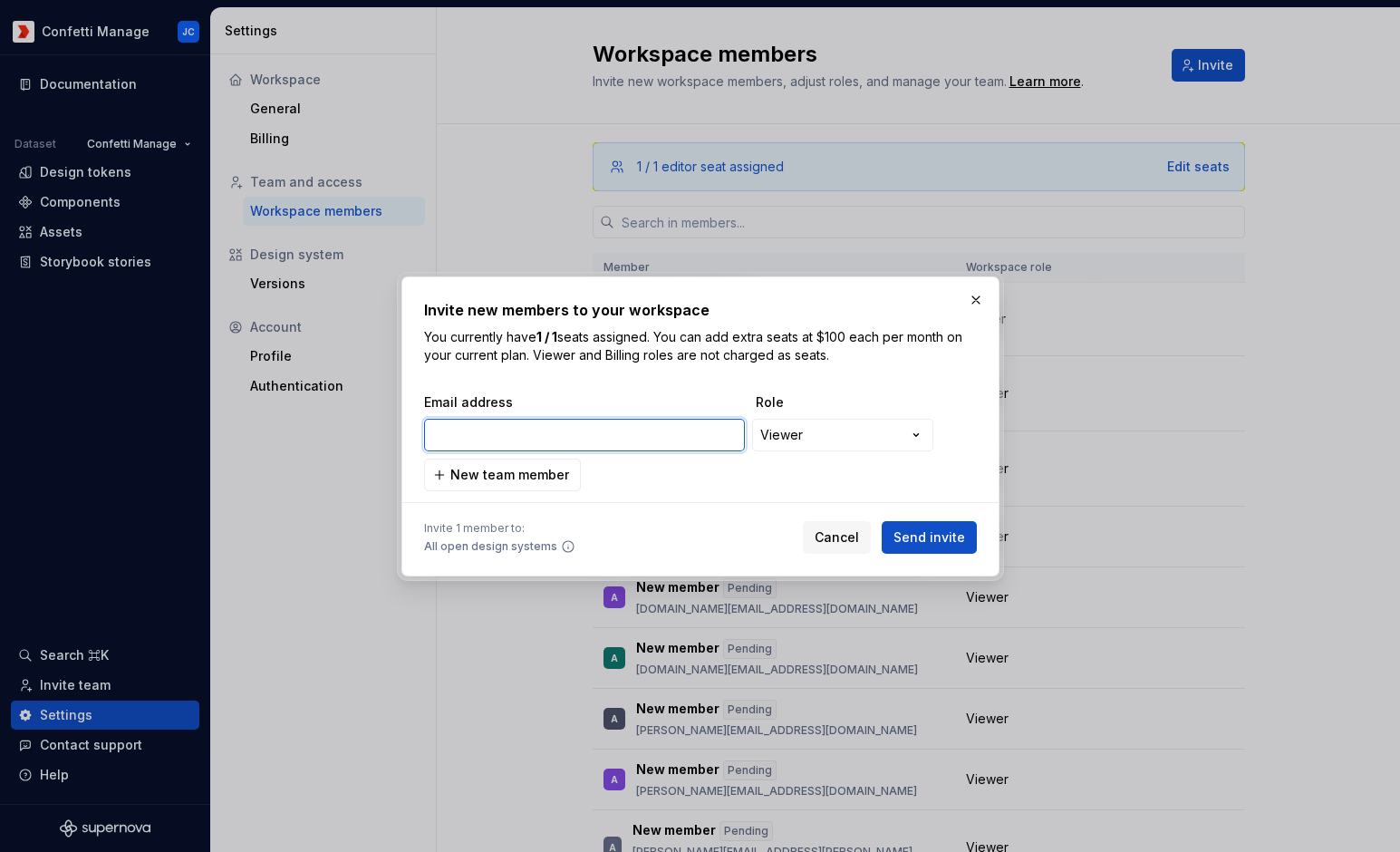 click at bounding box center [584, 435] 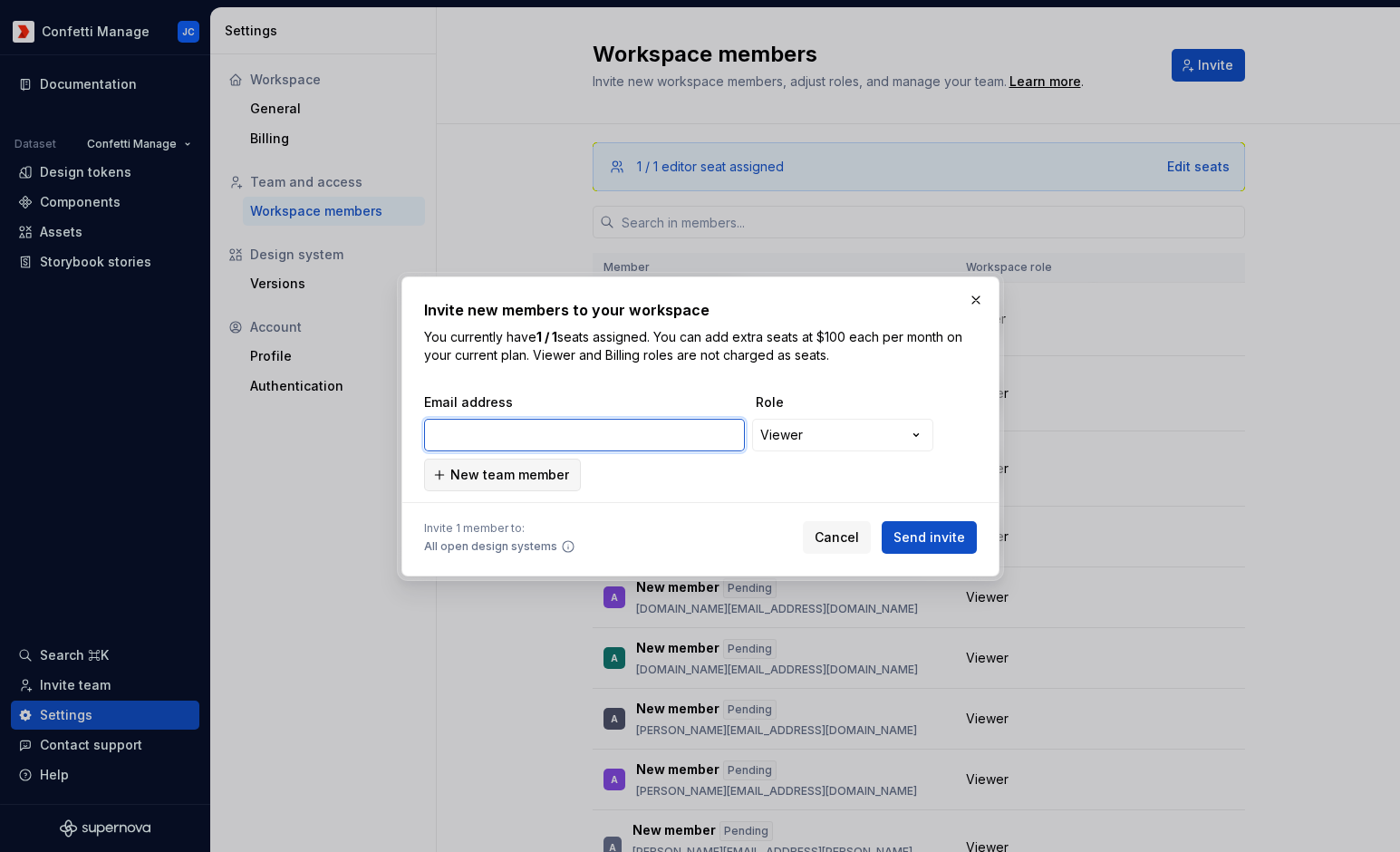 paste on "[PERSON_NAME][EMAIL_ADDRESS][DOMAIN_NAME]" 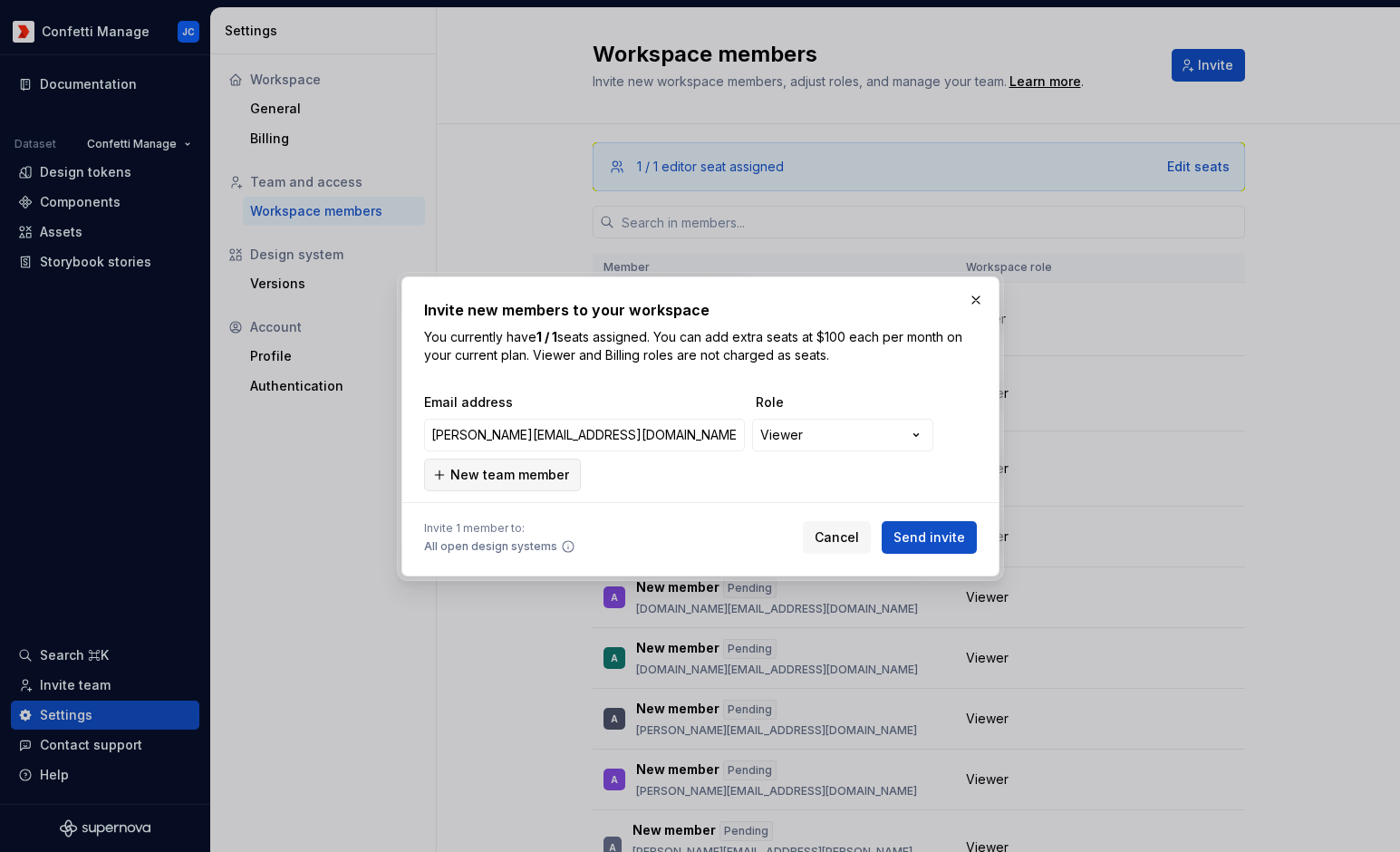 click on "New team member" at bounding box center [509, 475] 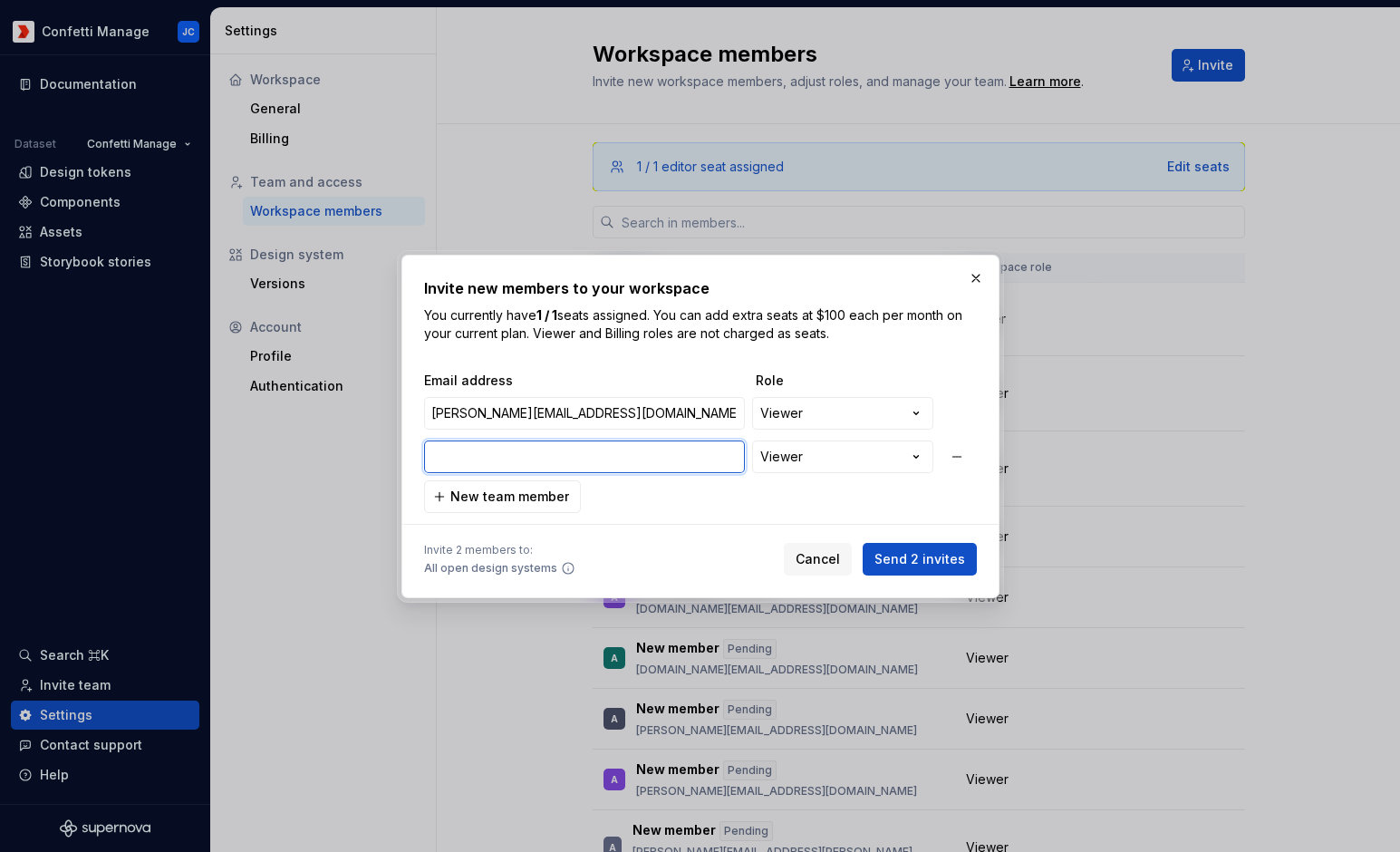 click at bounding box center [584, 457] 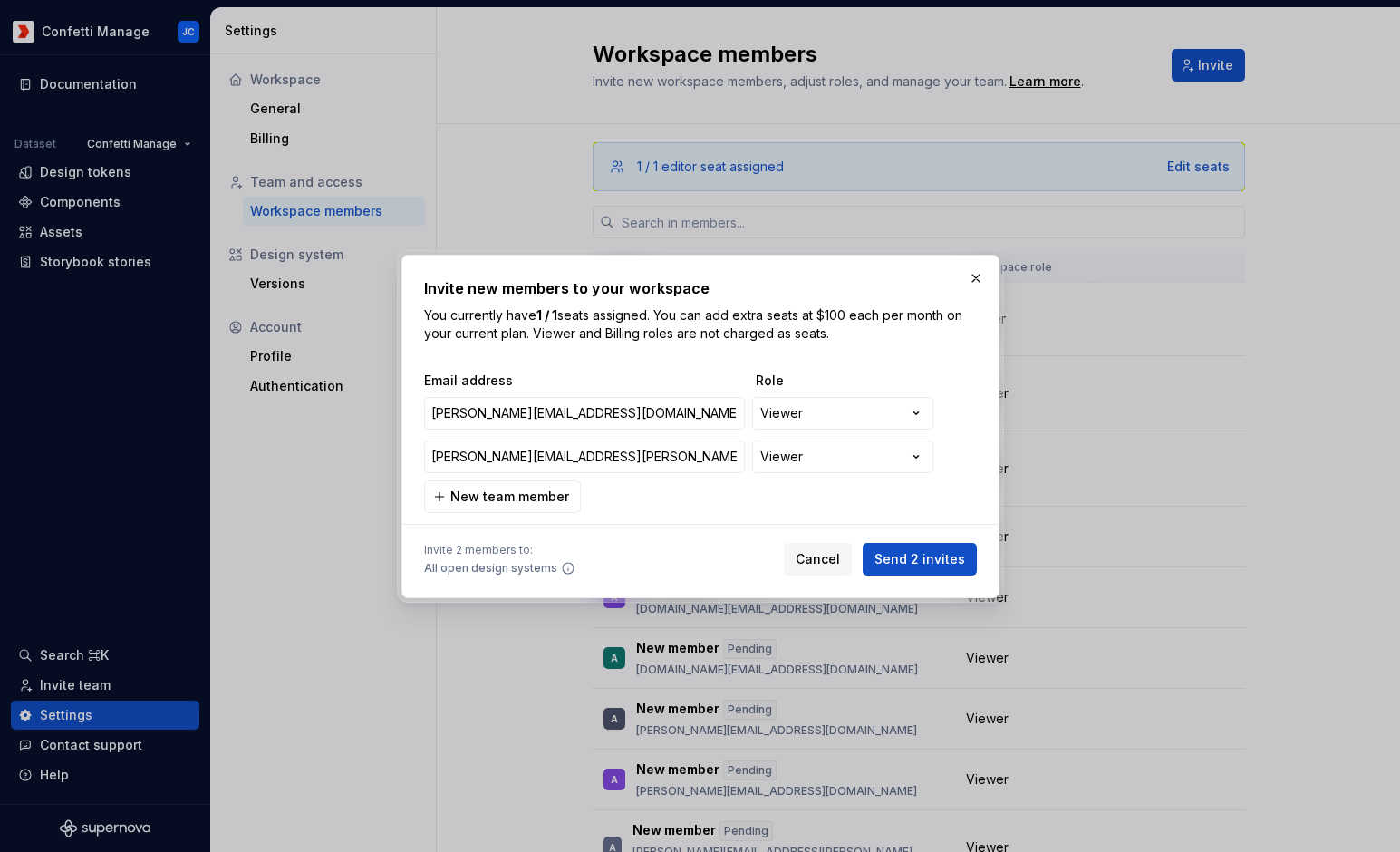 click on "New team member" at bounding box center (509, 497) 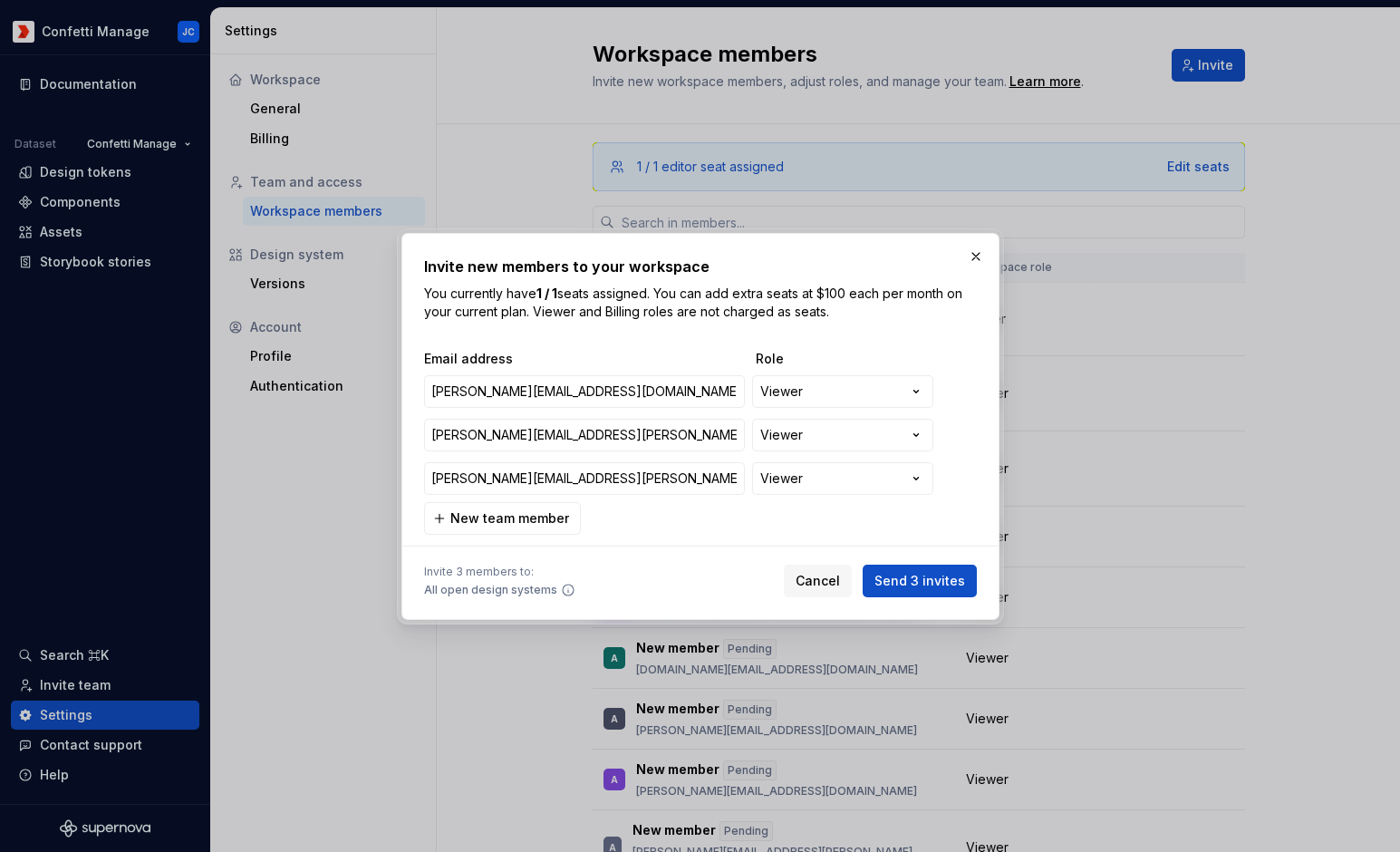 type on "[PERSON_NAME][EMAIL_ADDRESS][PERSON_NAME][DOMAIN_NAME]" 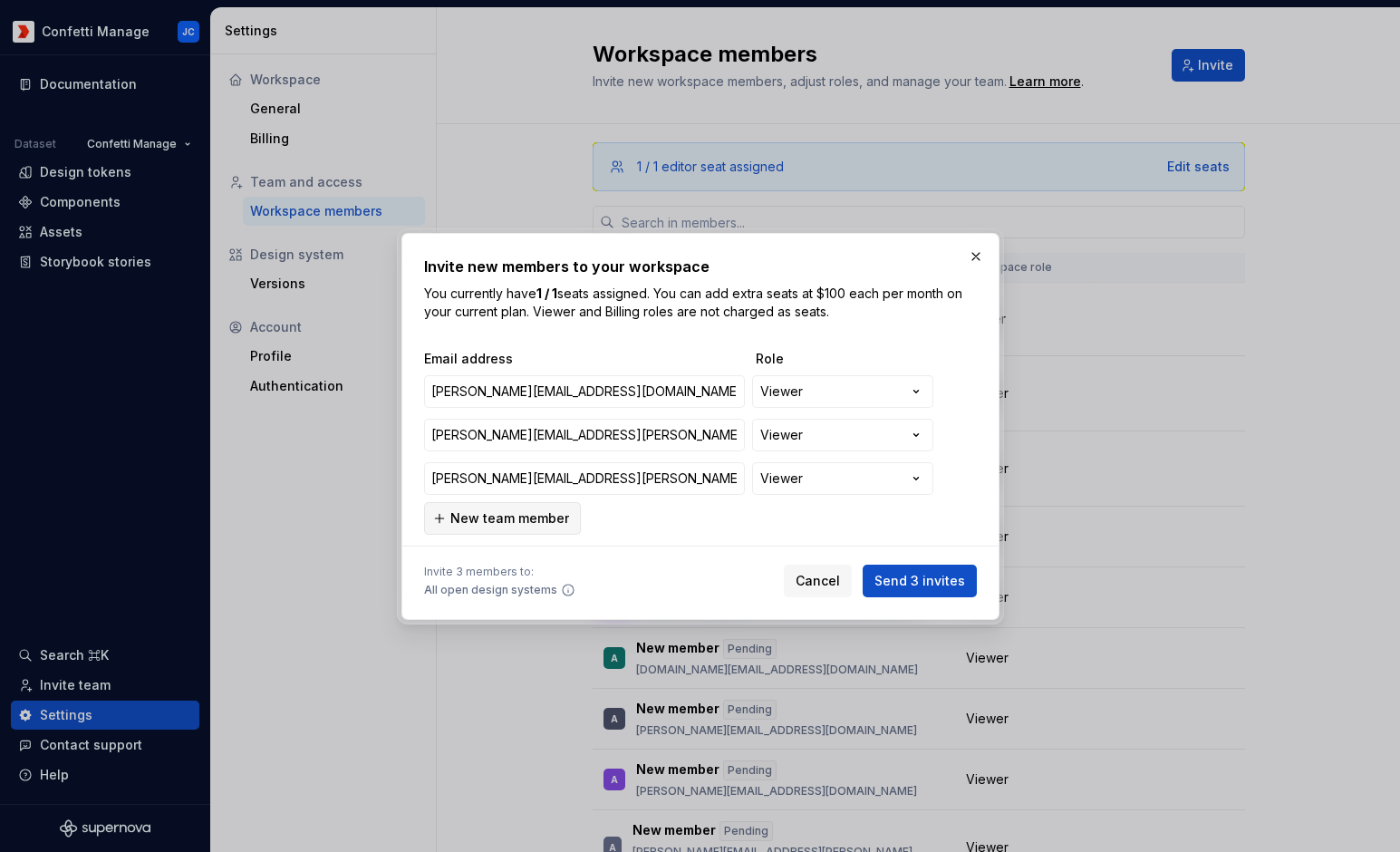 click on "New team member" at bounding box center (502, 518) 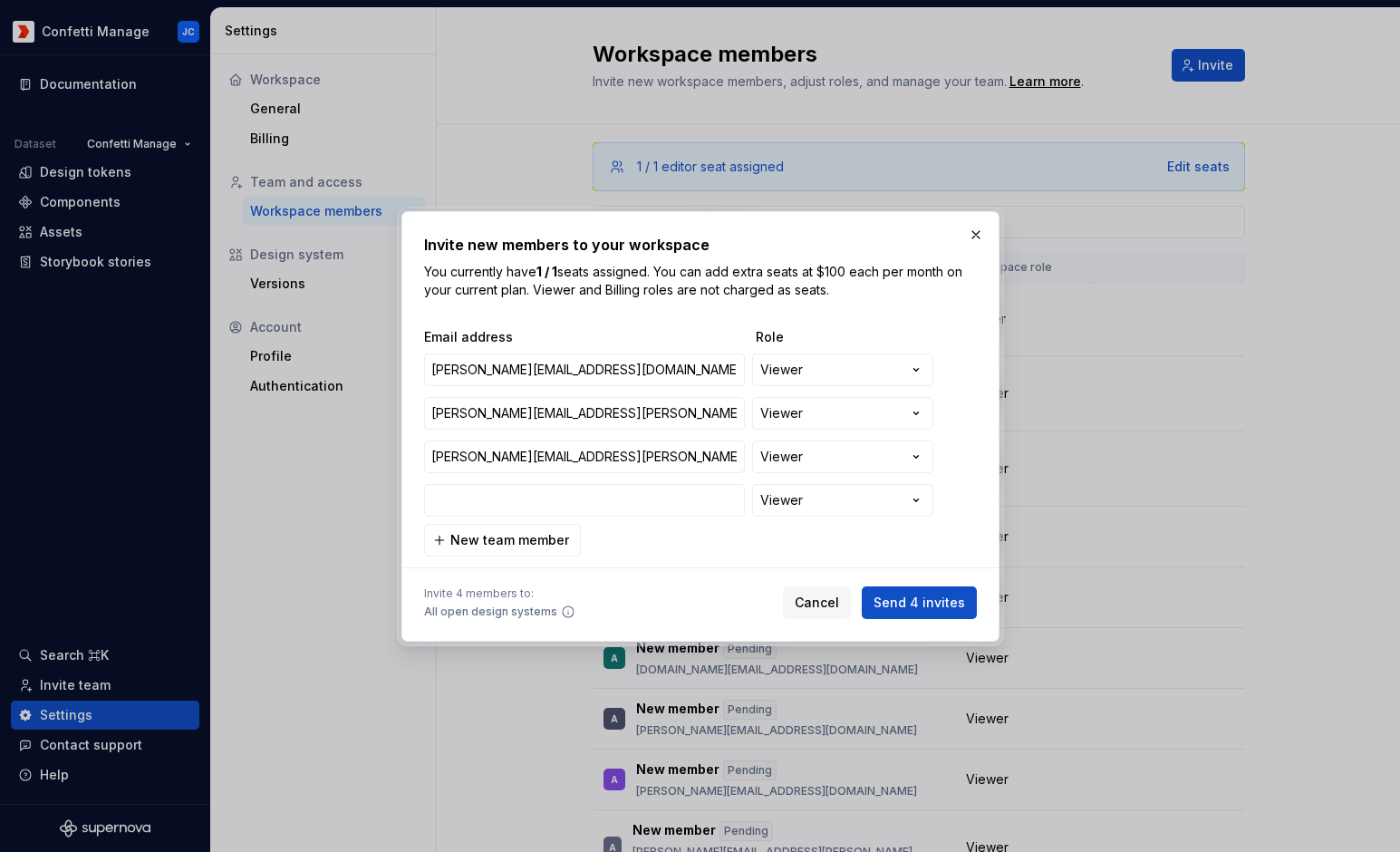 type on "[PERSON_NAME][EMAIL_ADDRESS][PERSON_NAME][DOMAIN_NAME]" 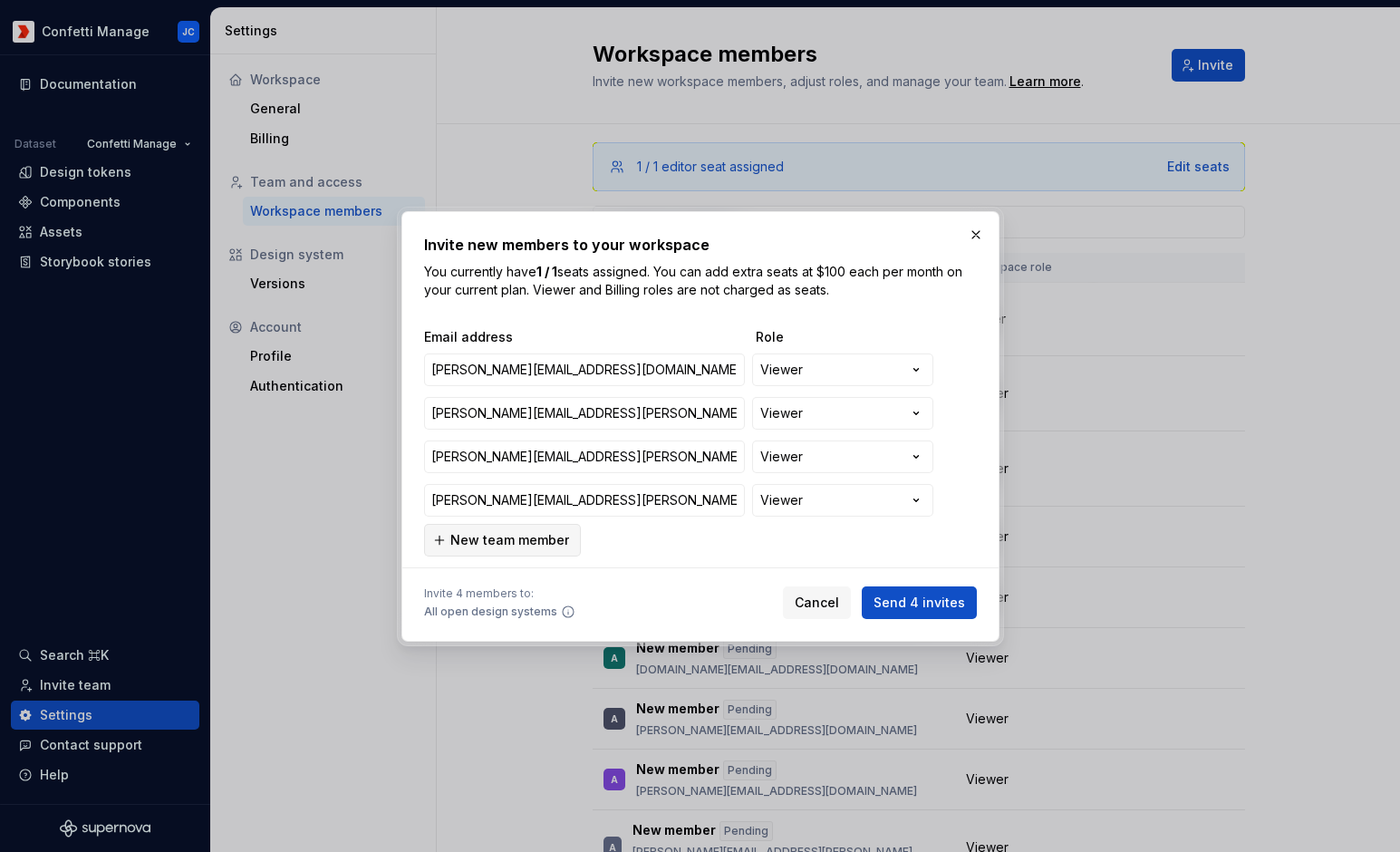 click on "New team member" at bounding box center [509, 540] 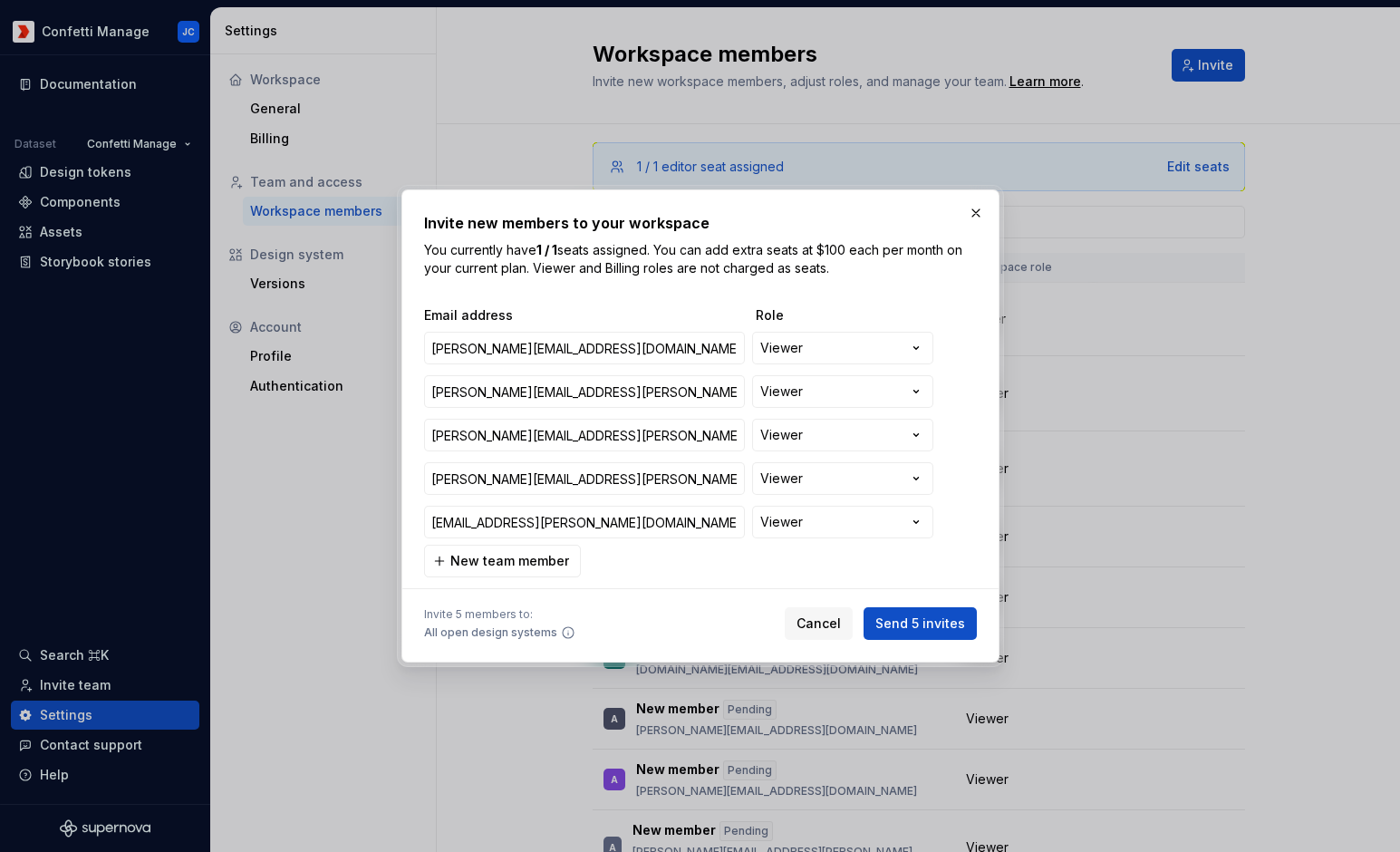 type on "[EMAIL_ADDRESS][PERSON_NAME][DOMAIN_NAME]" 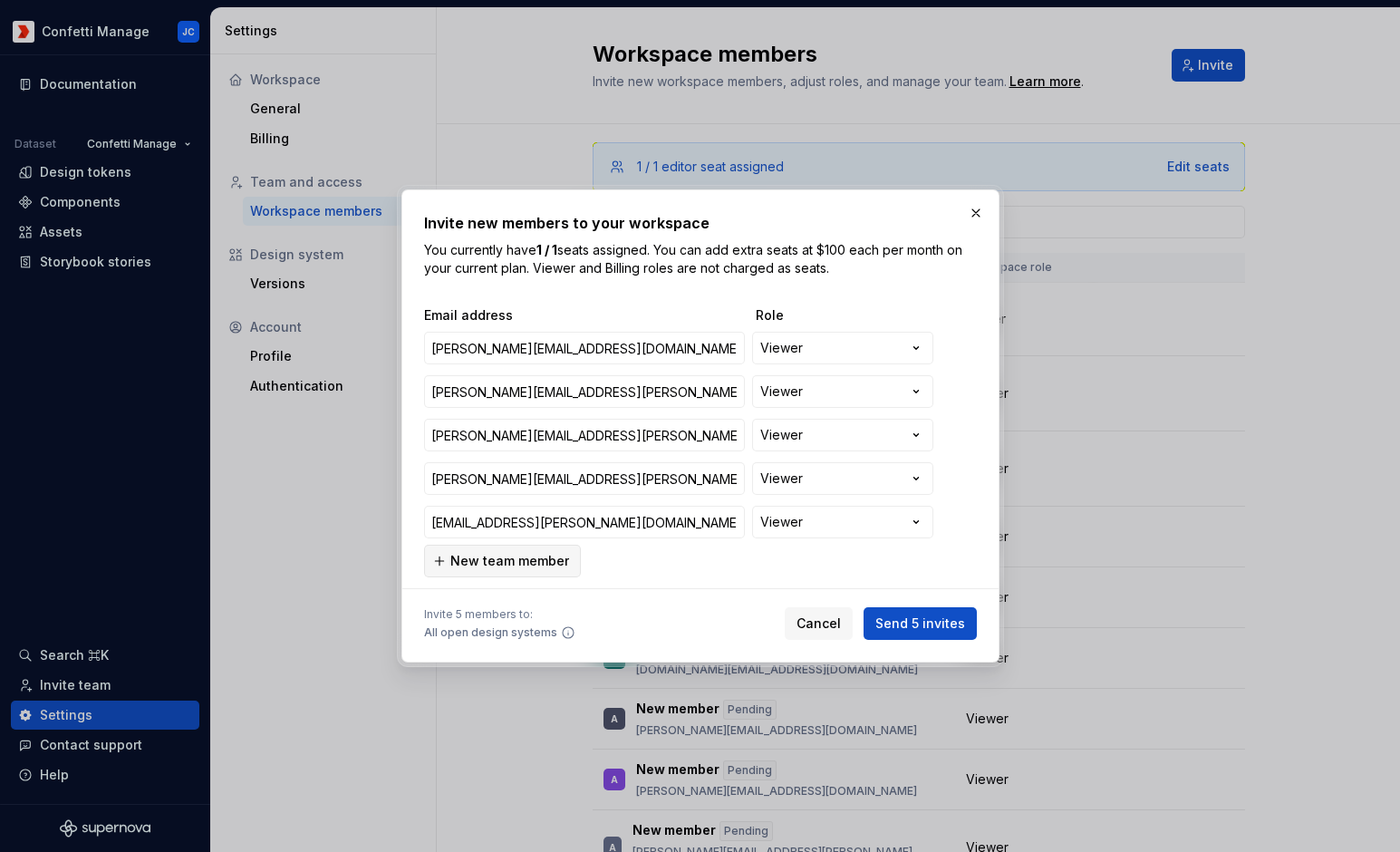 click on "New team member" at bounding box center (509, 561) 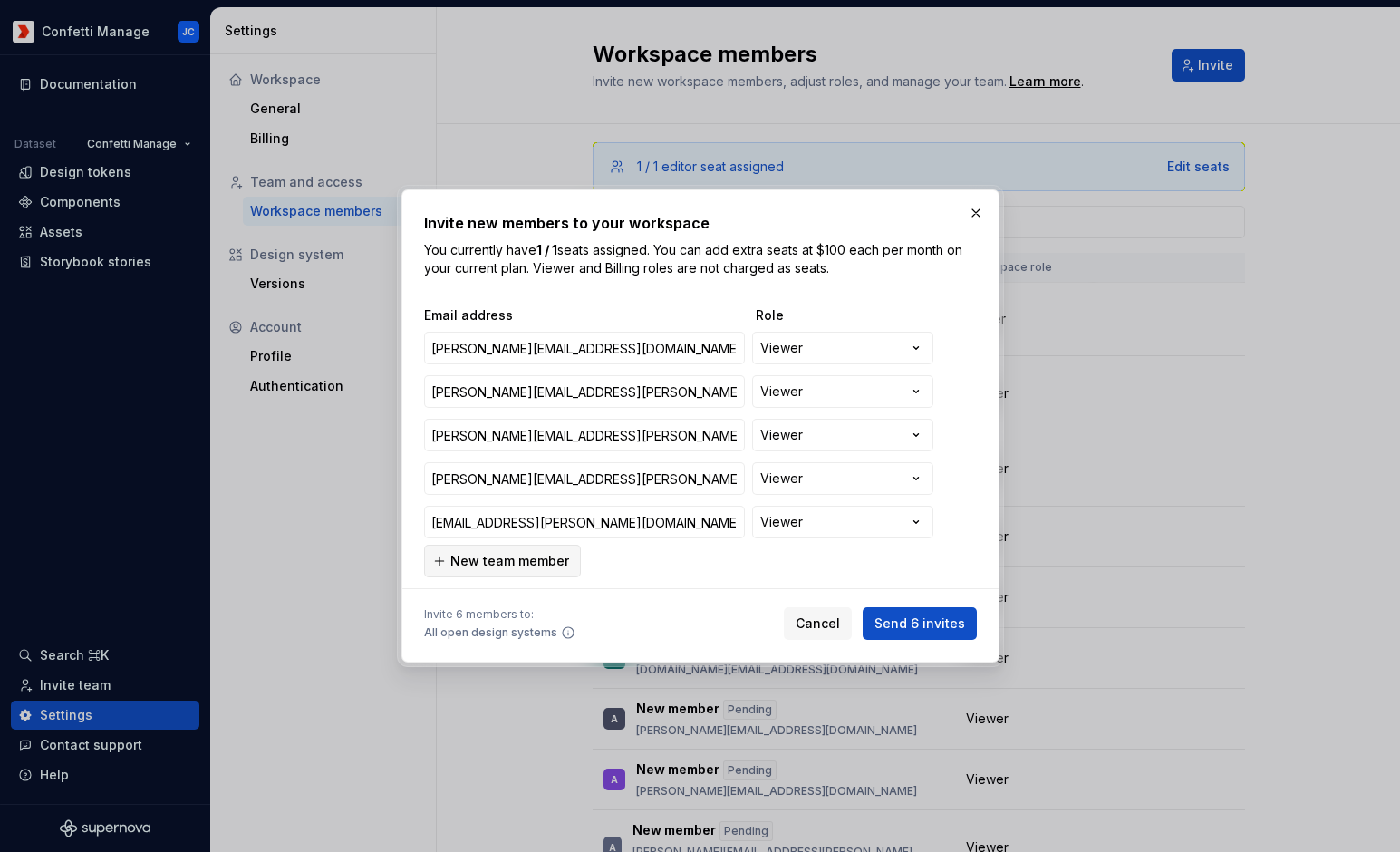 scroll, scrollTop: 44, scrollLeft: 0, axis: vertical 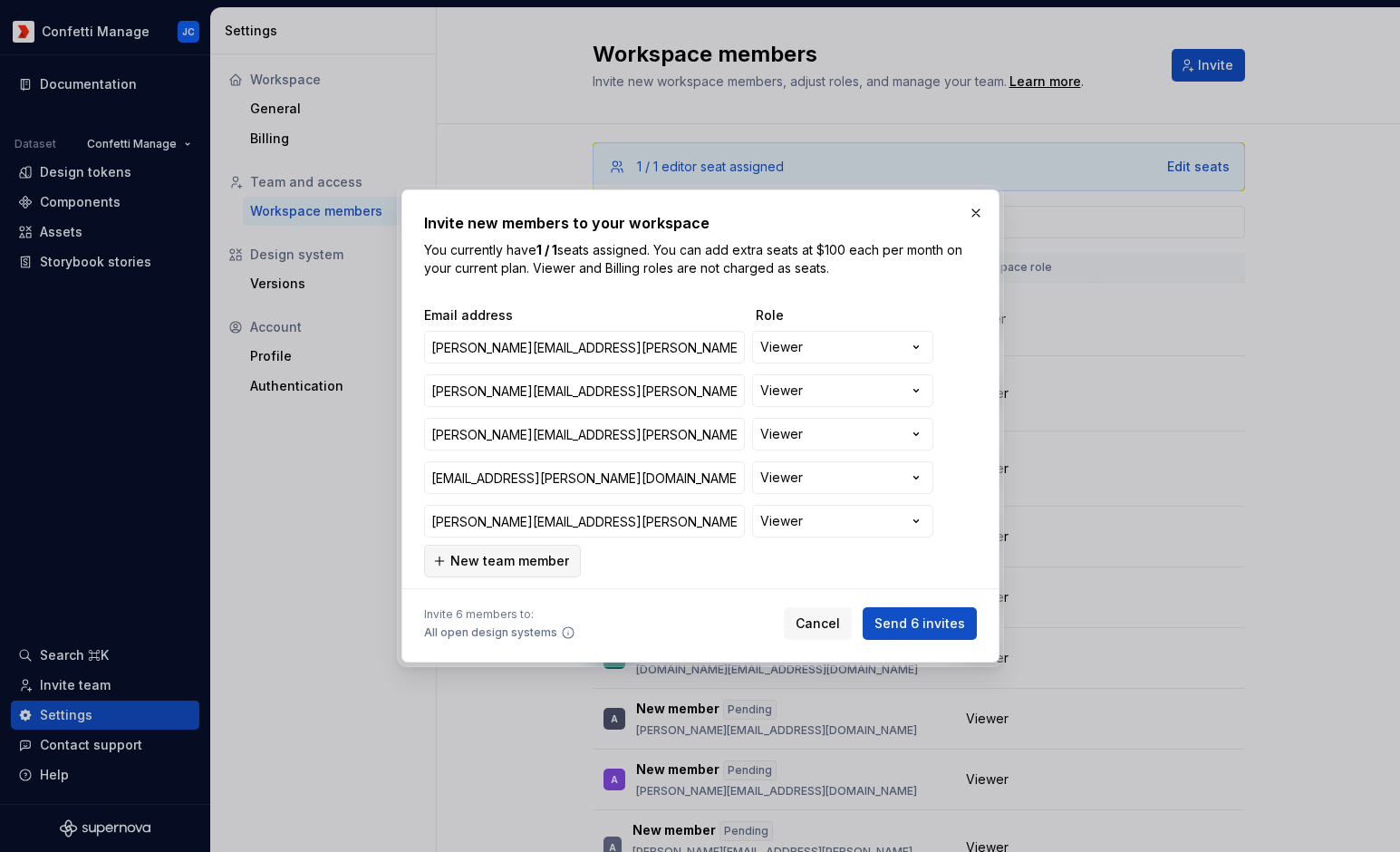 click on "New team member" at bounding box center [509, 561] 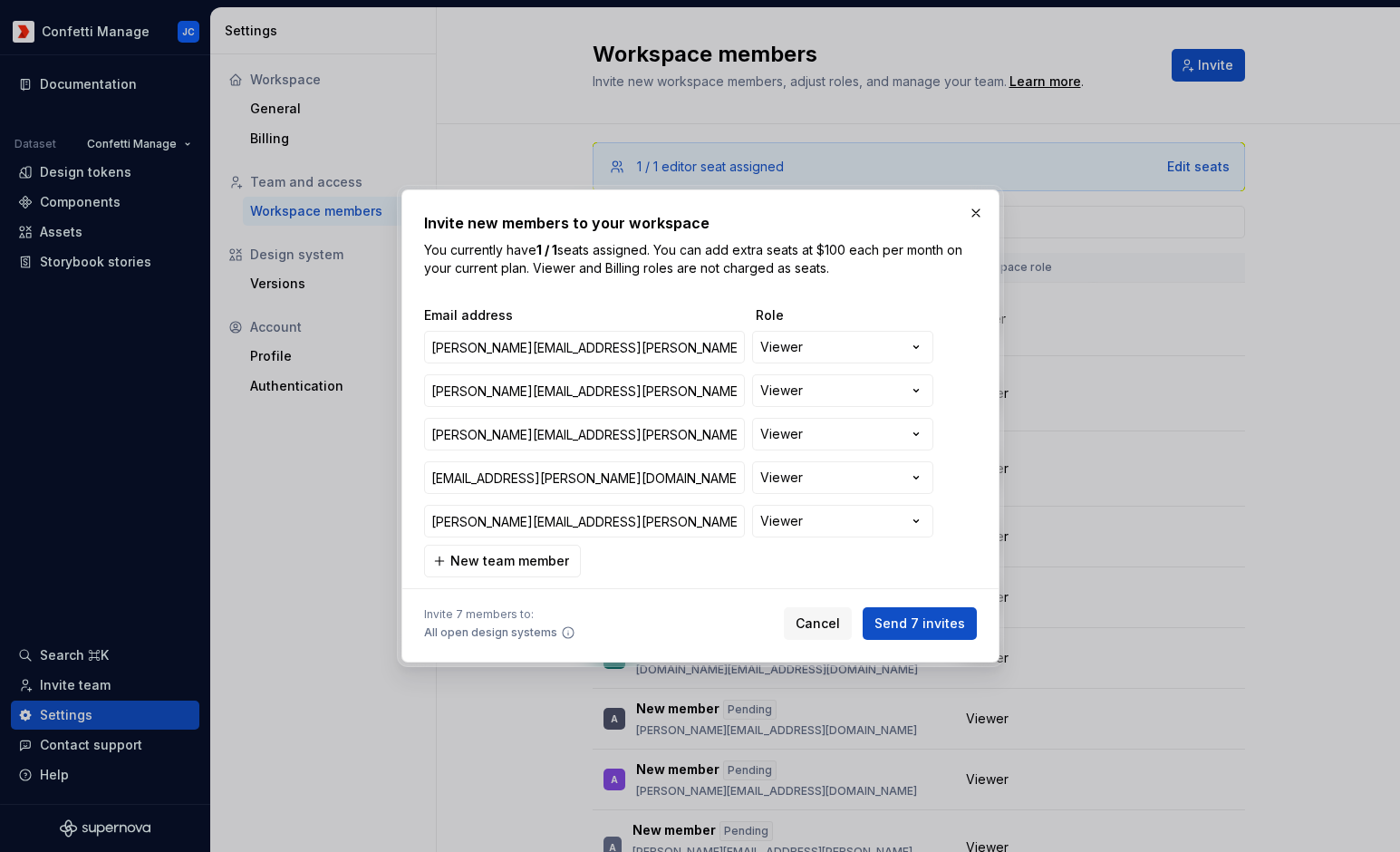 scroll, scrollTop: 88, scrollLeft: 0, axis: vertical 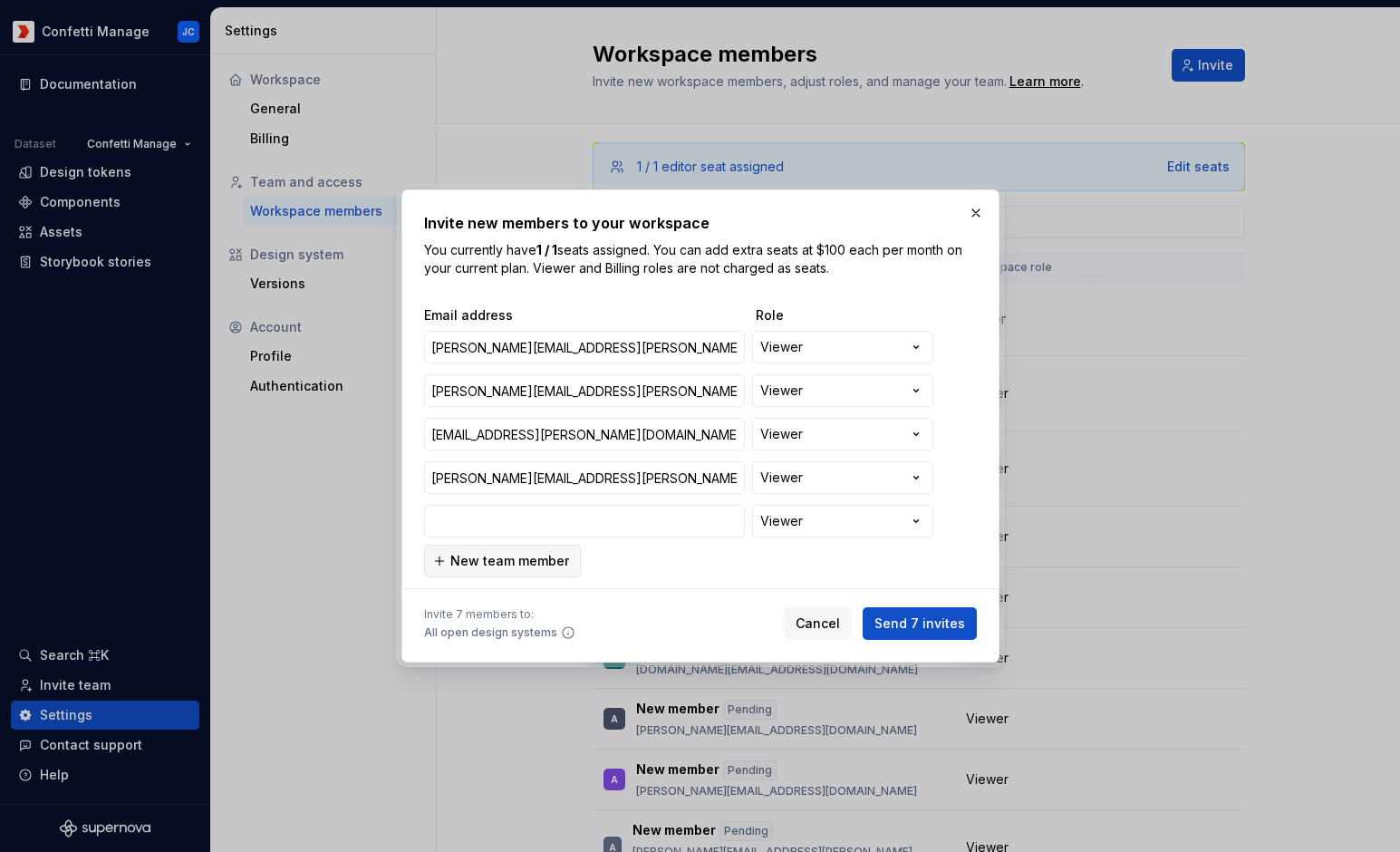type on "[PERSON_NAME][EMAIL_ADDRESS][PERSON_NAME][DOMAIN_NAME]" 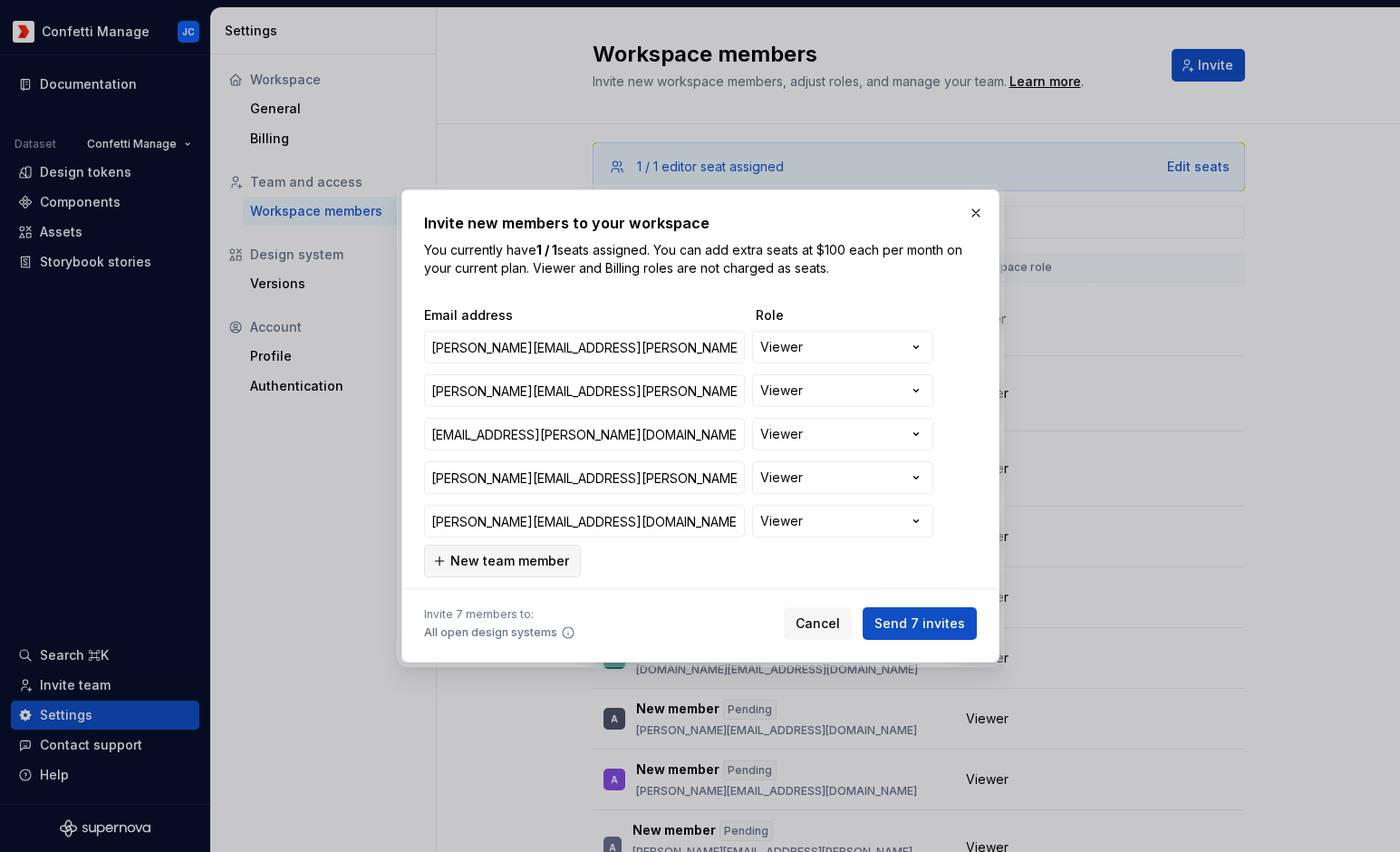 click on "New team member" at bounding box center (509, 561) 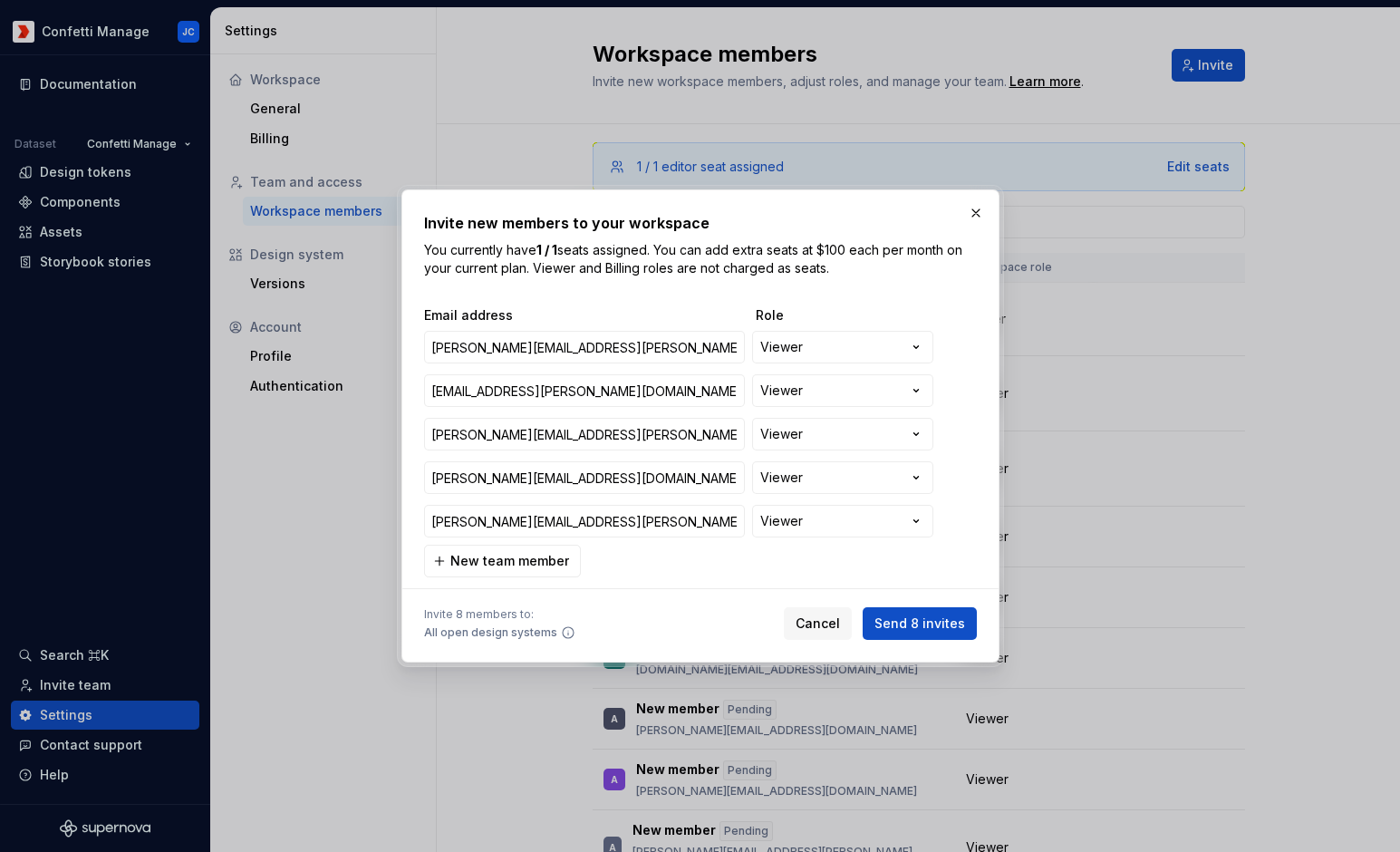 type on "[PERSON_NAME][EMAIL_ADDRESS][PERSON_NAME][DOMAIN_NAME]" 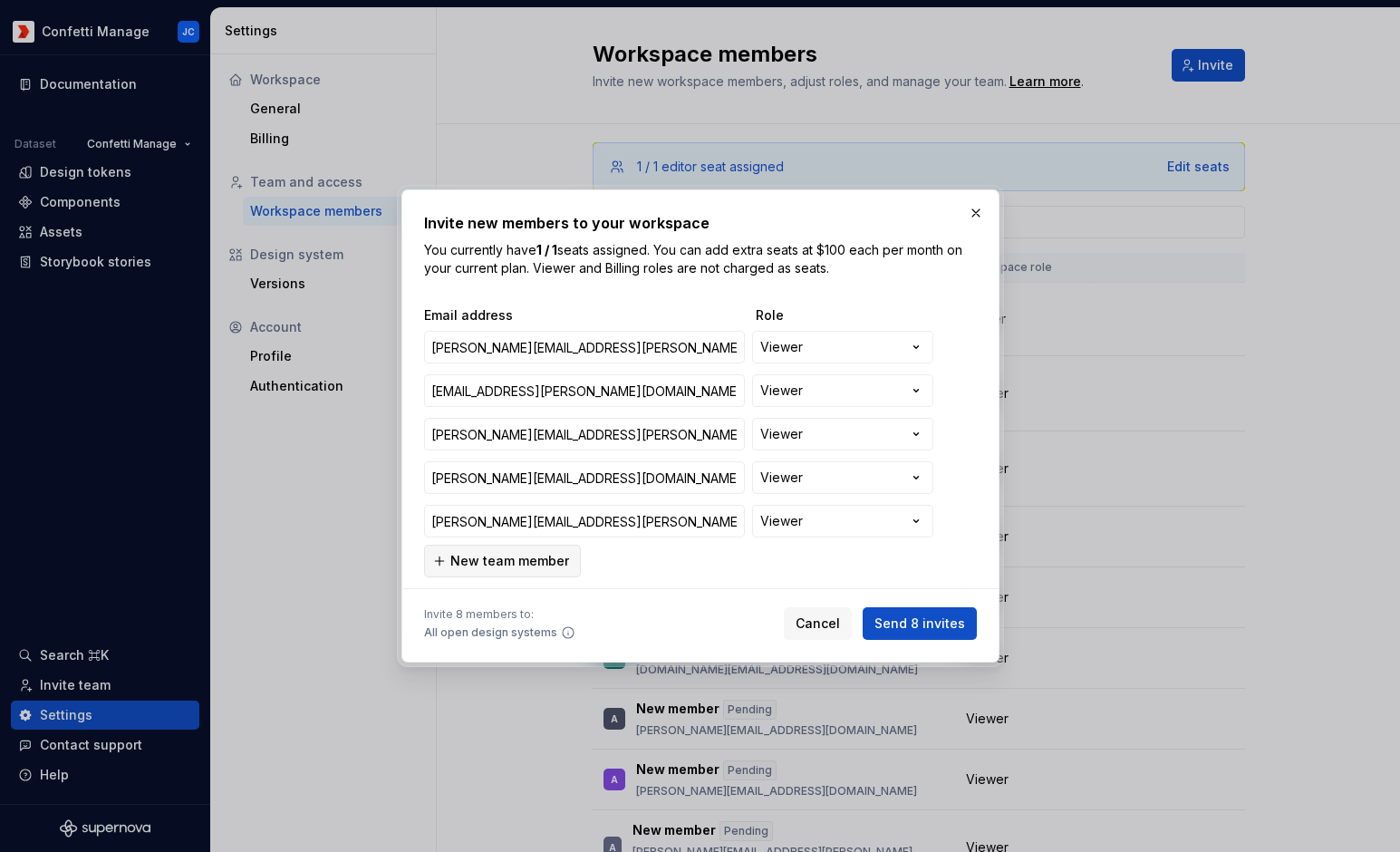 click on "New team member" at bounding box center [509, 561] 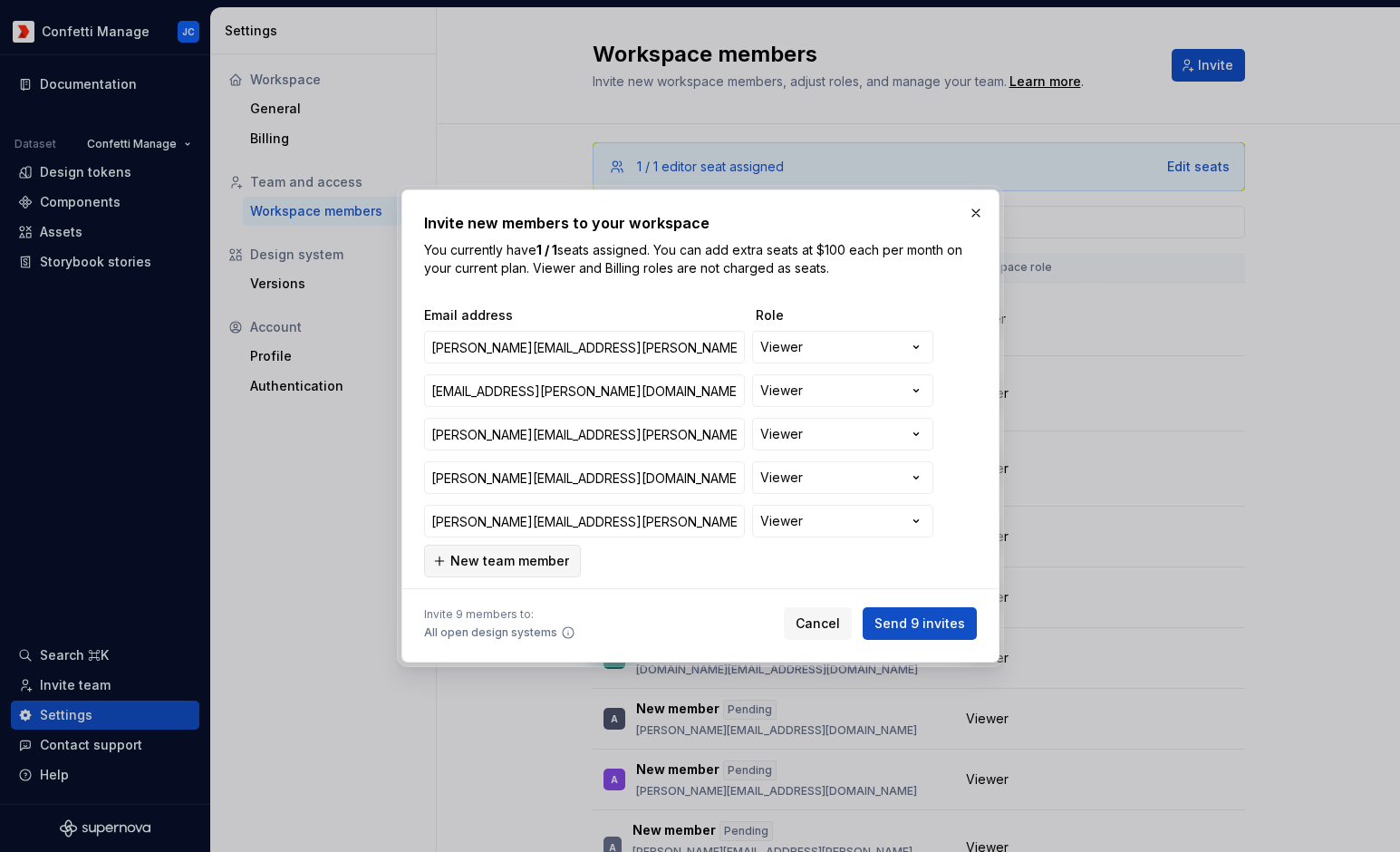 scroll, scrollTop: 175, scrollLeft: 0, axis: vertical 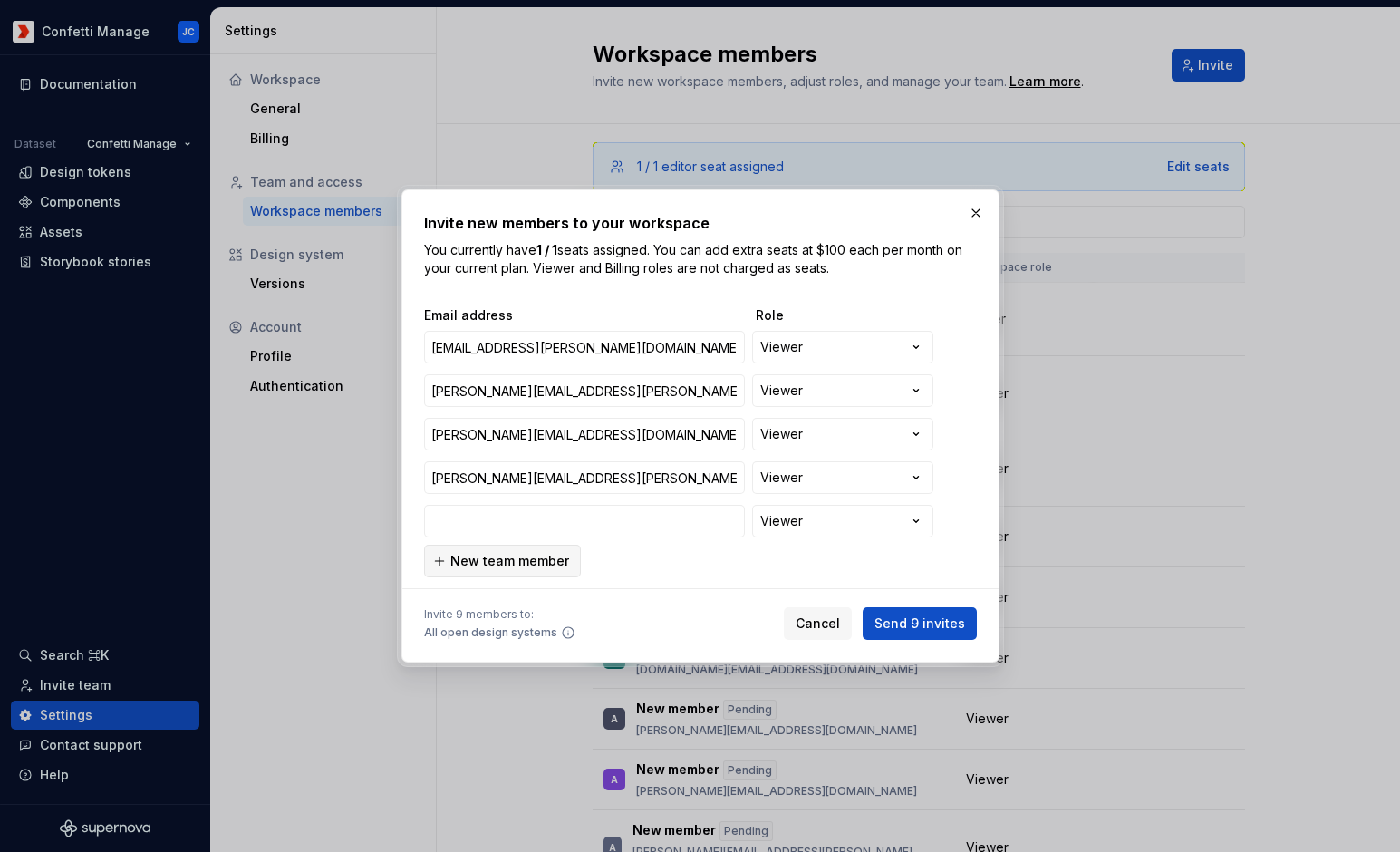 type on "[PERSON_NAME][EMAIL_ADDRESS][PERSON_NAME][DOMAIN_NAME]" 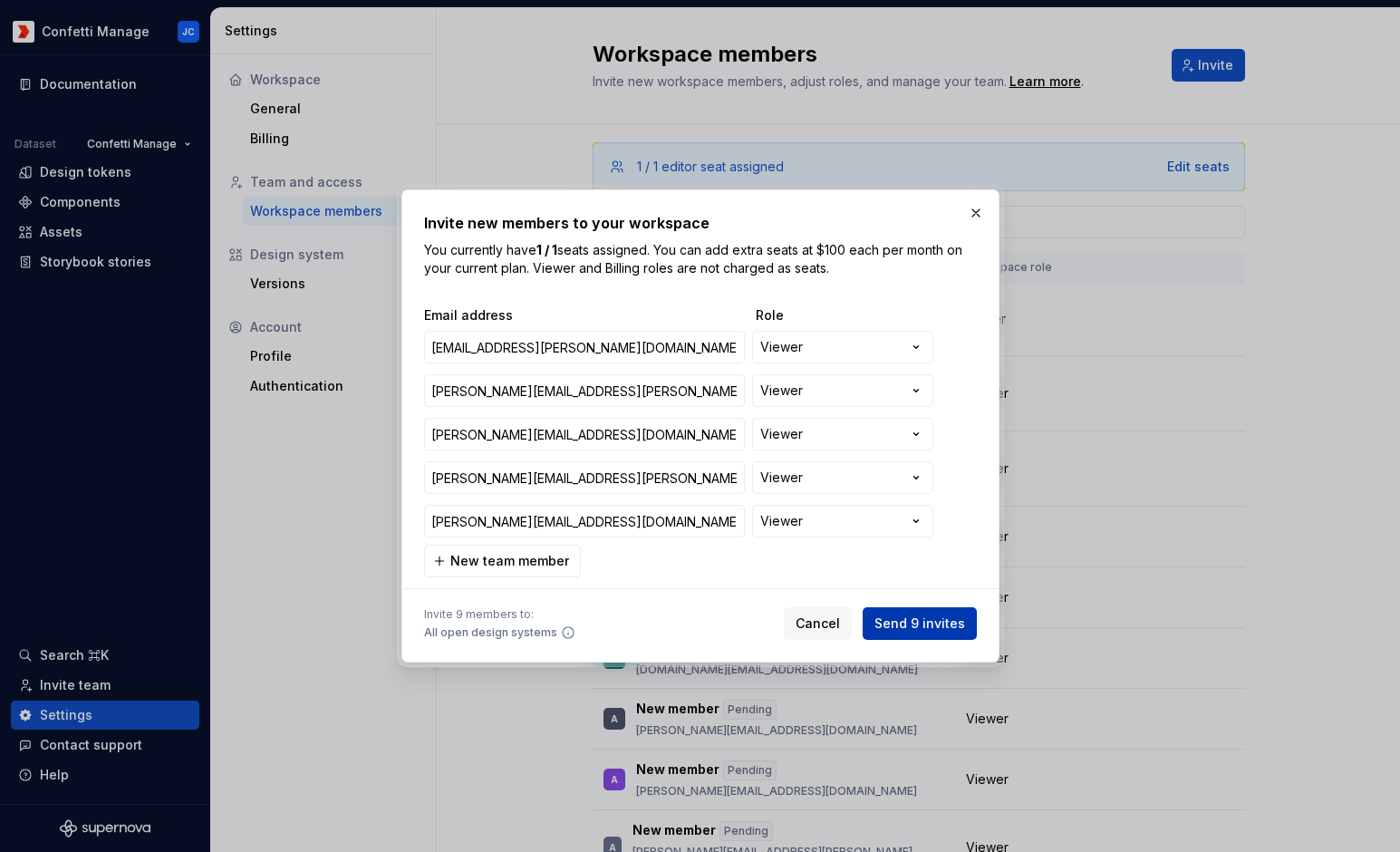 type on "[PERSON_NAME][EMAIL_ADDRESS][PERSON_NAME][DOMAIN_NAME]" 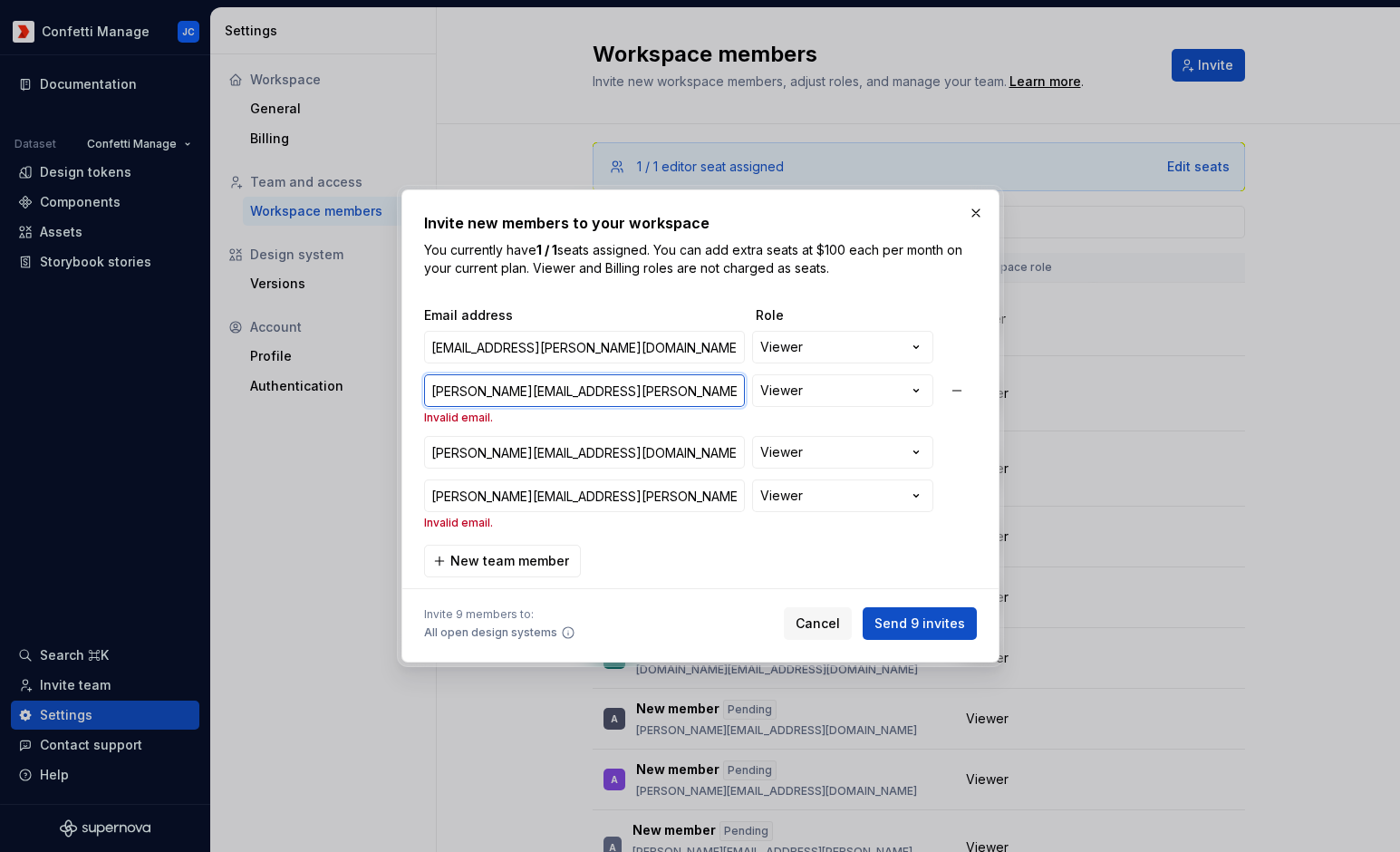 type on "[PERSON_NAME][EMAIL_ADDRESS][PERSON_NAME][DOMAIN_NAME]" 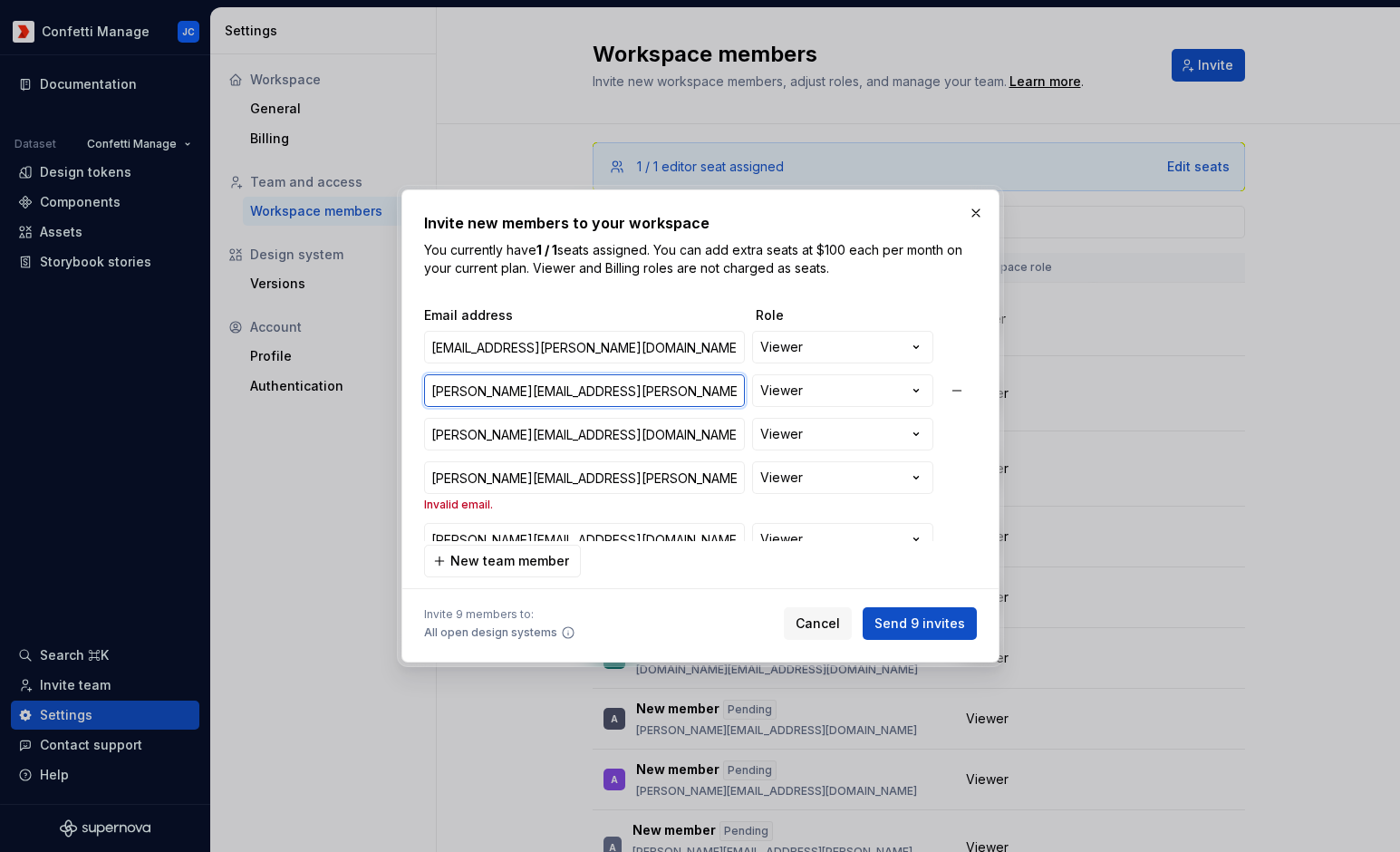 type on "[PERSON_NAME][EMAIL_ADDRESS][PERSON_NAME][DOMAIN_NAME]" 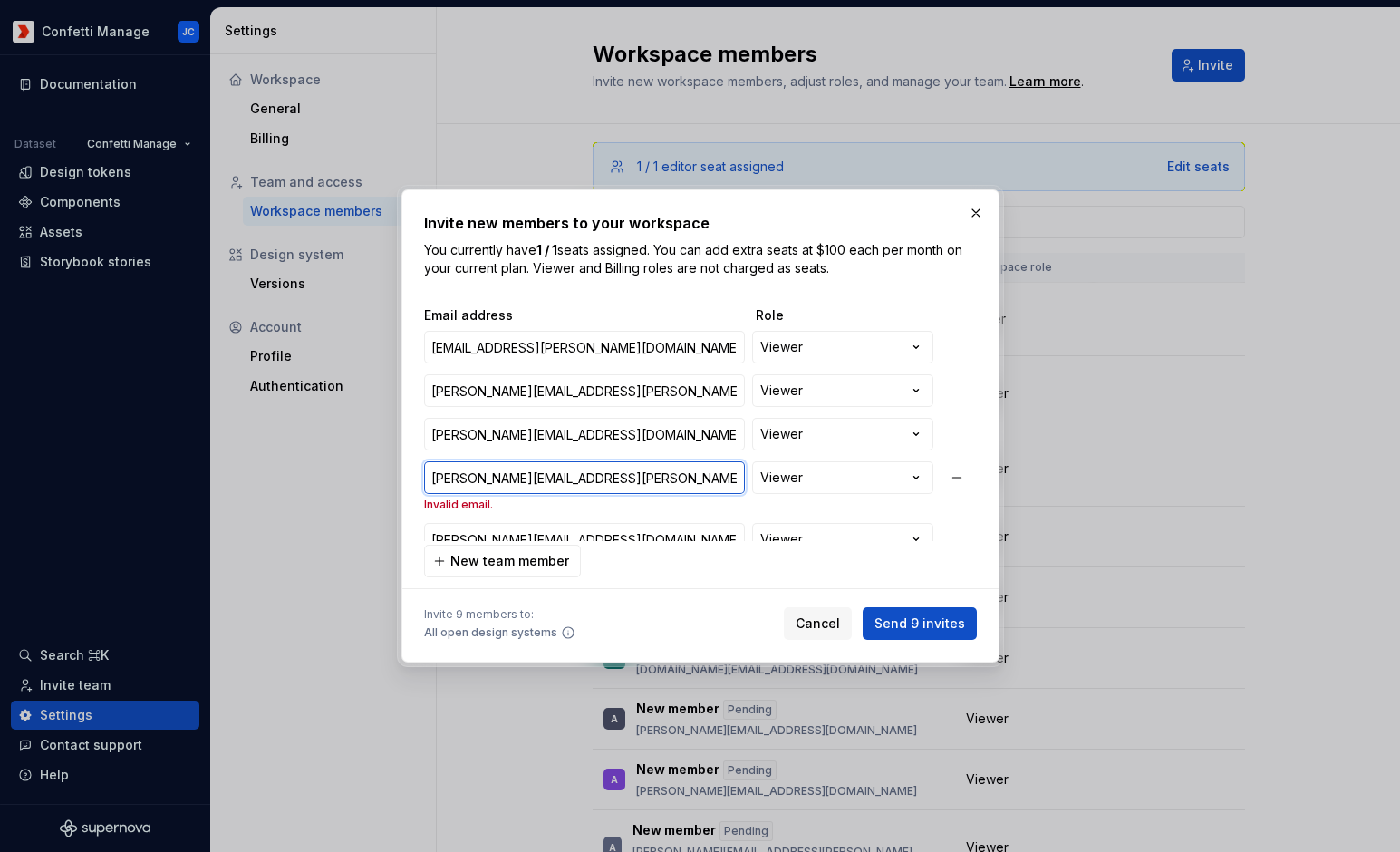click on "[PERSON_NAME][EMAIL_ADDRESS][PERSON_NAME][DOMAIN_NAME]" at bounding box center [584, 478] 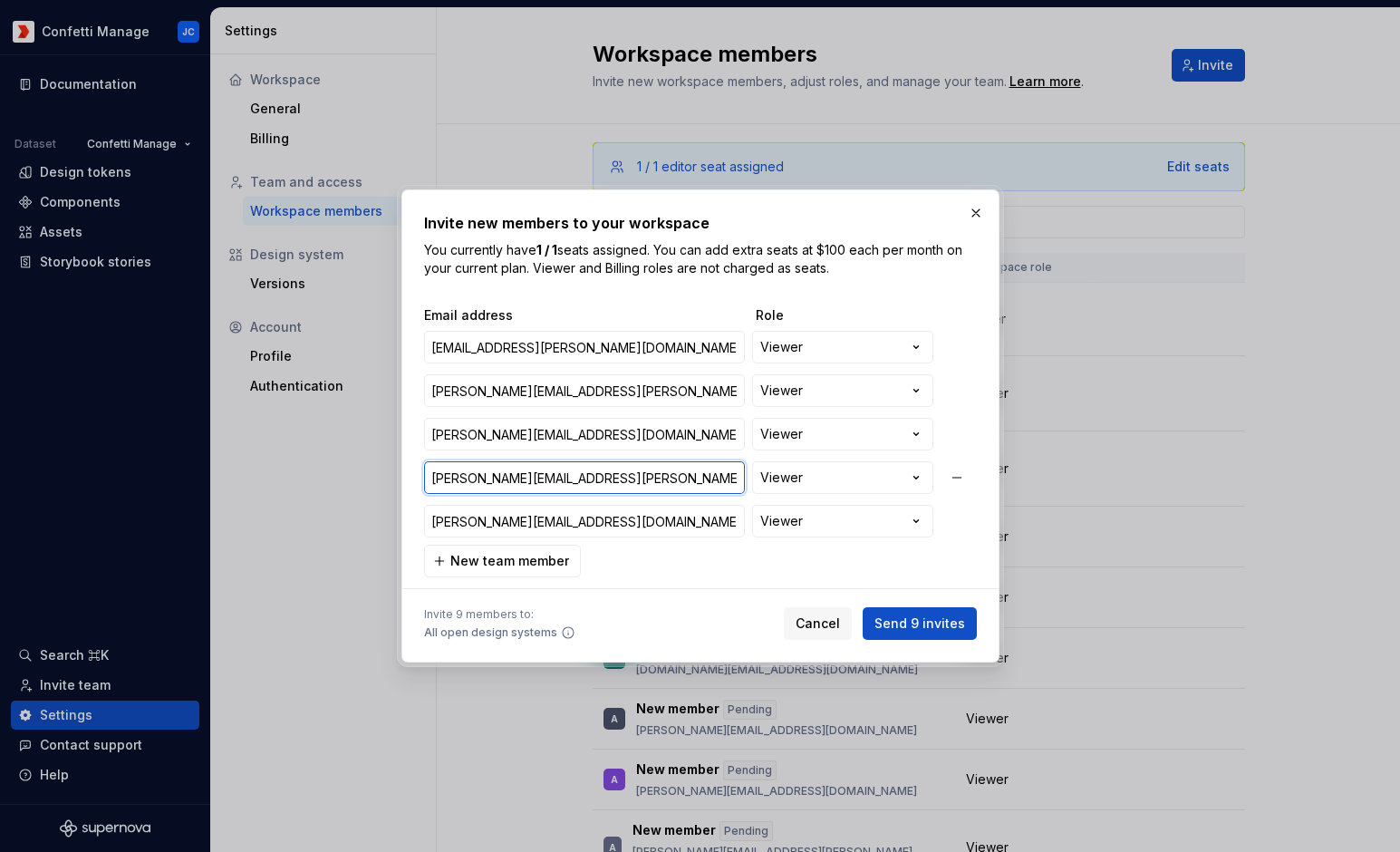 type on "[PERSON_NAME][EMAIL_ADDRESS][PERSON_NAME][DOMAIN_NAME]" 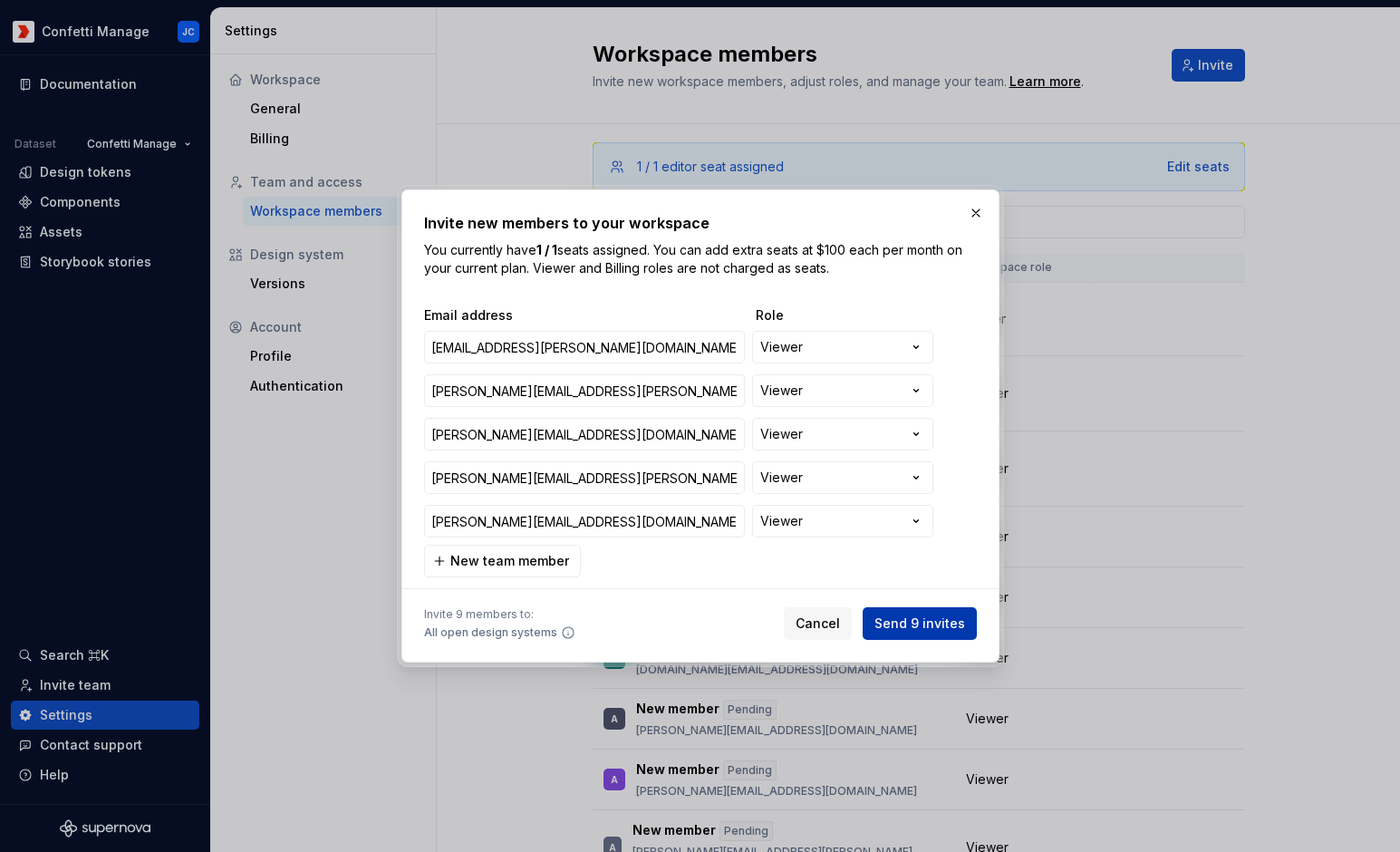 click on "Send 9 invites" at bounding box center (920, 624) 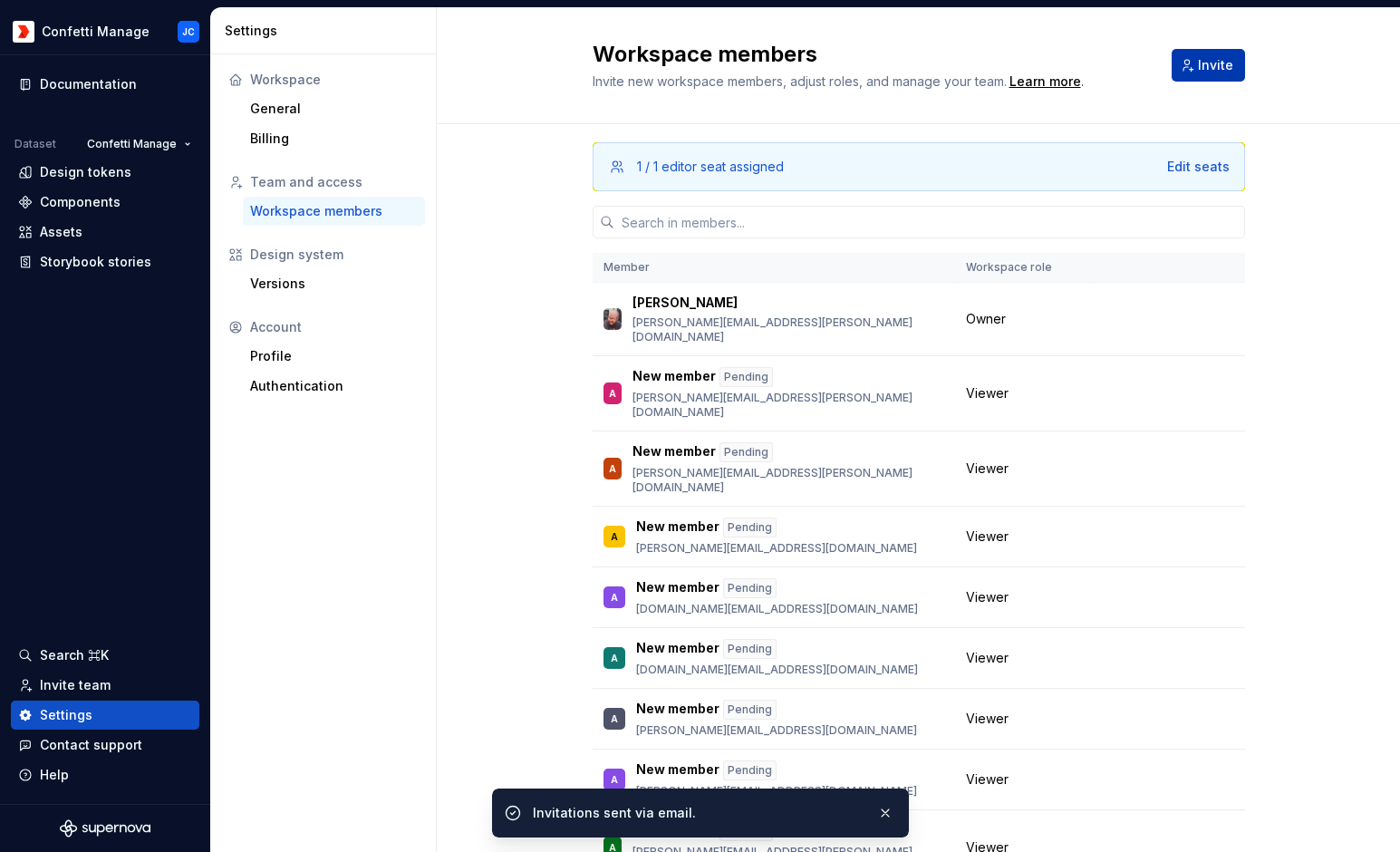 click on "Invite" at bounding box center [1208, 65] 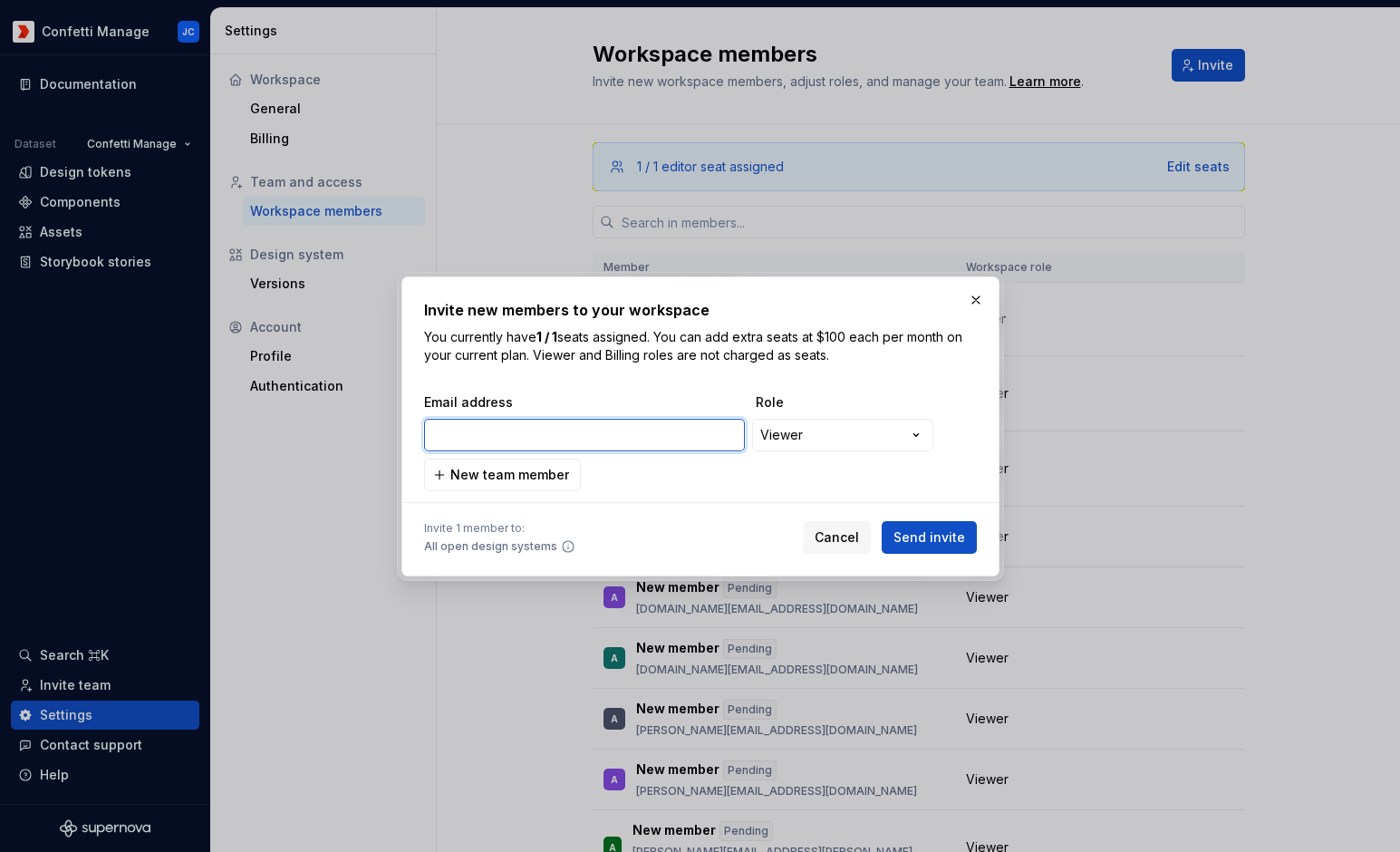 click at bounding box center (584, 435) 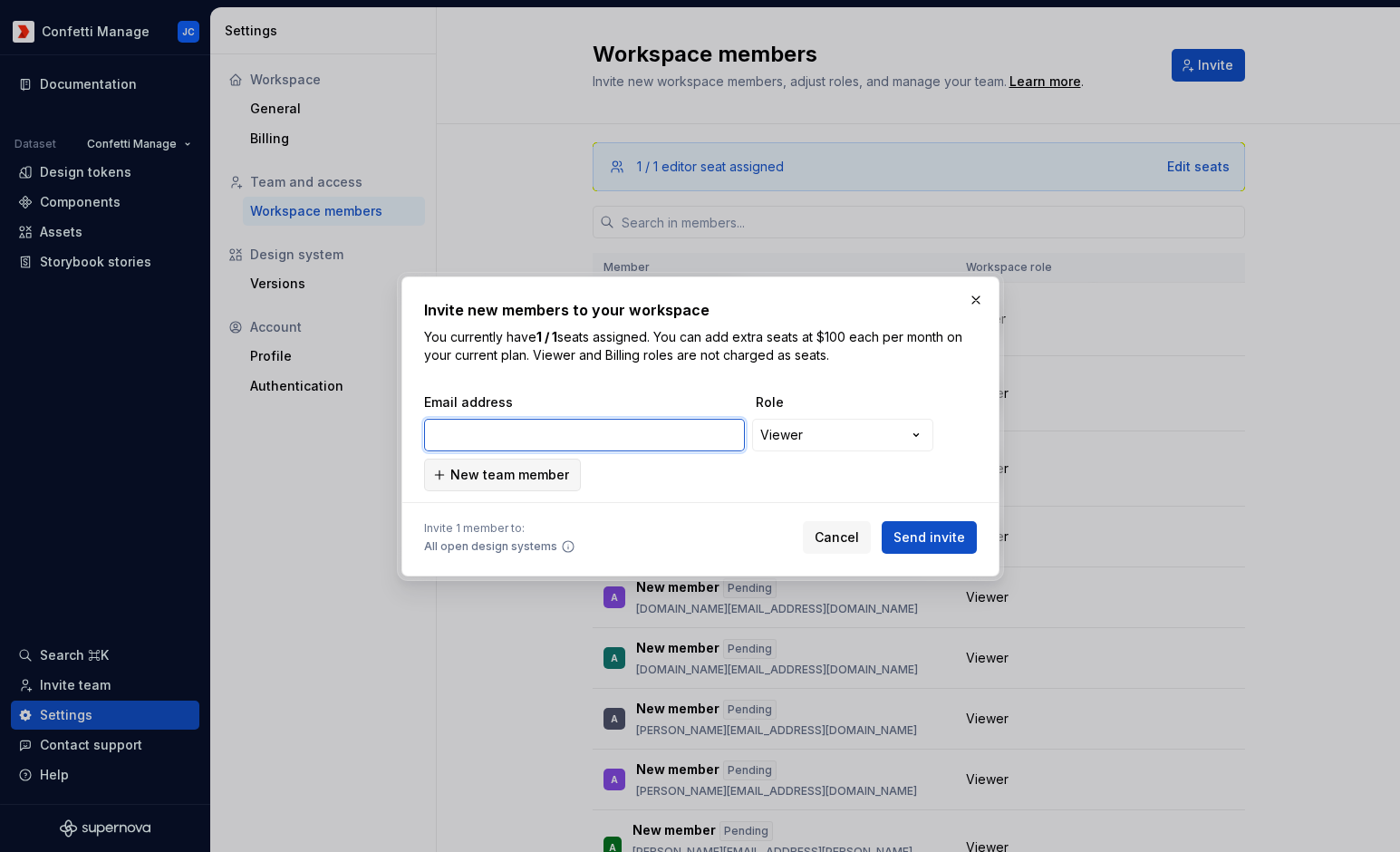 paste on "[PERSON_NAME][EMAIL_ADDRESS][PERSON_NAME][DOMAIN_NAME]" 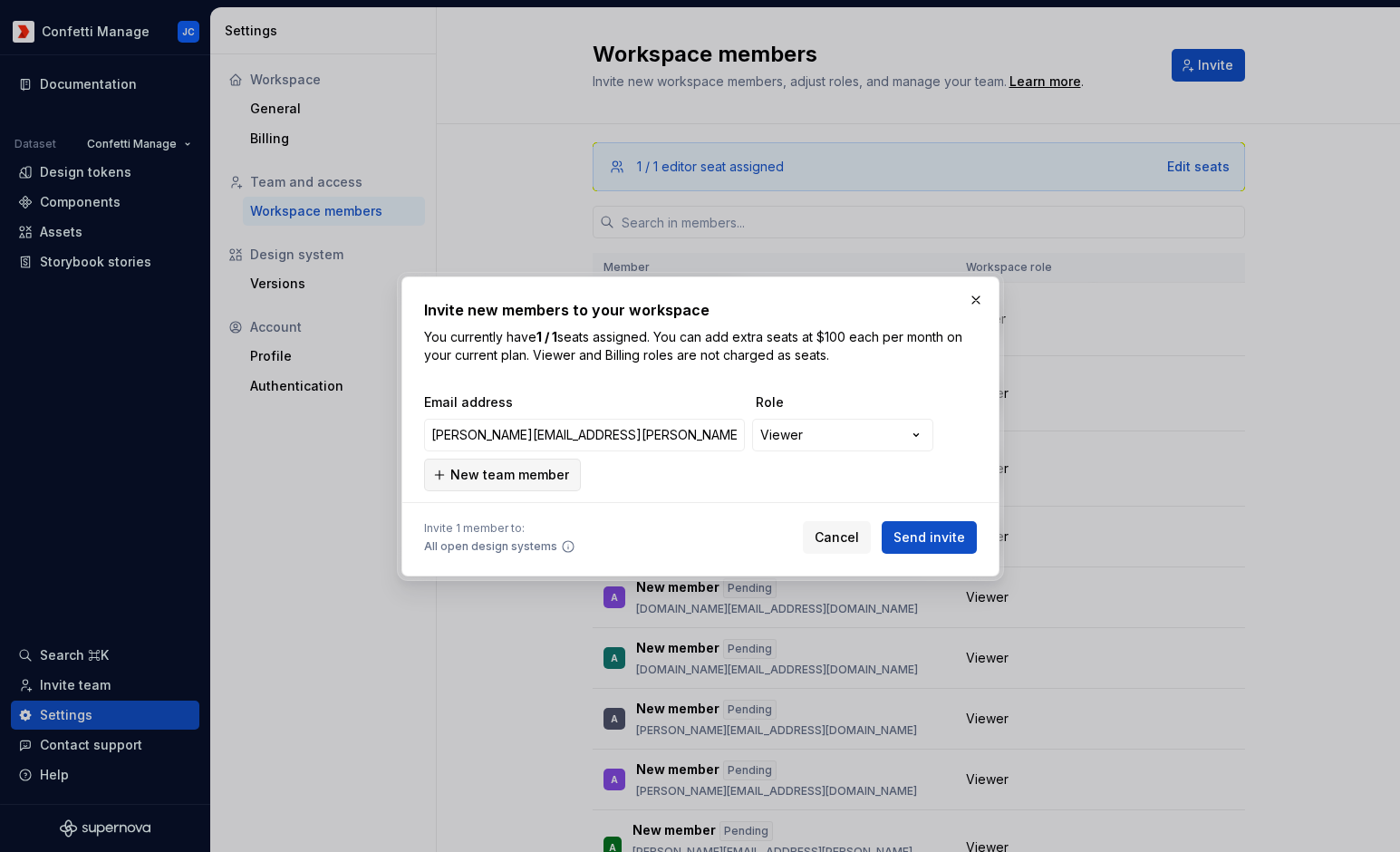 click on "New team member" at bounding box center [509, 475] 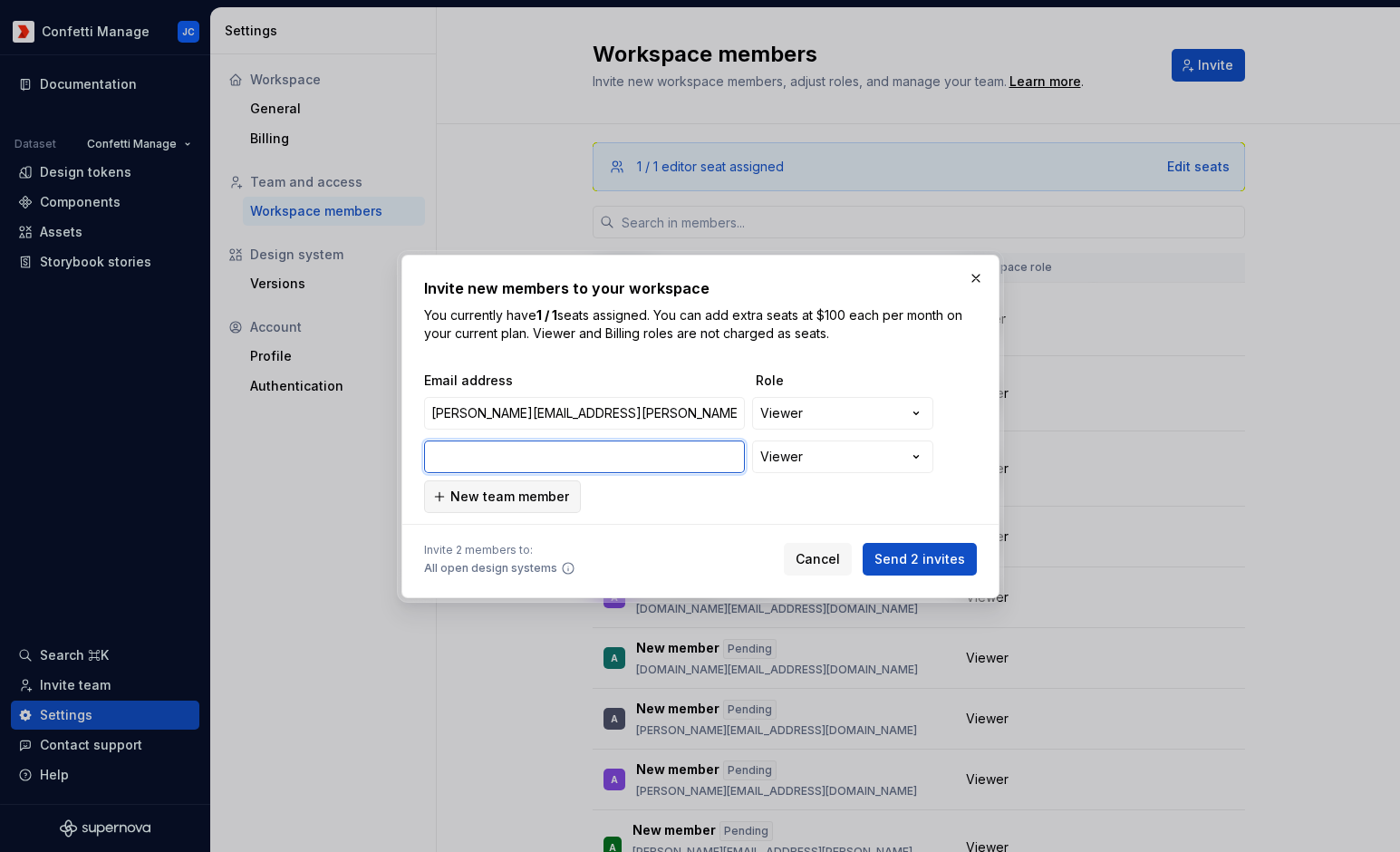 paste on "[EMAIL_ADDRESS][DOMAIN_NAME]" 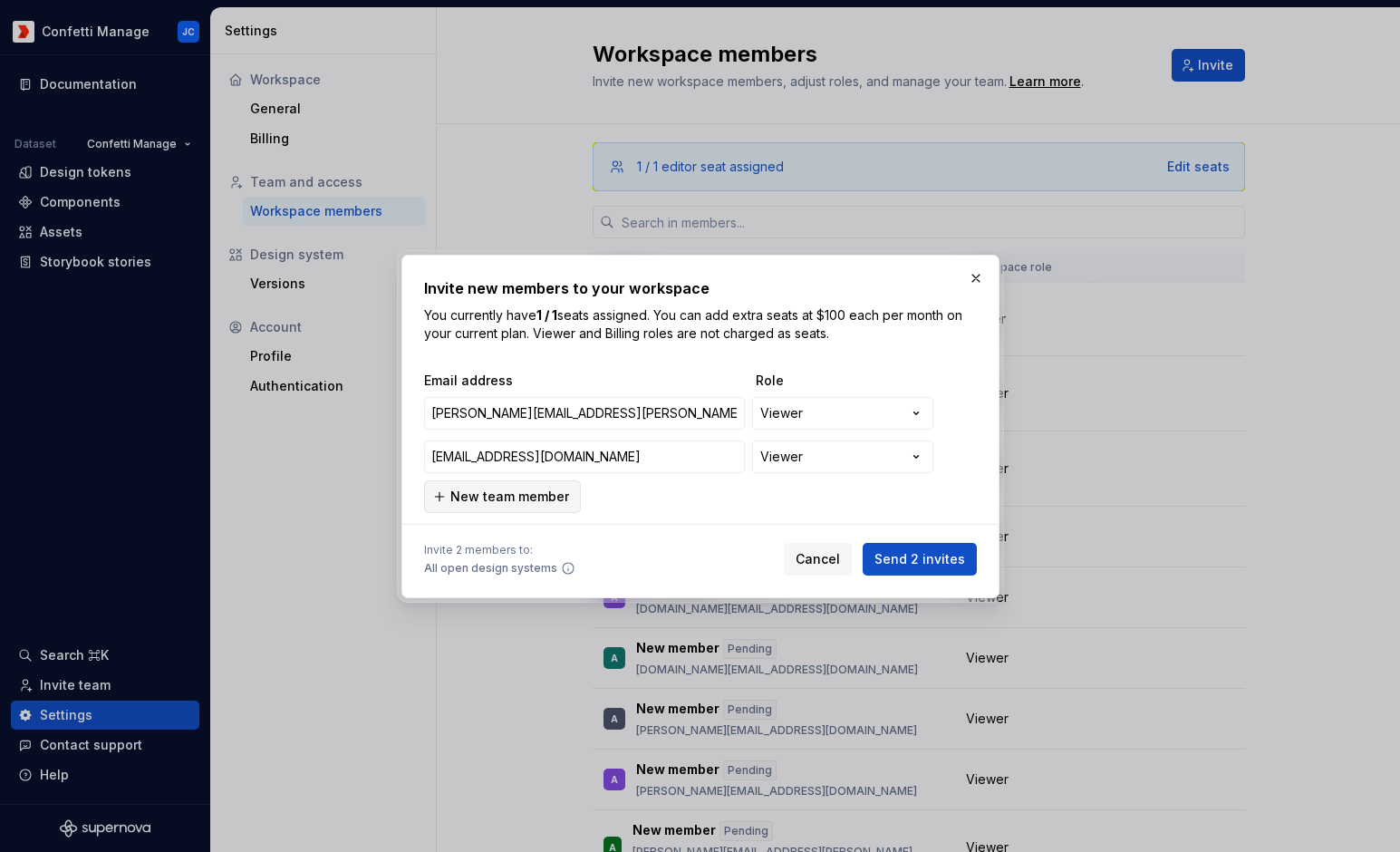 click on "New team member" at bounding box center [502, 497] 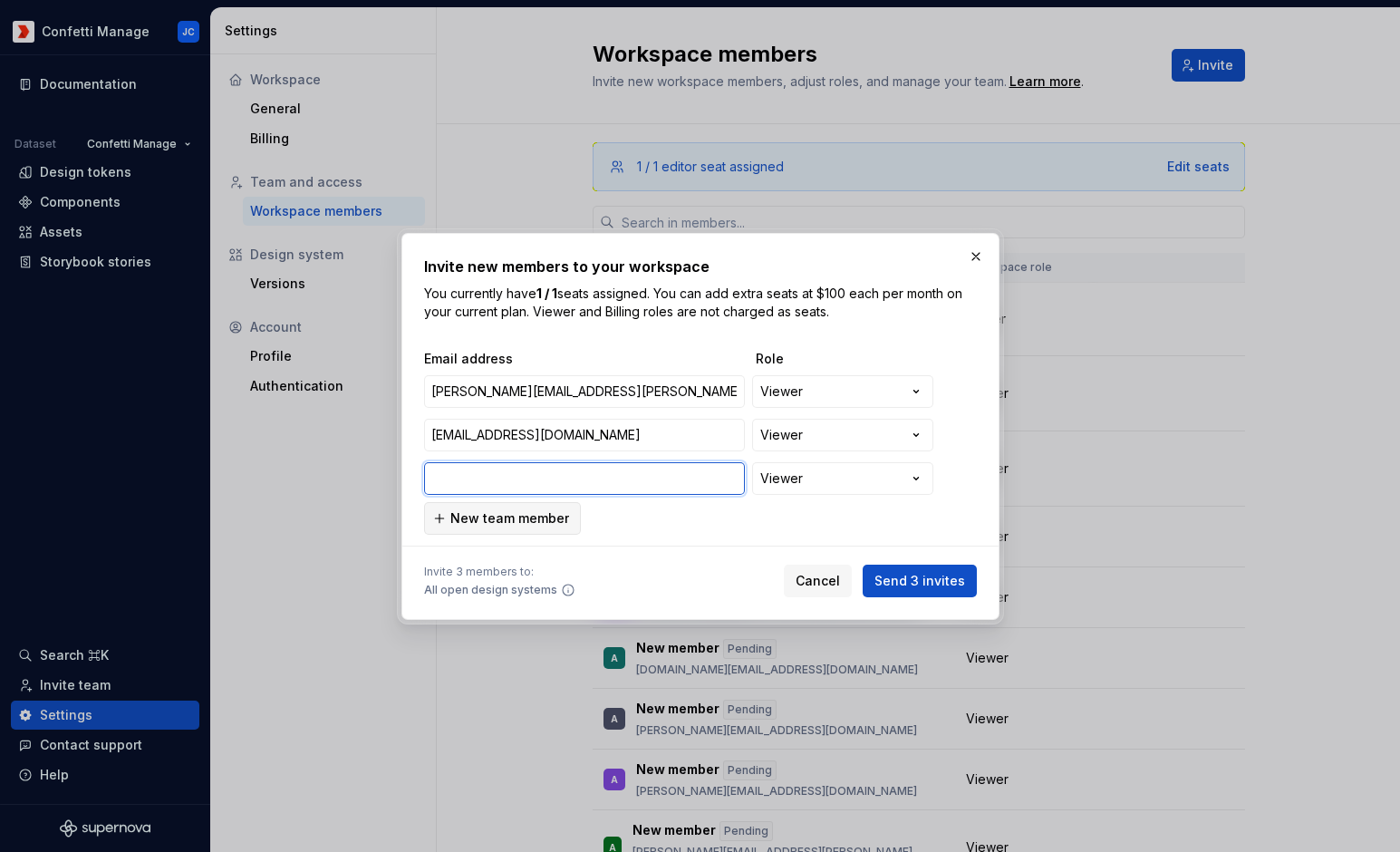 paste on "[PERSON_NAME][EMAIL_ADDRESS][DOMAIN_NAME]" 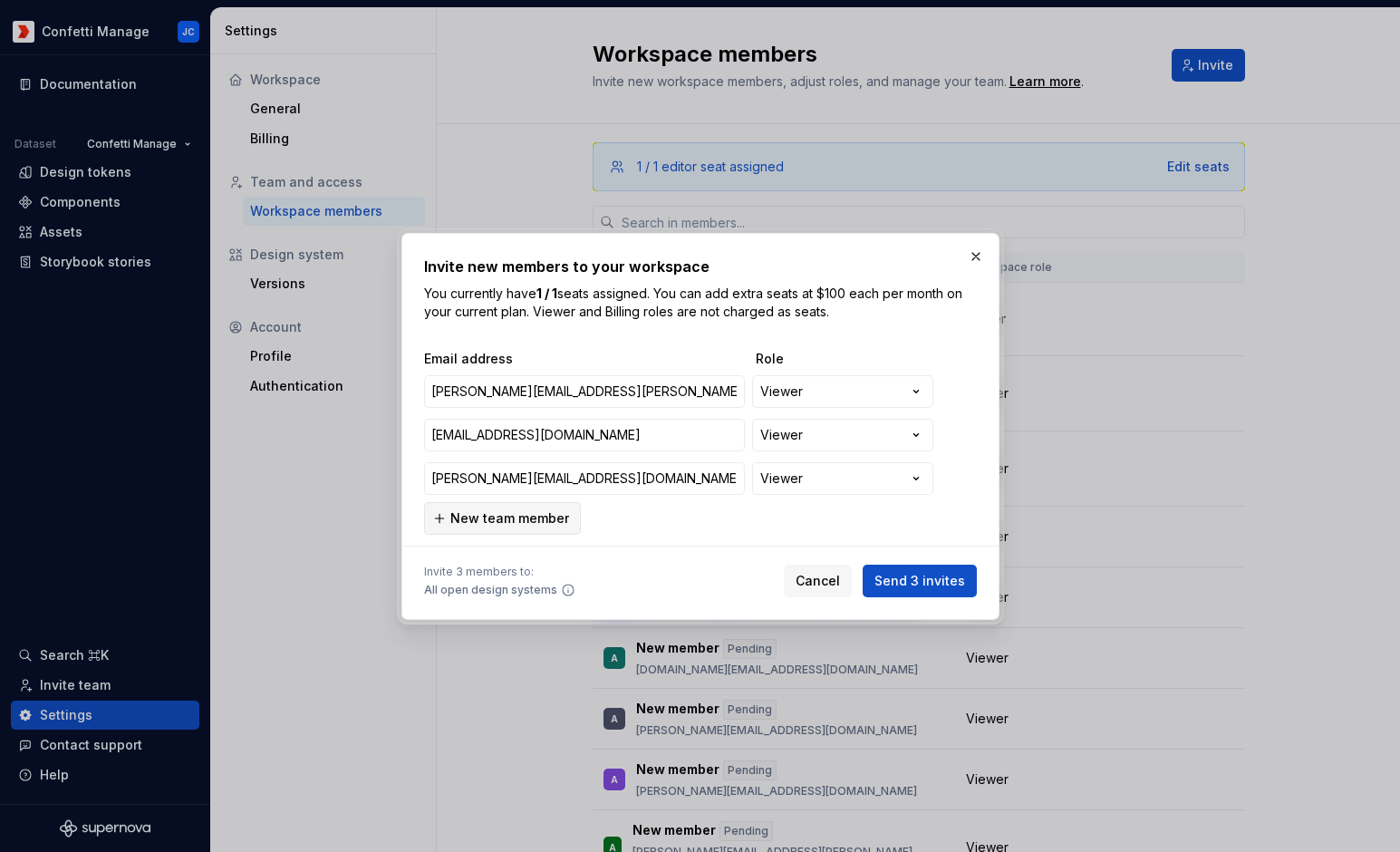 click on "New team member" at bounding box center [509, 518] 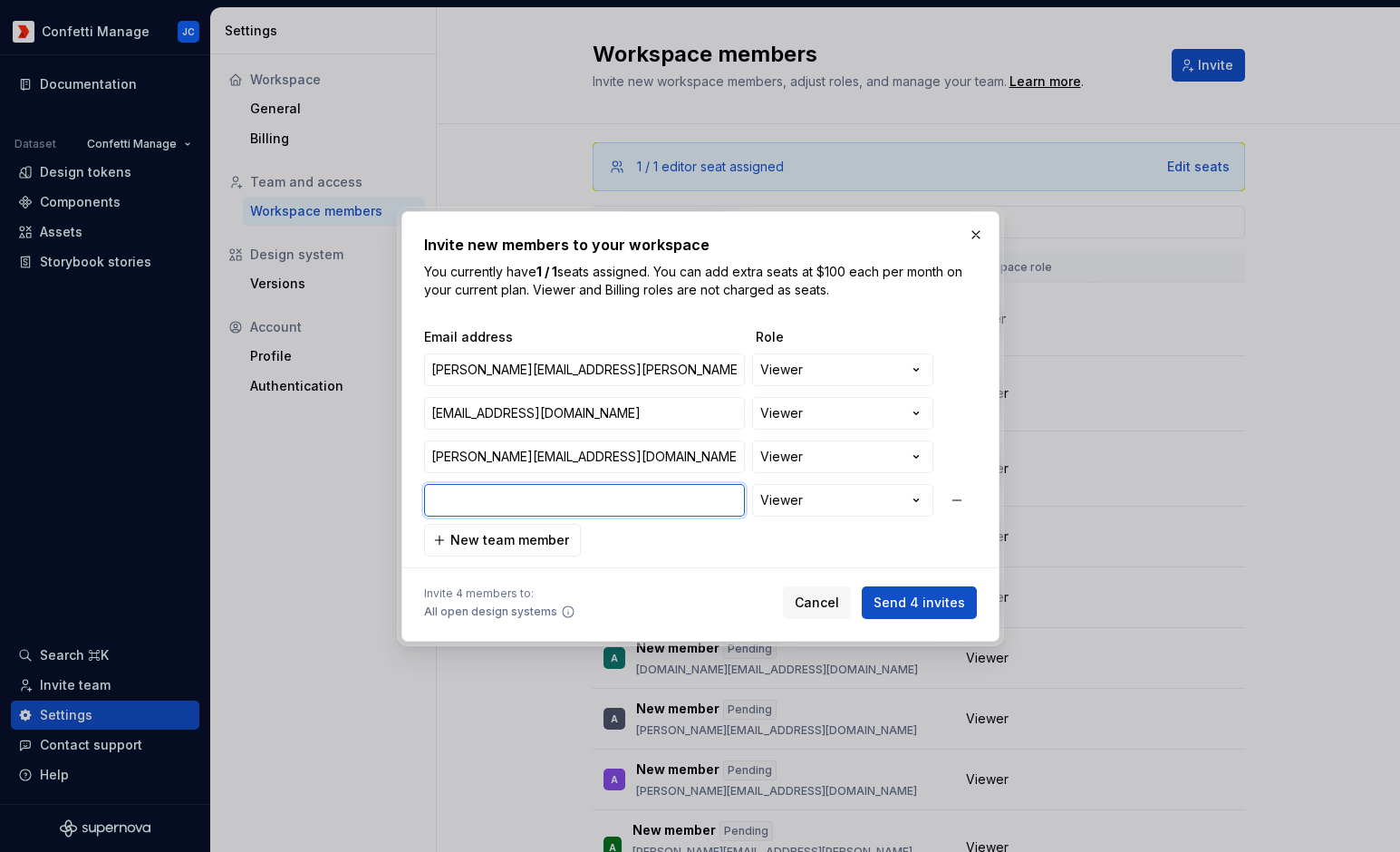 paste on "[DOMAIN_NAME][EMAIL_ADDRESS][DOMAIN_NAME]" 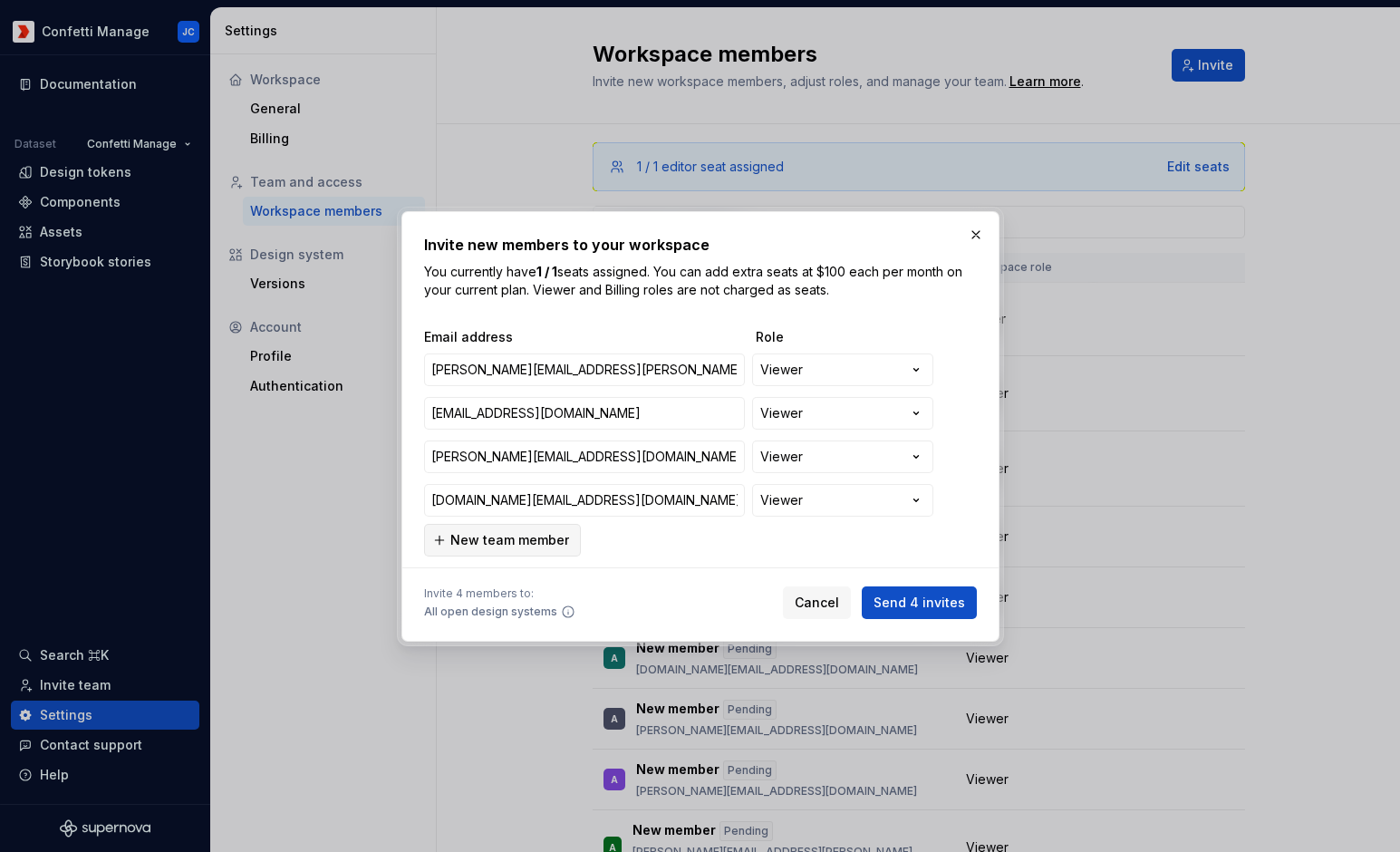 click on "New team member" at bounding box center (509, 540) 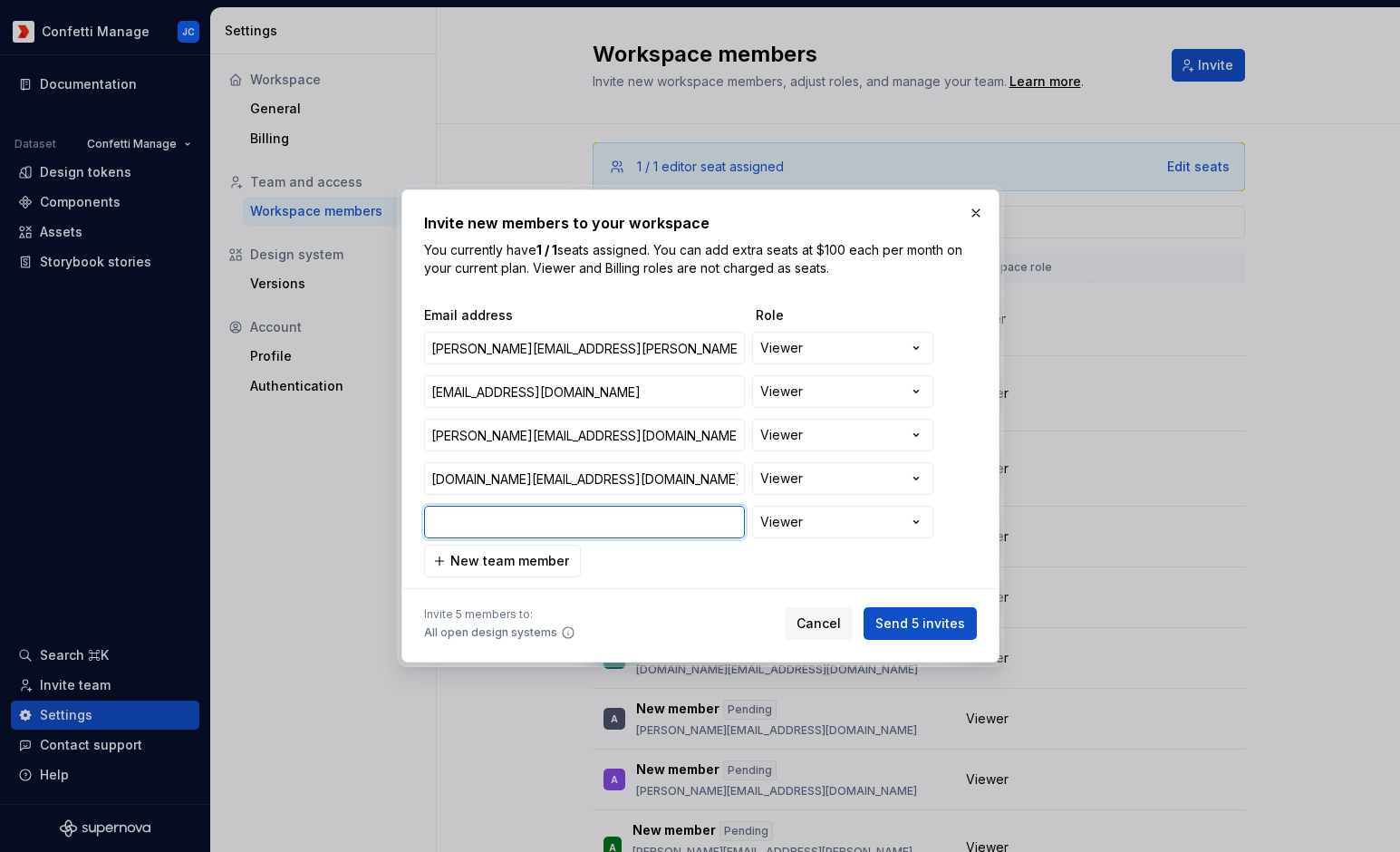 paste on "[PERSON_NAME][EMAIL_ADDRESS][PERSON_NAME][DOMAIN_NAME]" 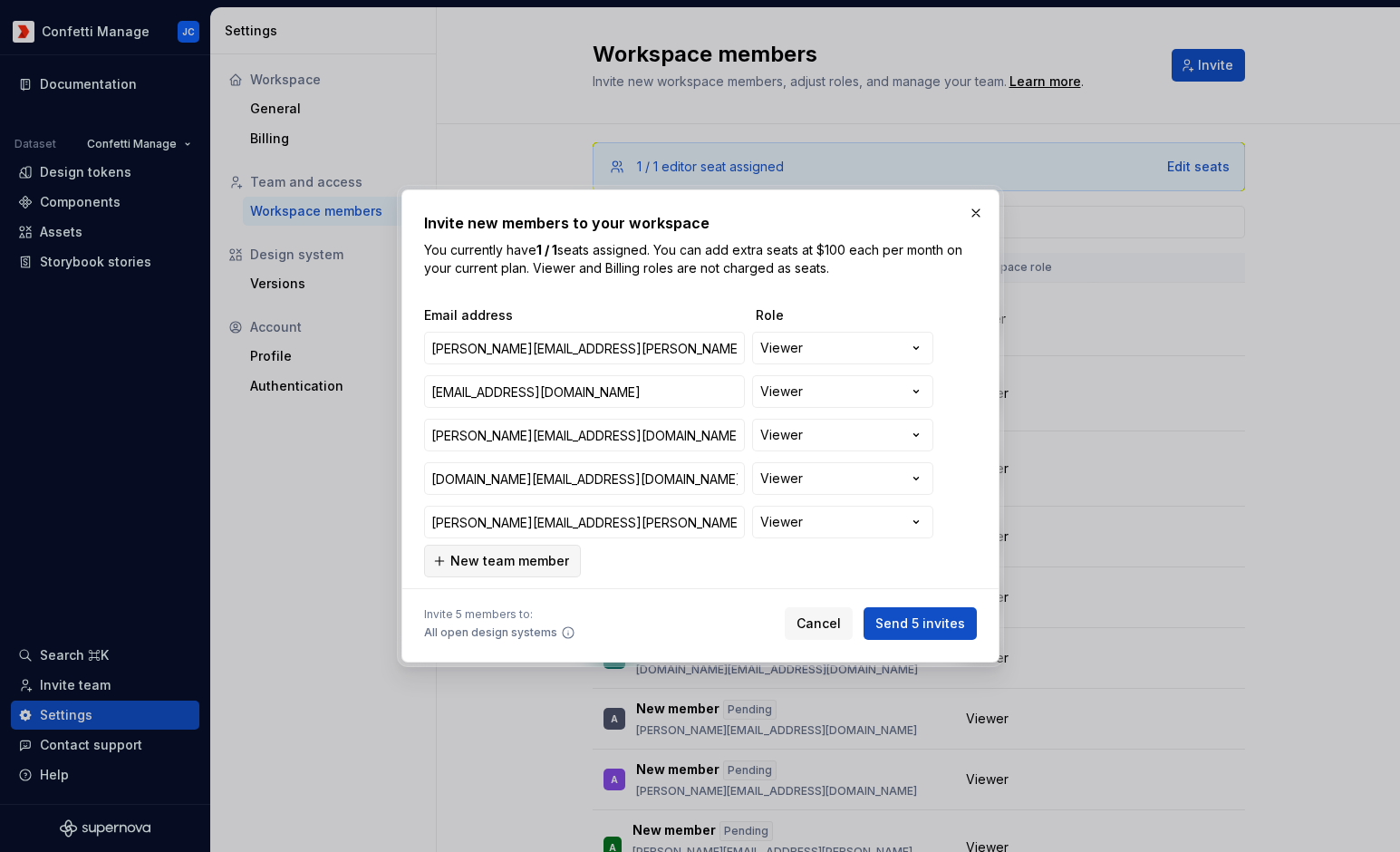 click on "New team member" at bounding box center (509, 561) 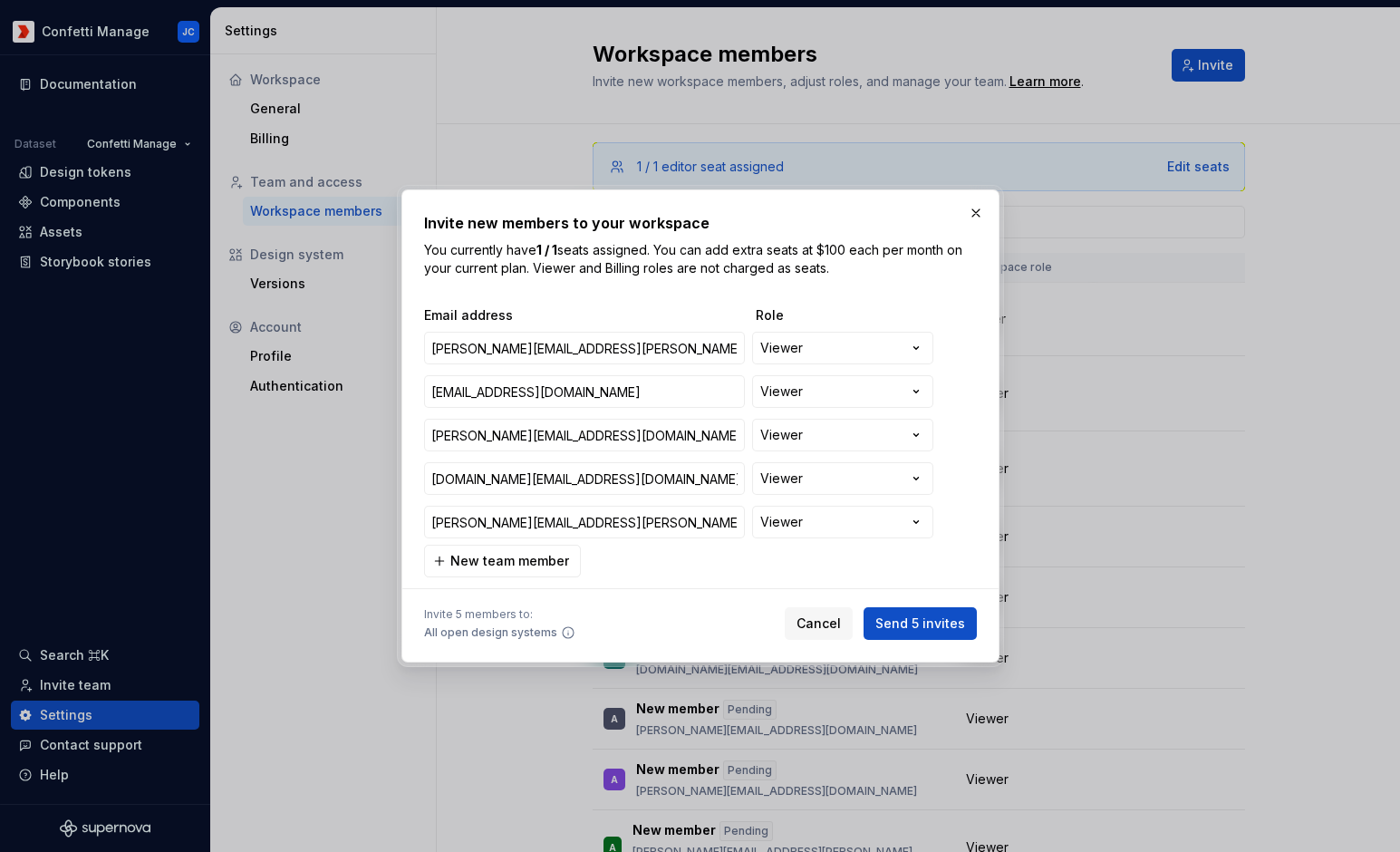 scroll, scrollTop: 44, scrollLeft: 0, axis: vertical 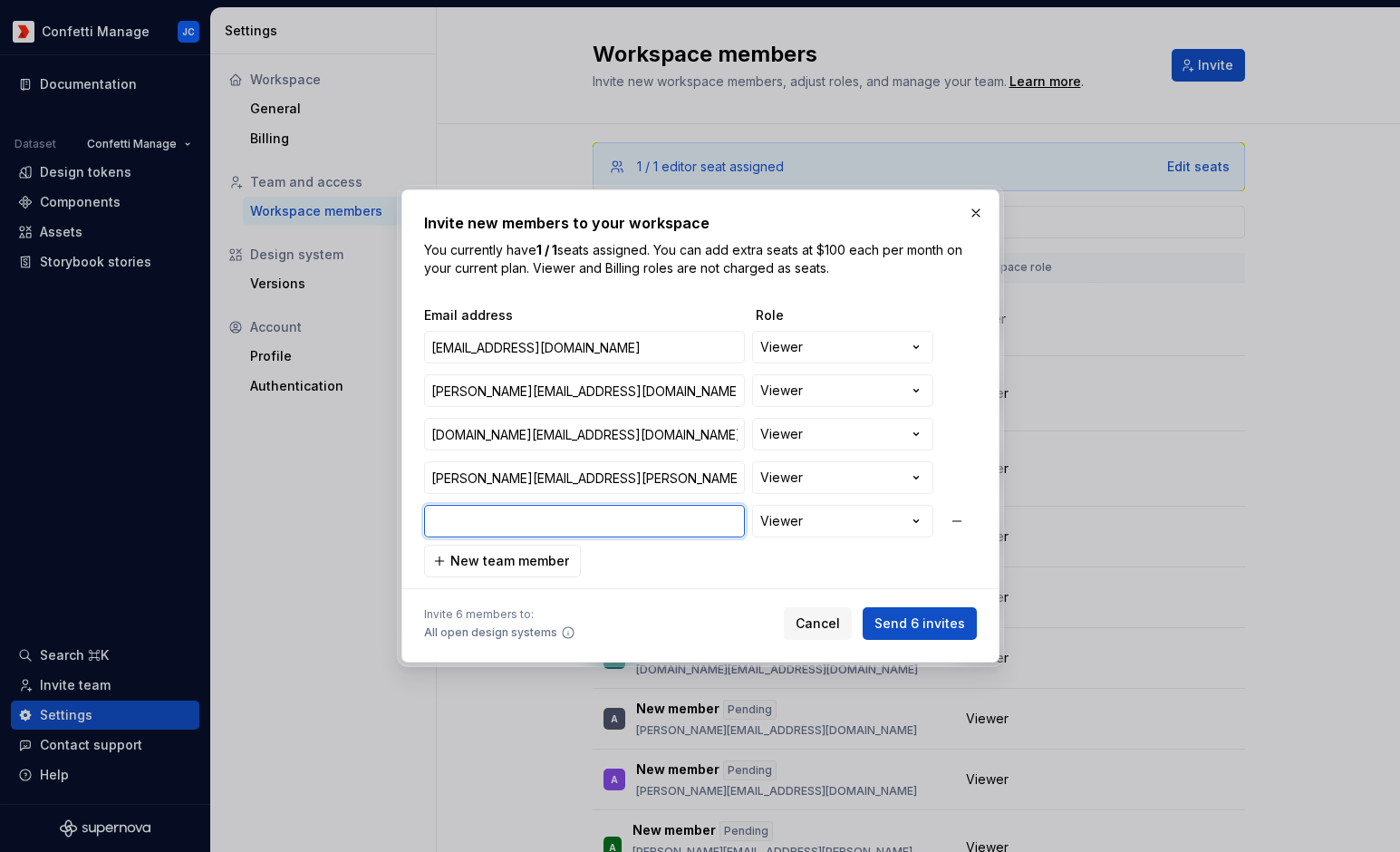 paste on "[PERSON_NAME][EMAIL_ADDRESS][PERSON_NAME][DOMAIN_NAME]" 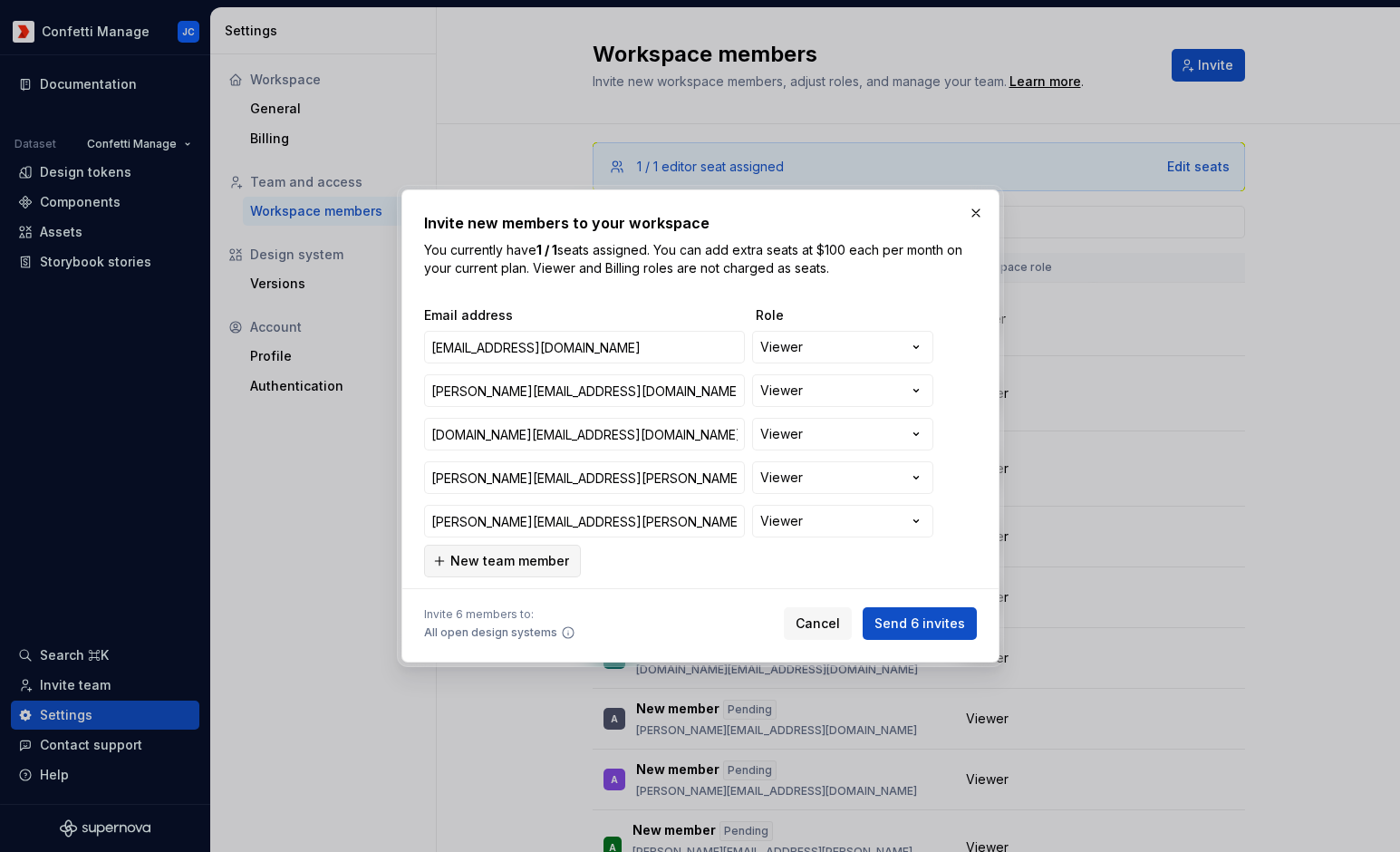click on "New team member" at bounding box center (509, 561) 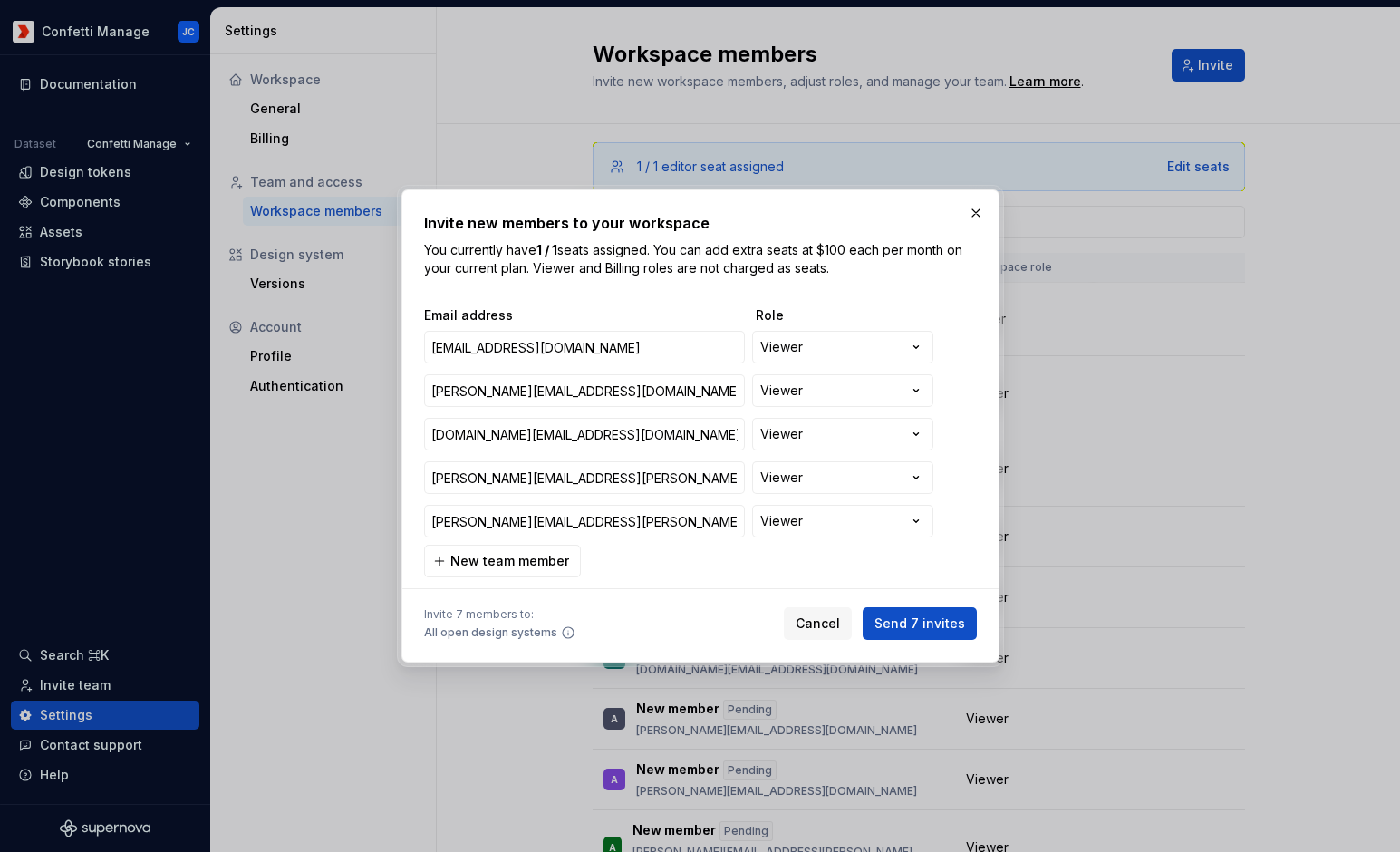 scroll, scrollTop: 88, scrollLeft: 0, axis: vertical 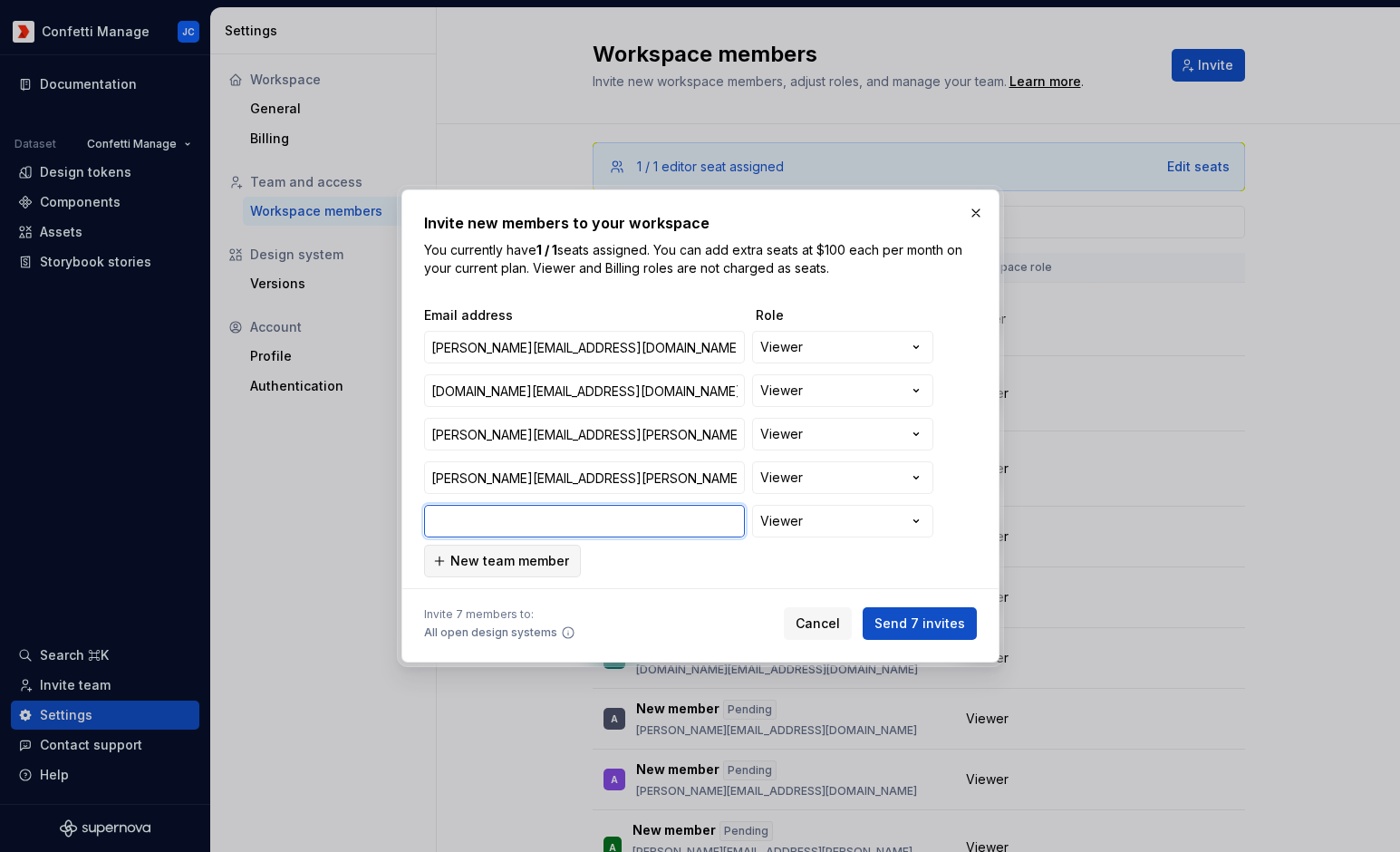 paste on "[PERSON_NAME][DOMAIN_NAME][EMAIL_ADDRESS][PERSON_NAME][DOMAIN_NAME]" 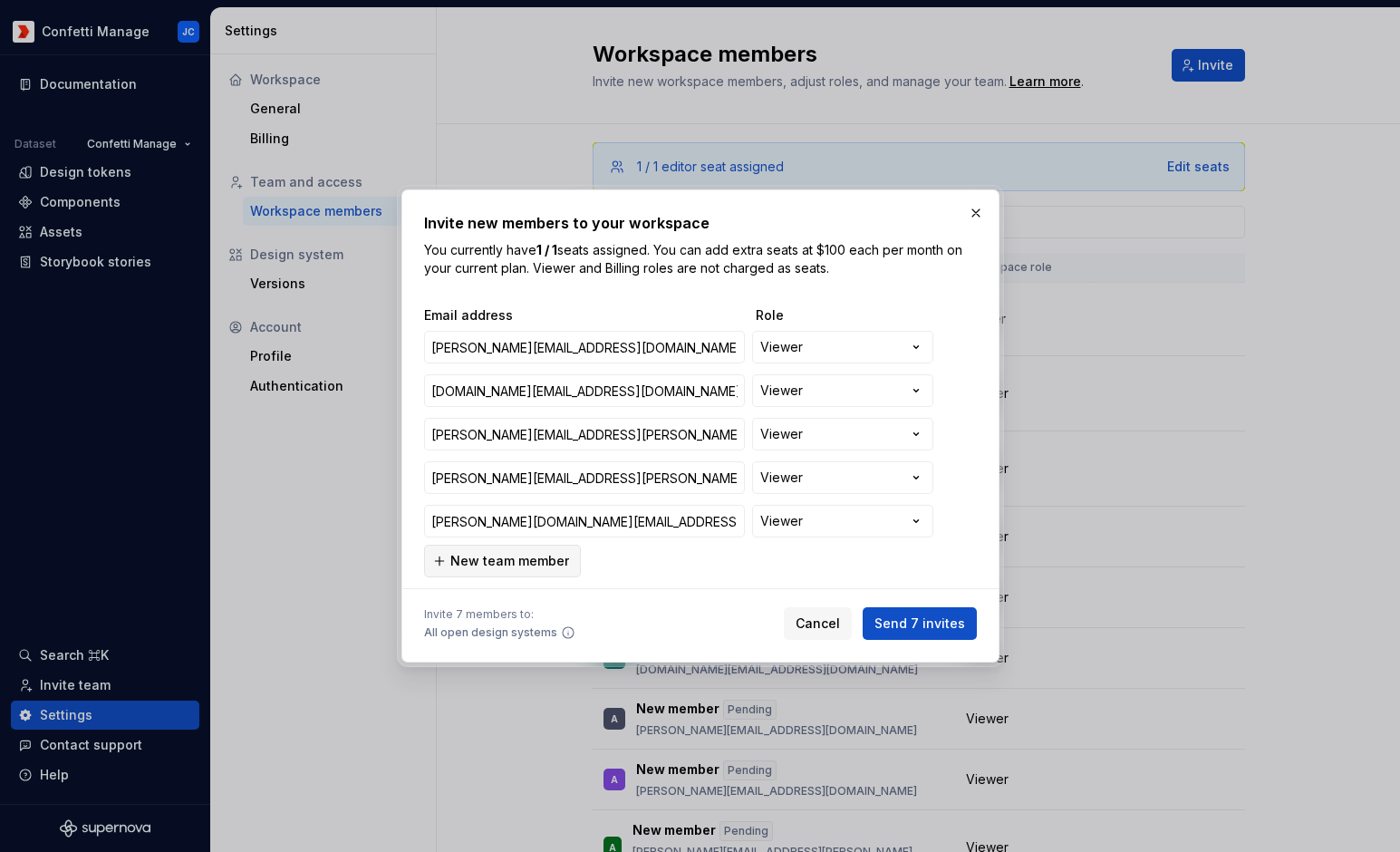 click on "New team member" at bounding box center (509, 561) 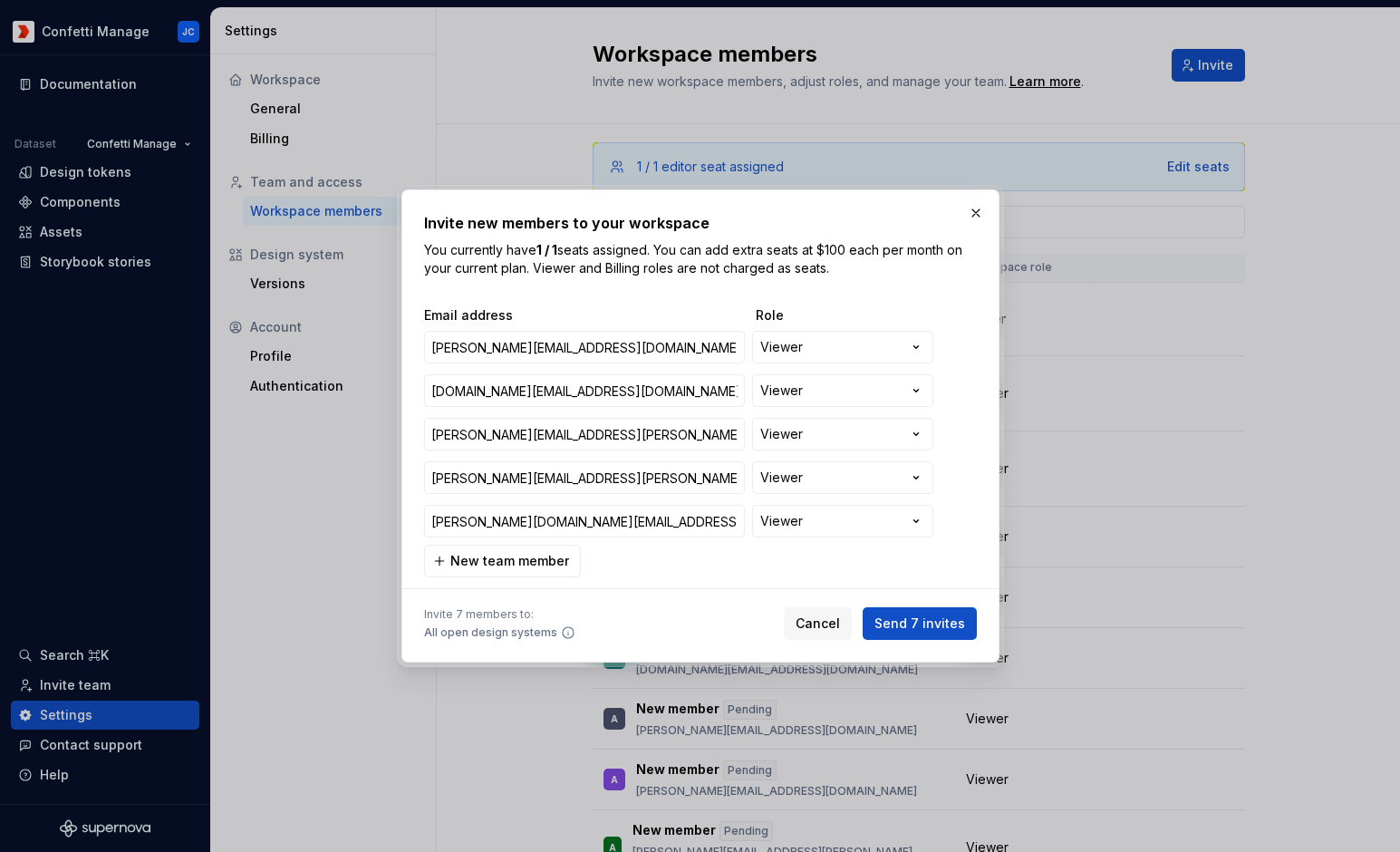 scroll, scrollTop: 131, scrollLeft: 0, axis: vertical 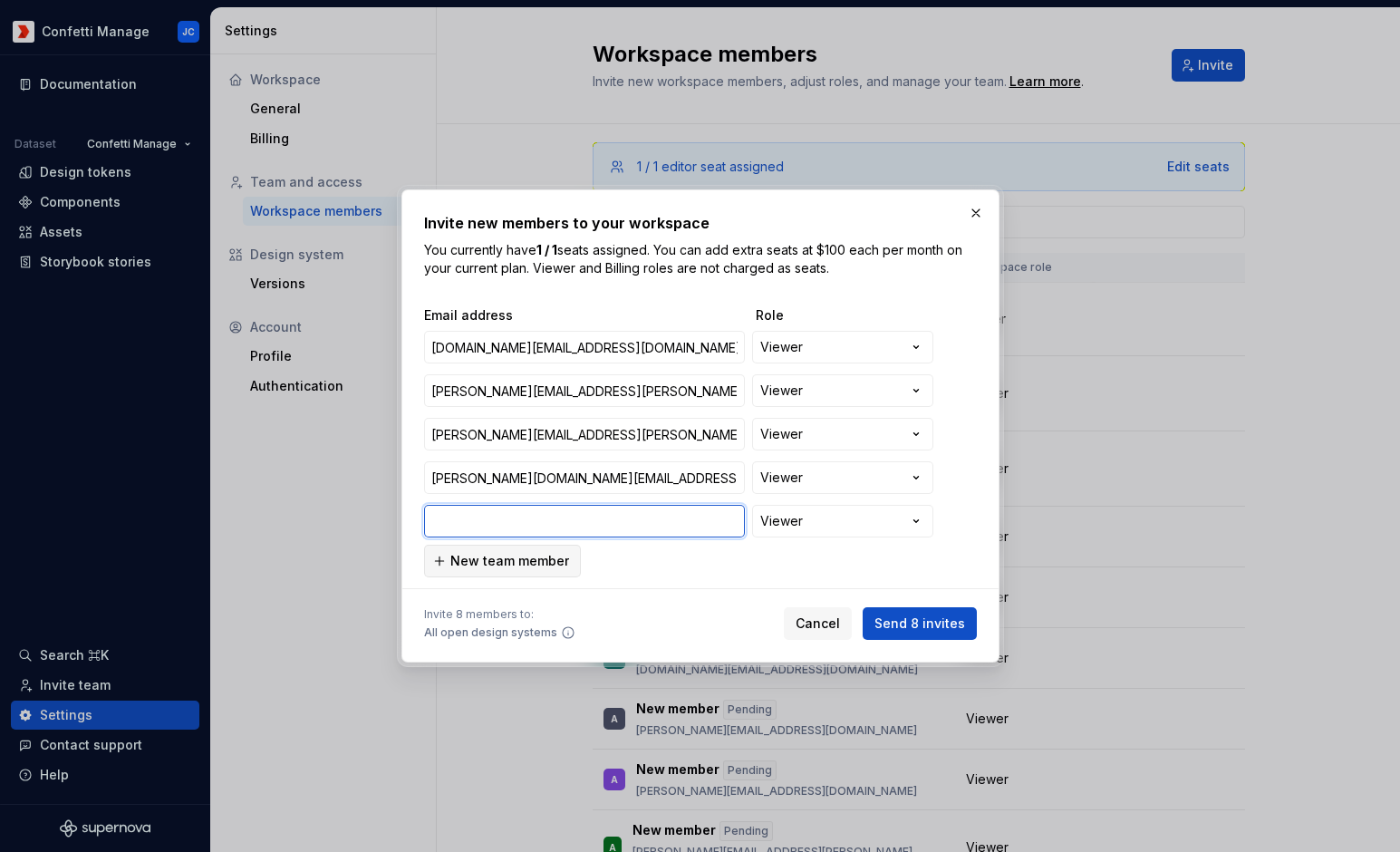 paste on "[PERSON_NAME][EMAIL_ADDRESS][DOMAIN_NAME]" 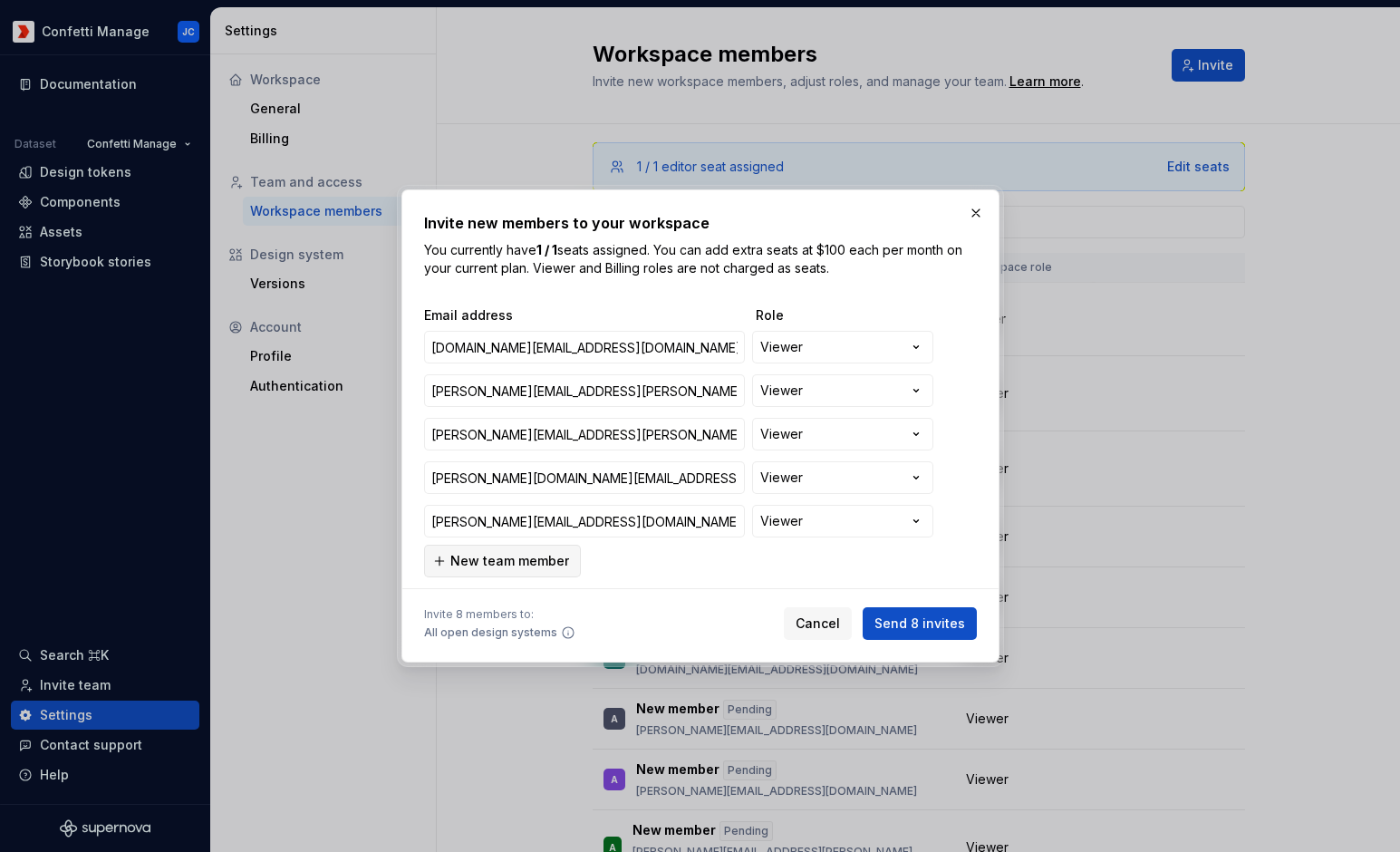 click on "New team member" at bounding box center (509, 561) 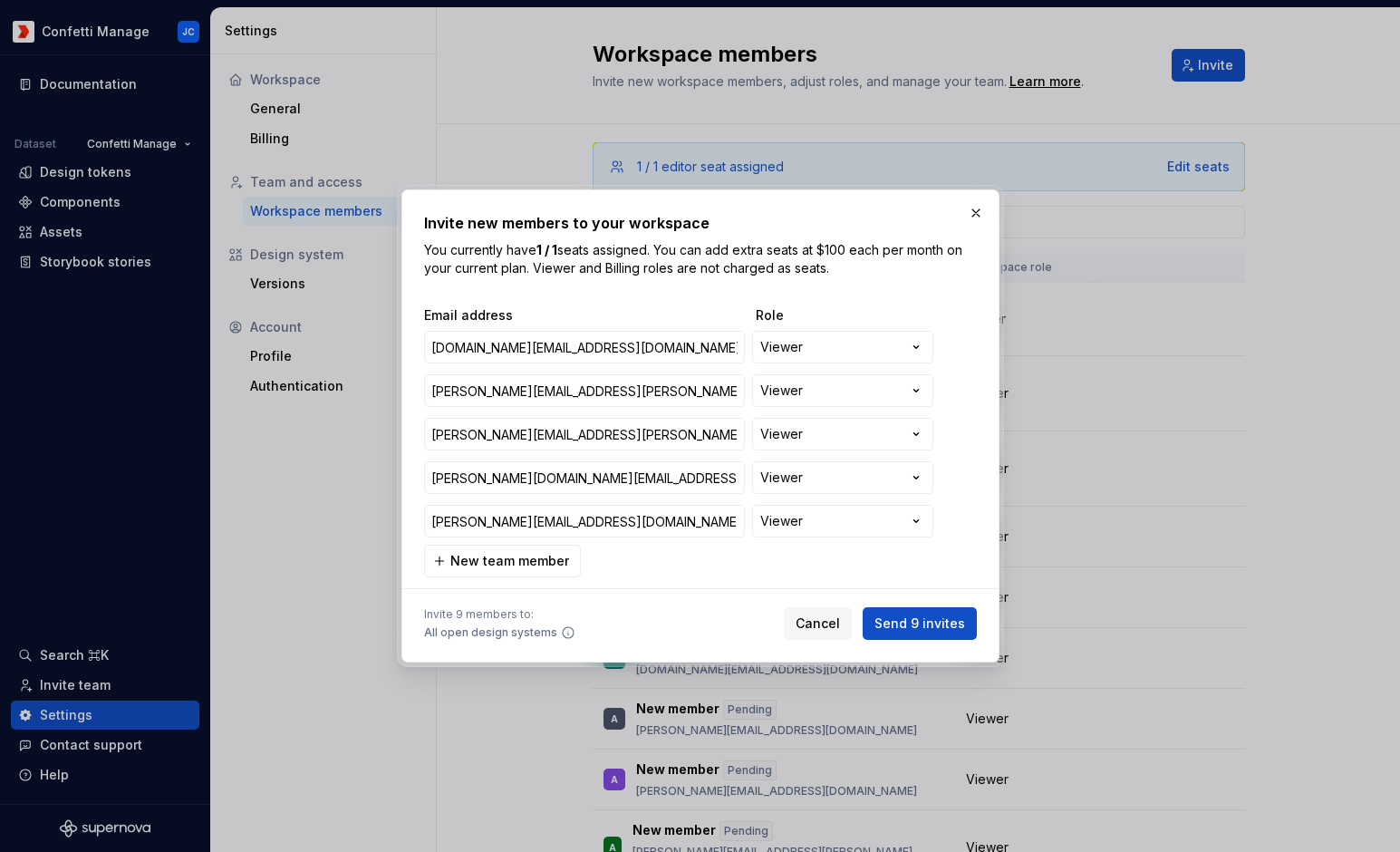 scroll, scrollTop: 175, scrollLeft: 0, axis: vertical 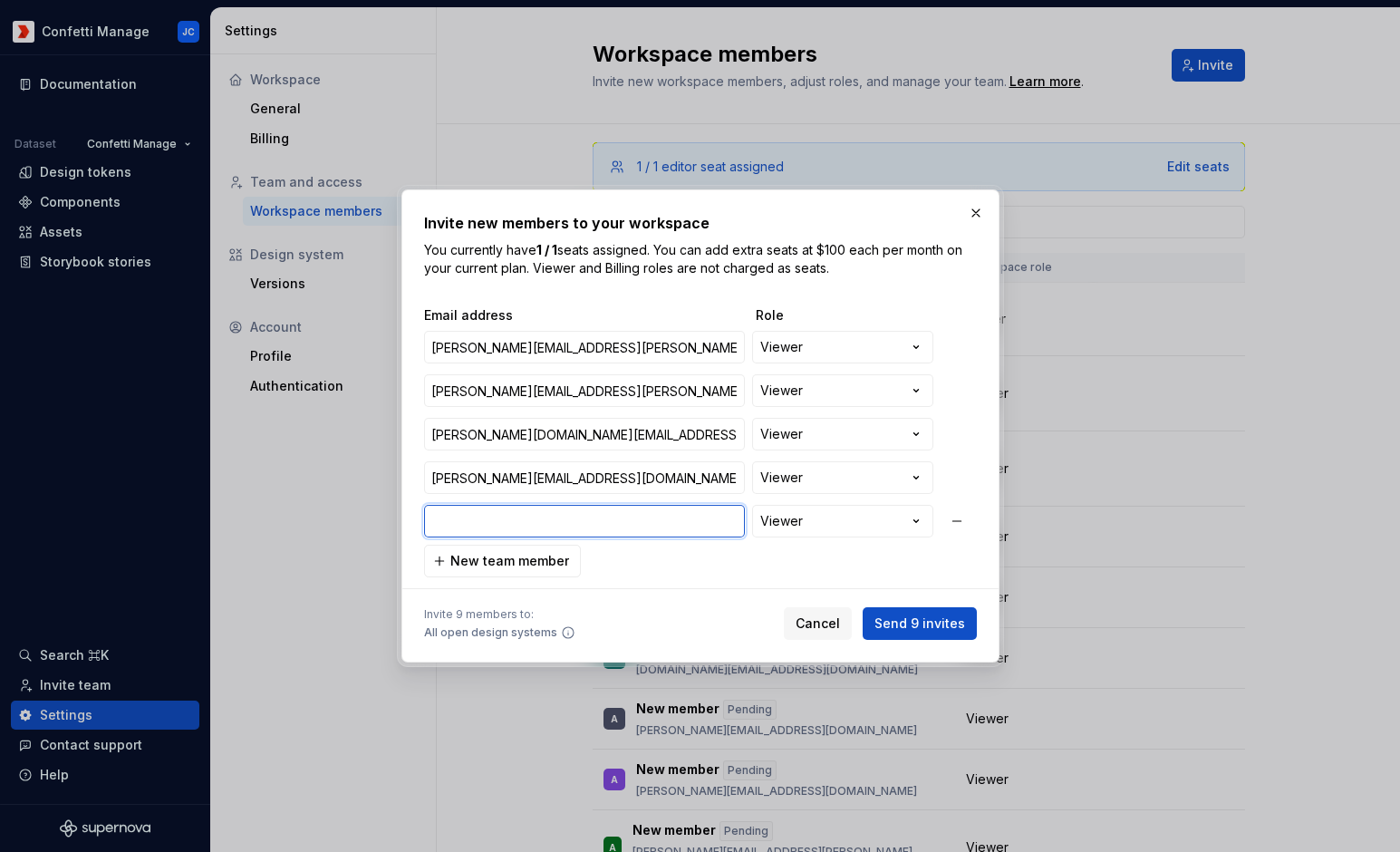 click at bounding box center (584, 521) 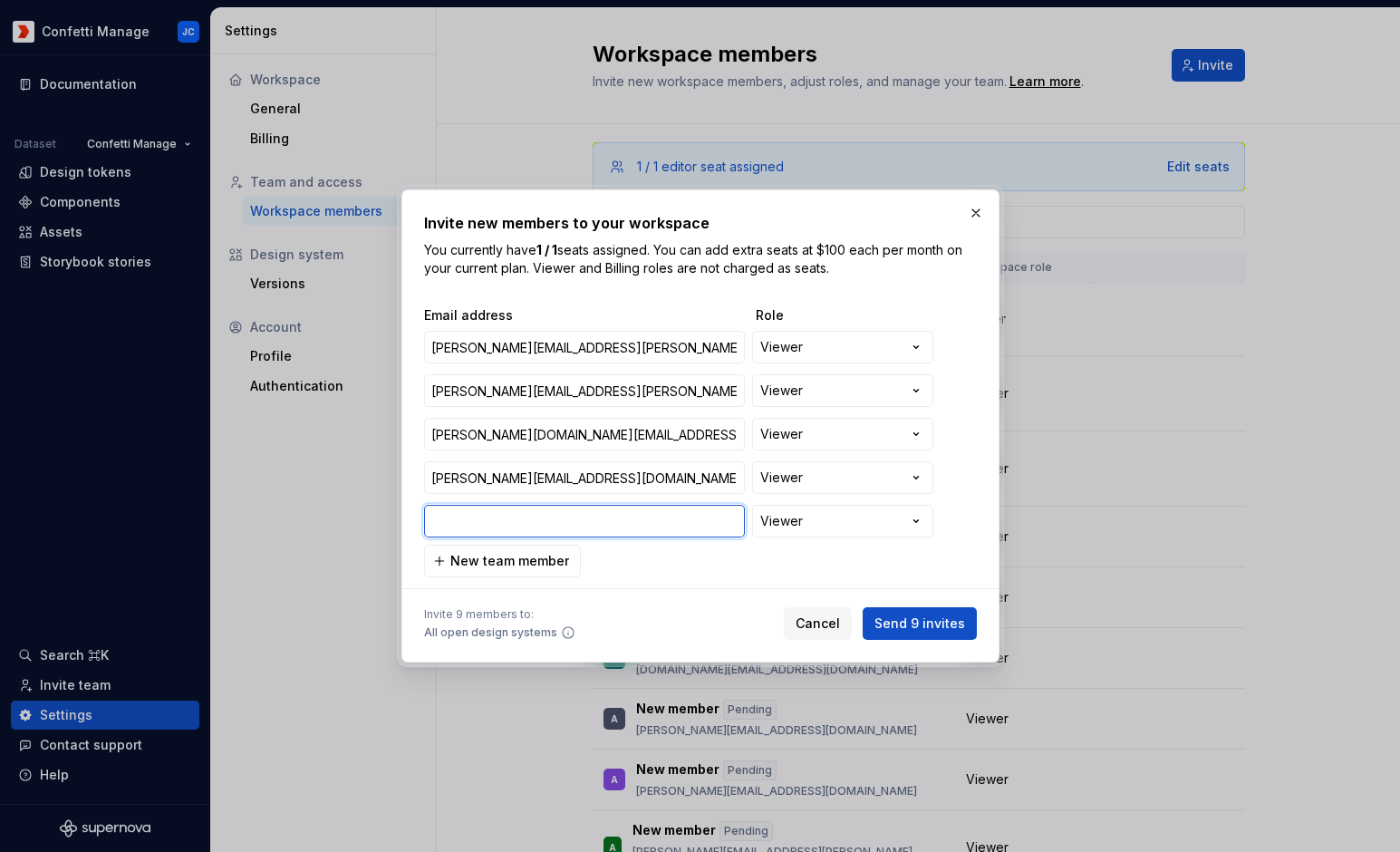 paste on "[PERSON_NAME][EMAIL_ADDRESS][DOMAIN_NAME]" 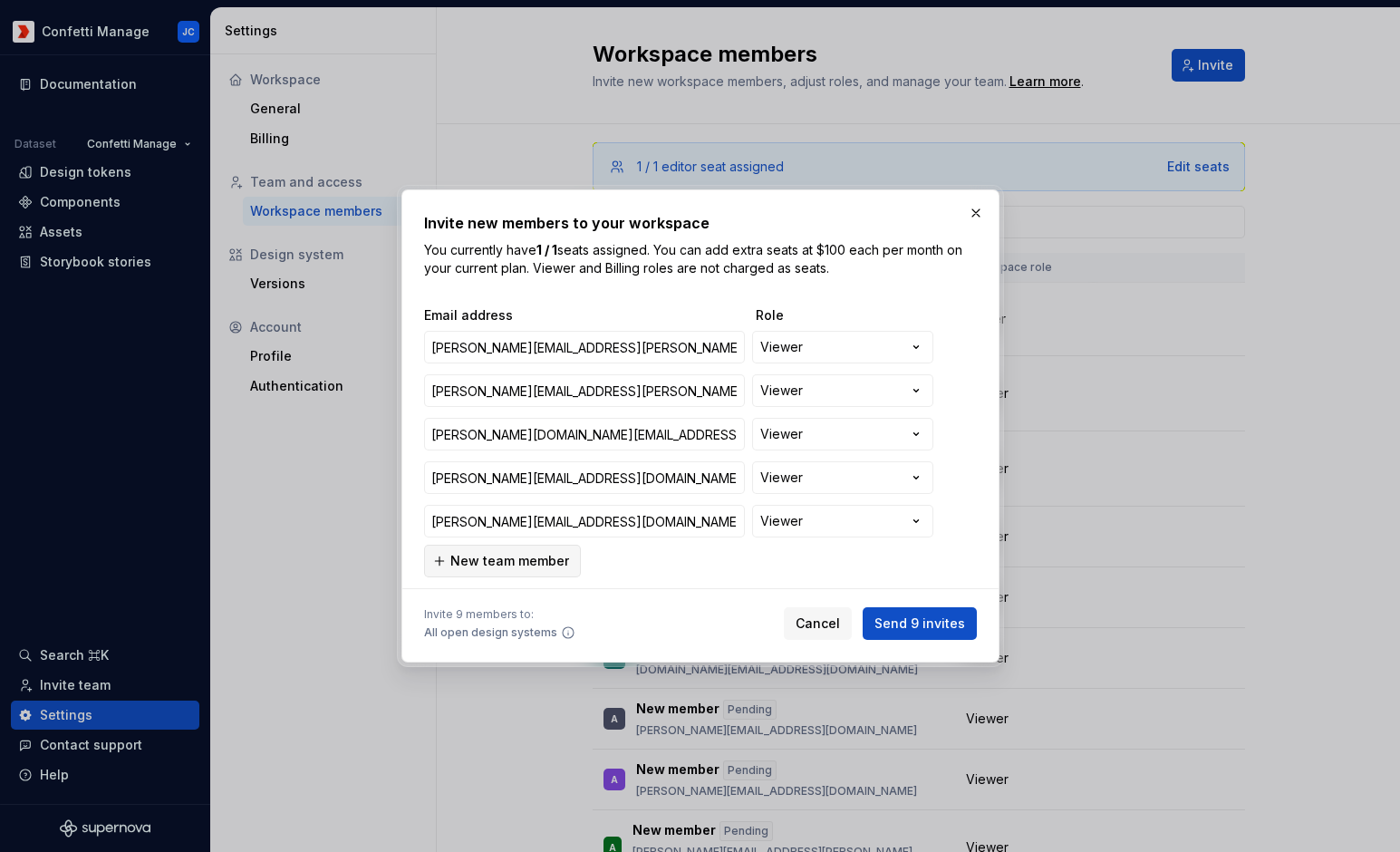 click on "New team member" at bounding box center (509, 561) 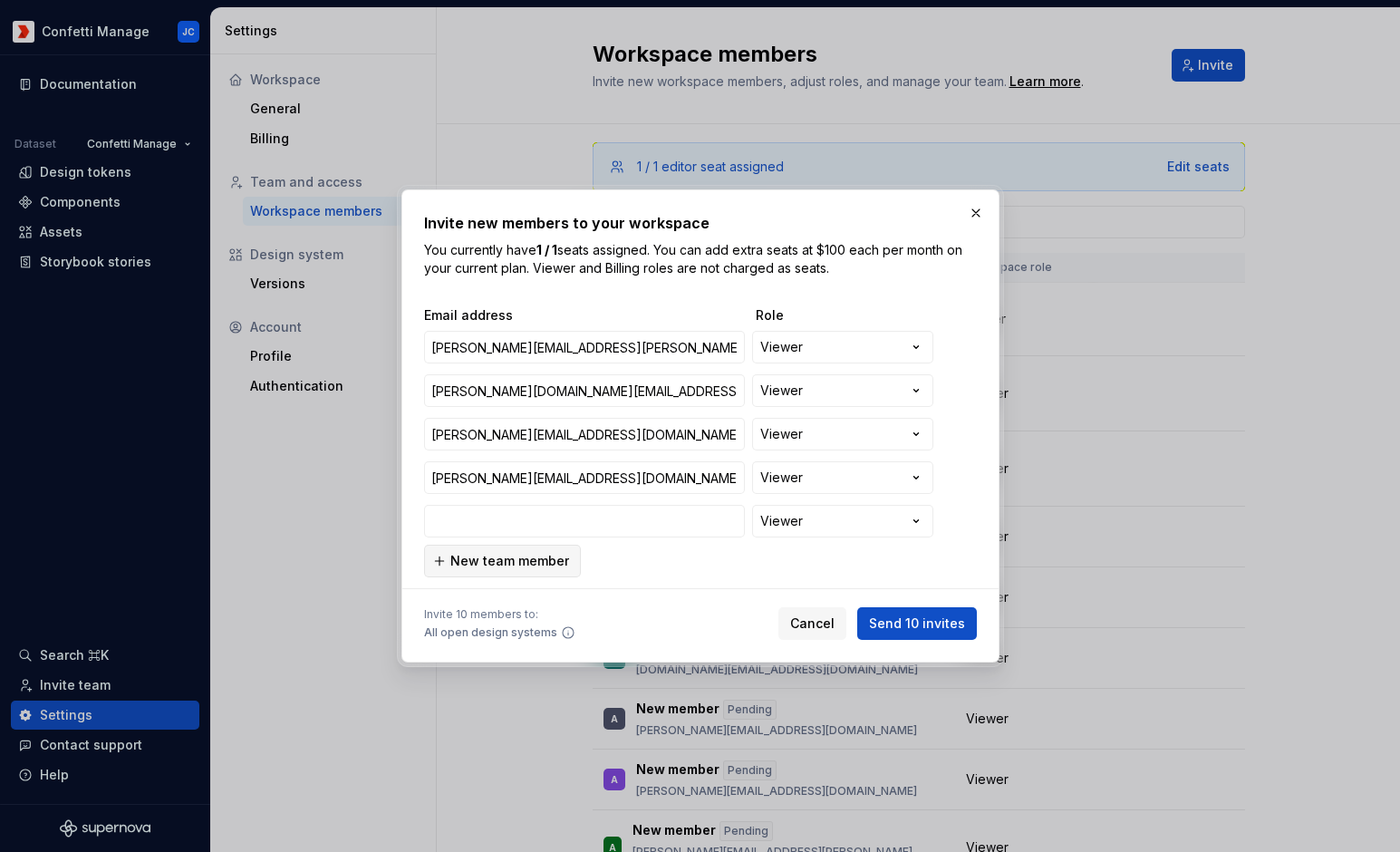 type on "[PERSON_NAME][EMAIL_ADDRESS][PERSON_NAME][DOMAIN_NAME]" 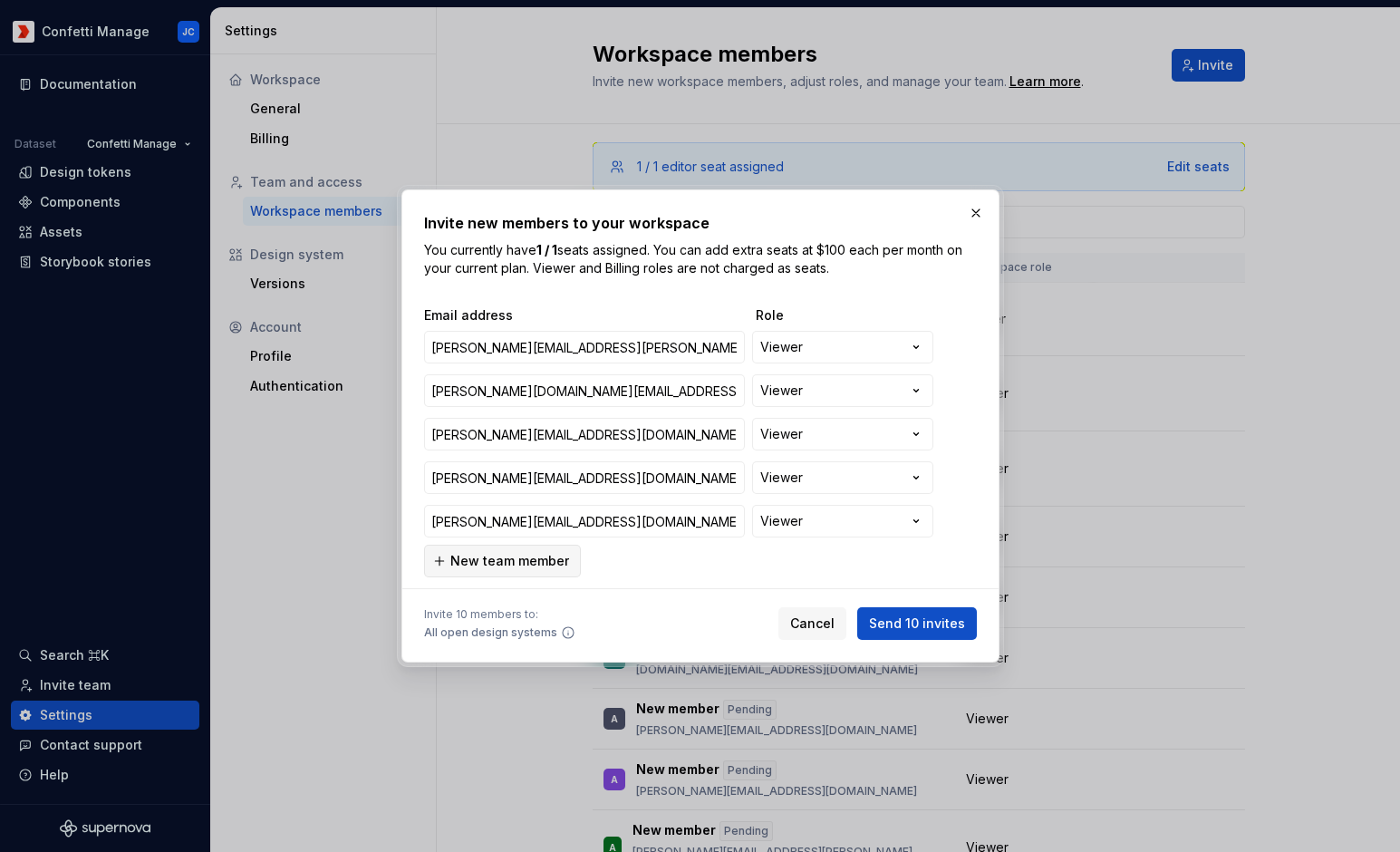 click on "New team member" at bounding box center (509, 561) 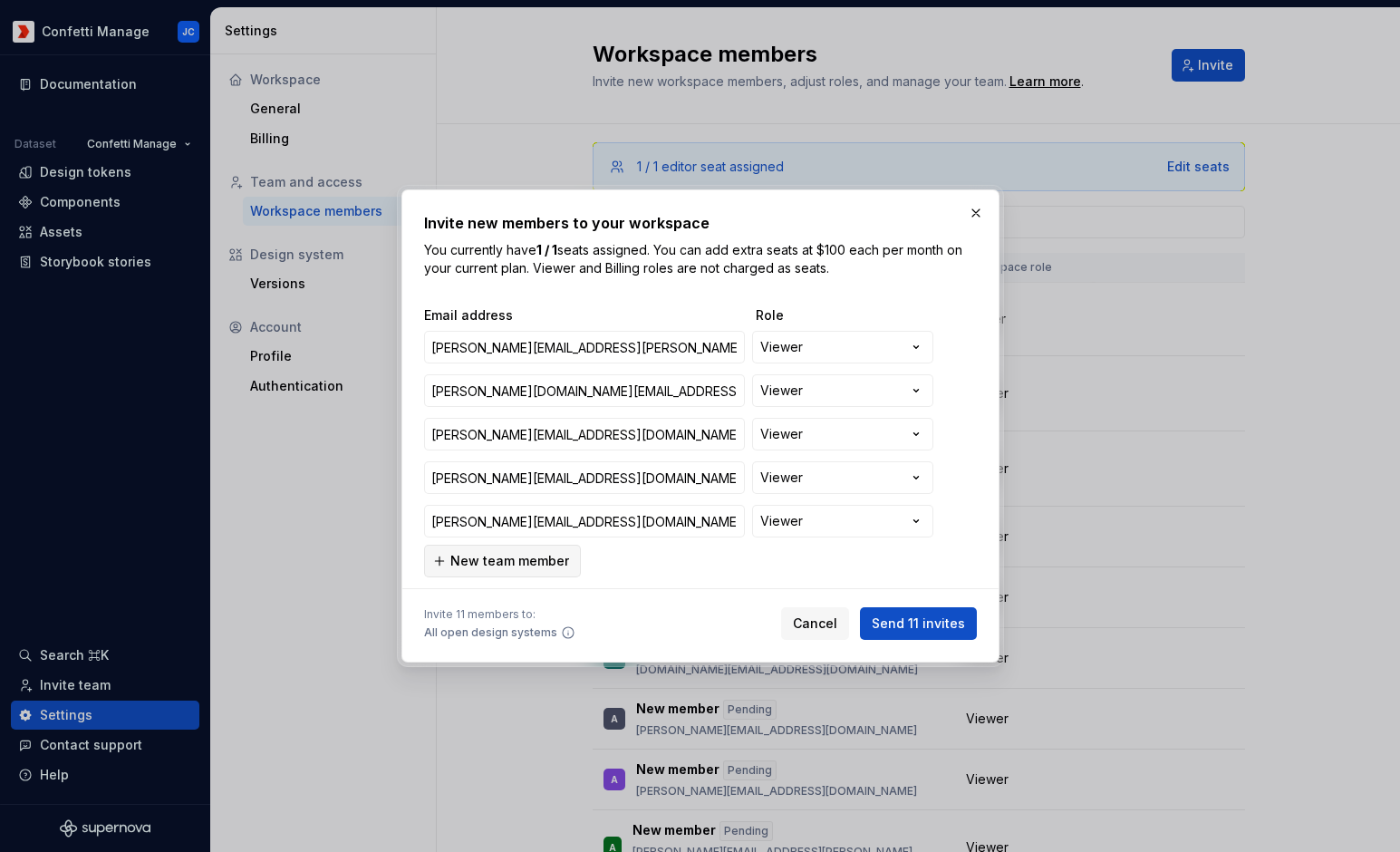scroll, scrollTop: 262, scrollLeft: 0, axis: vertical 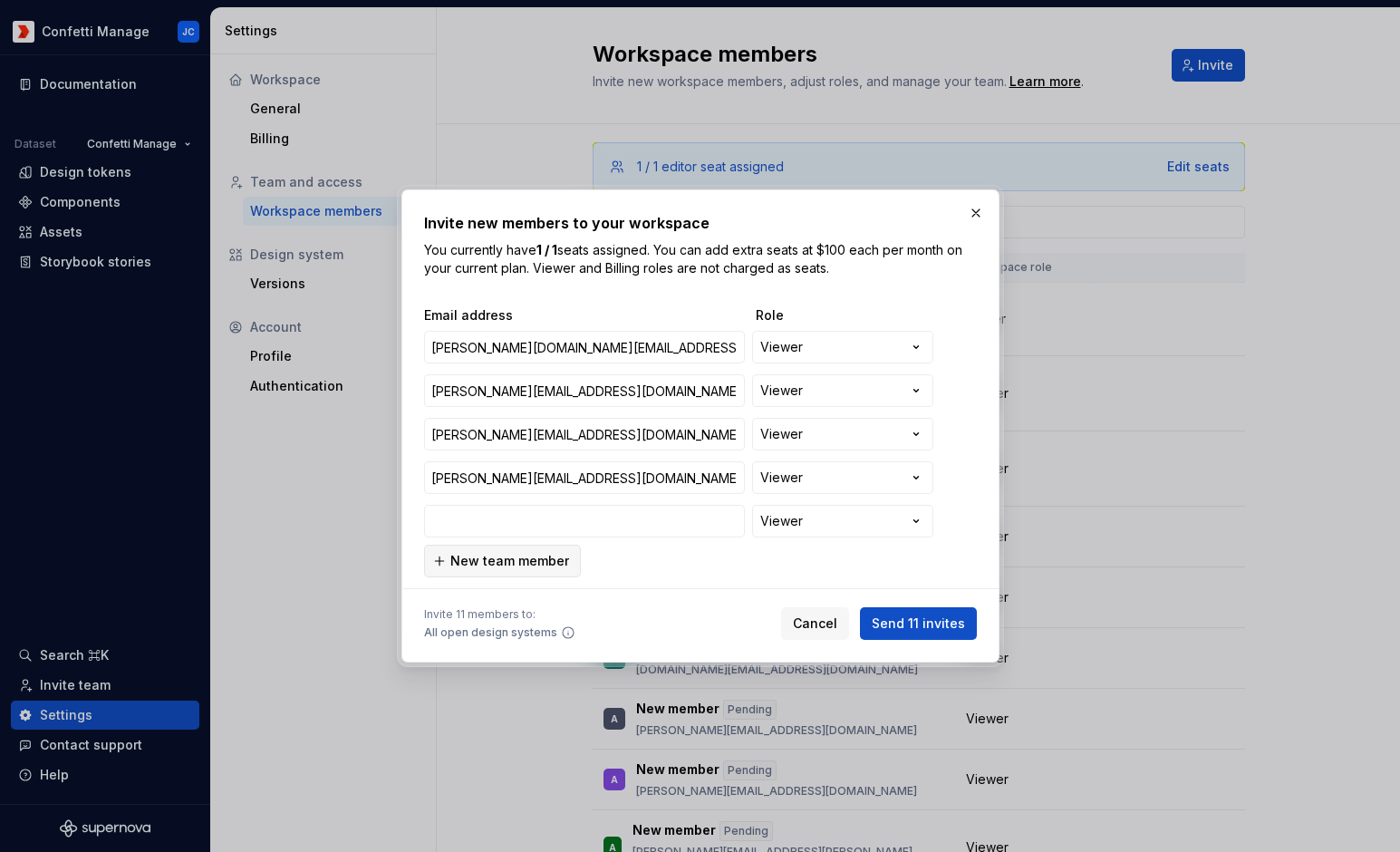 type on "[PERSON_NAME][EMAIL_ADDRESS][PERSON_NAME][DOMAIN_NAME]" 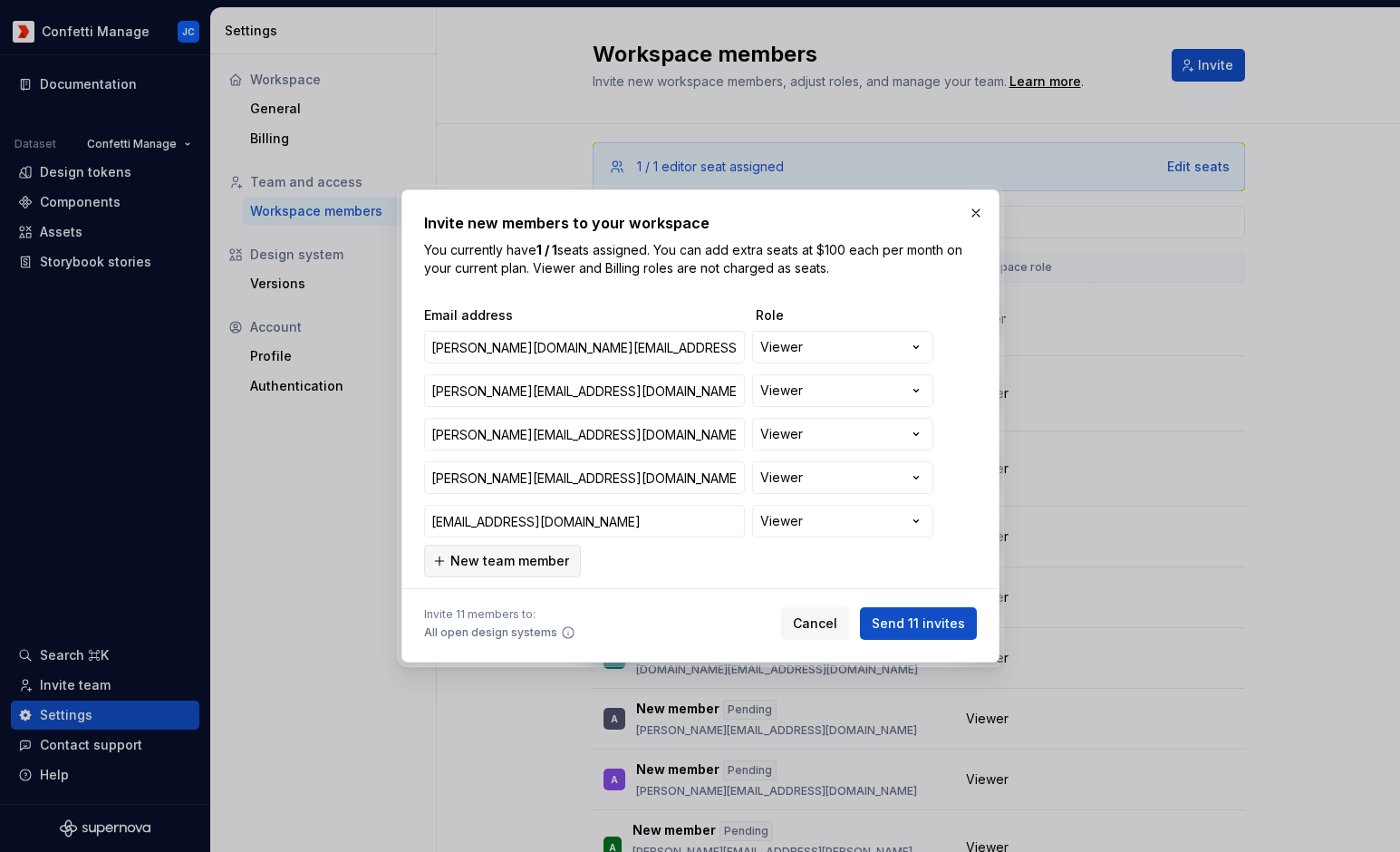 click on "New team member" at bounding box center (509, 561) 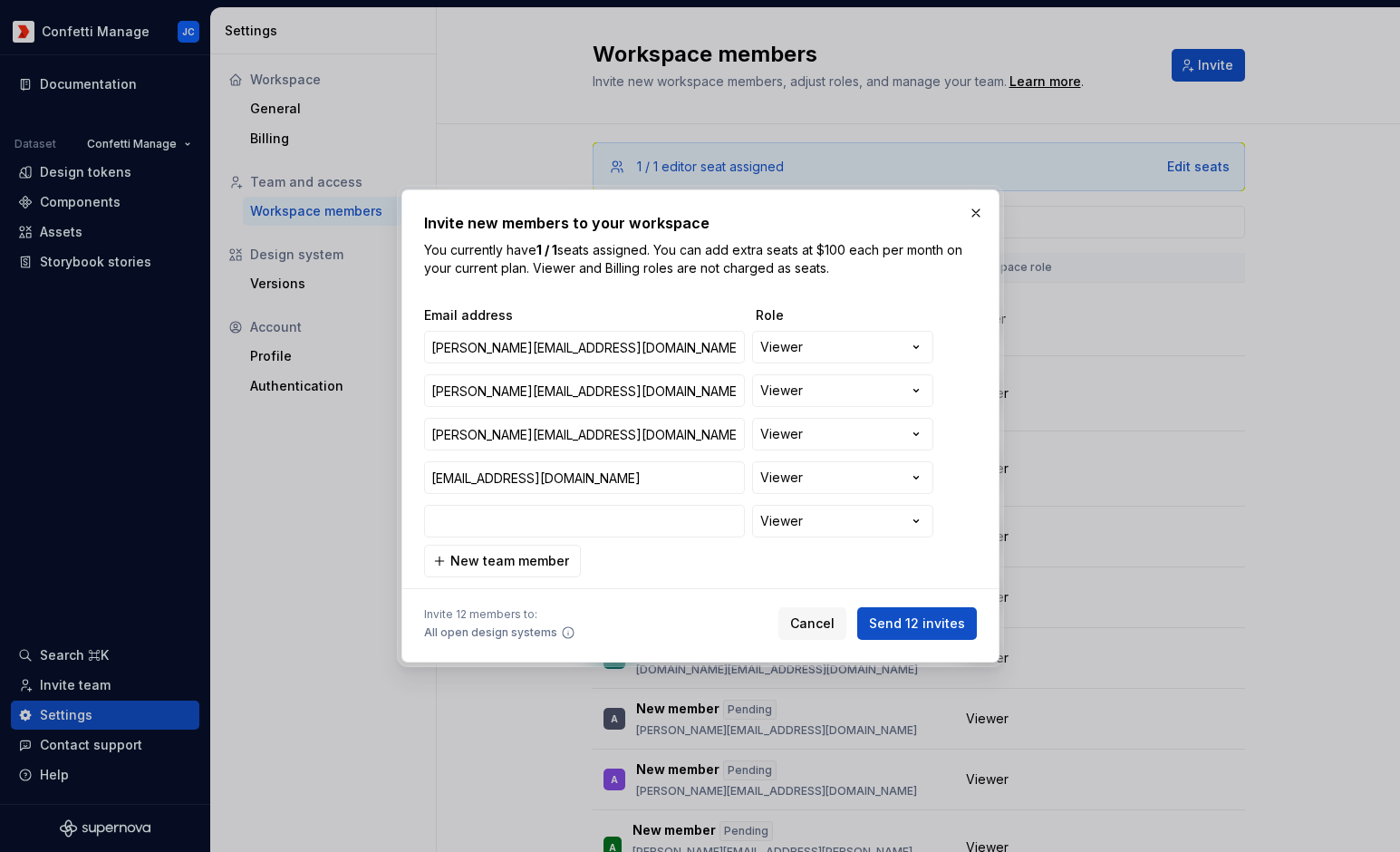 type on "[PERSON_NAME][EMAIL_ADDRESS][PERSON_NAME][DOMAIN_NAME]" 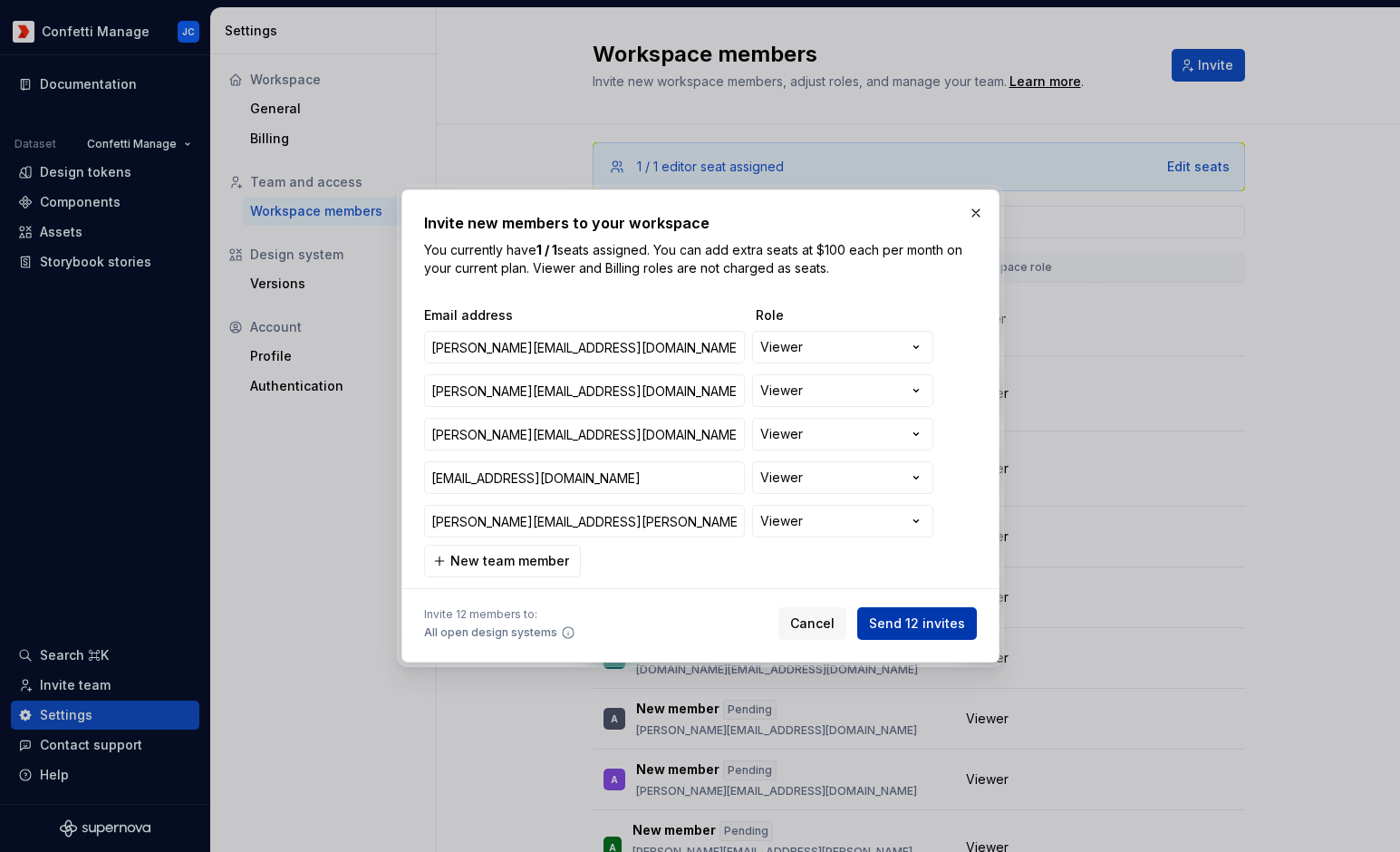 click on "Send 12 invites" at bounding box center [917, 624] 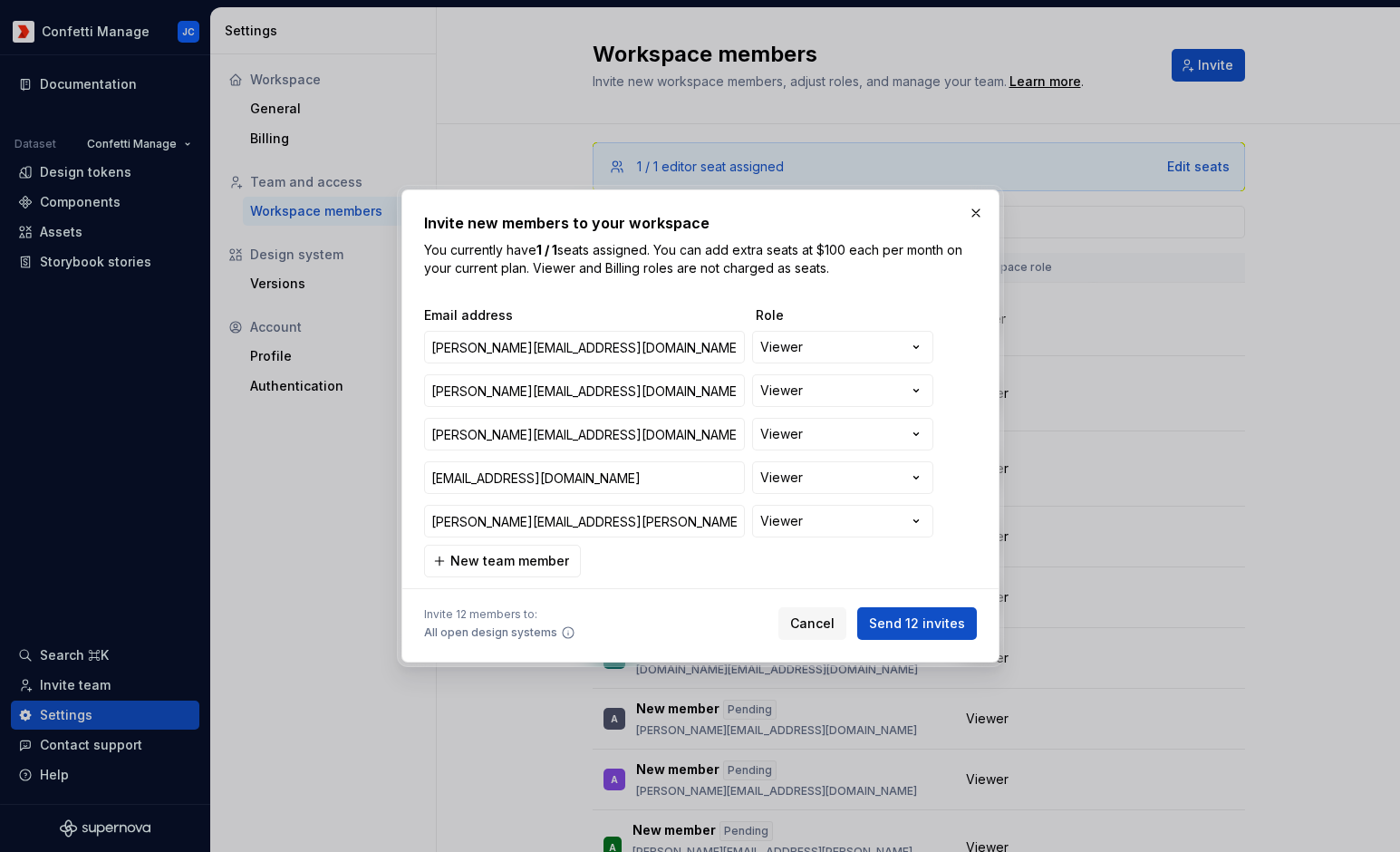 scroll, scrollTop: 87, scrollLeft: 0, axis: vertical 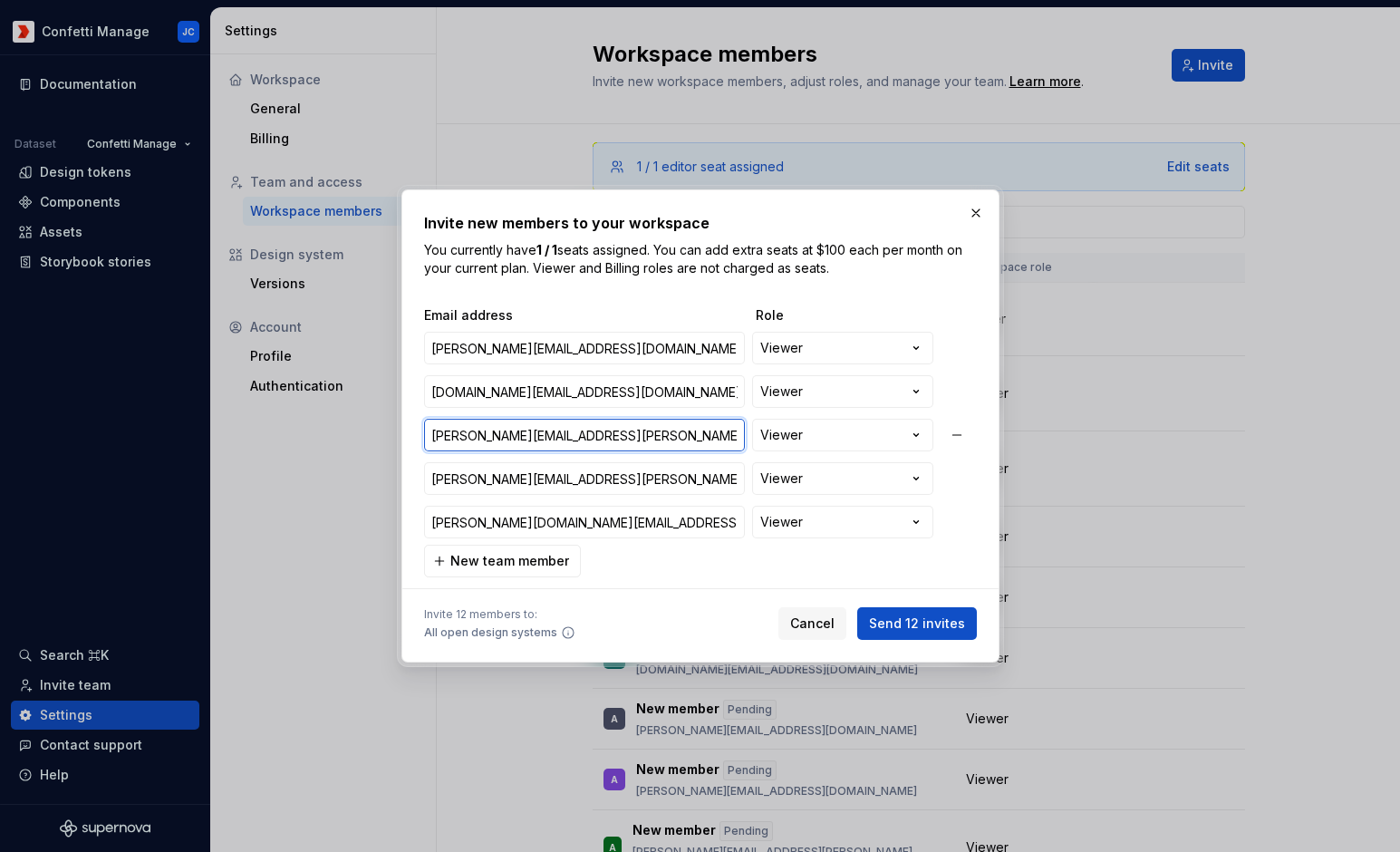 type on "[PERSON_NAME][EMAIL_ADDRESS][PERSON_NAME][DOMAIN_NAME]" 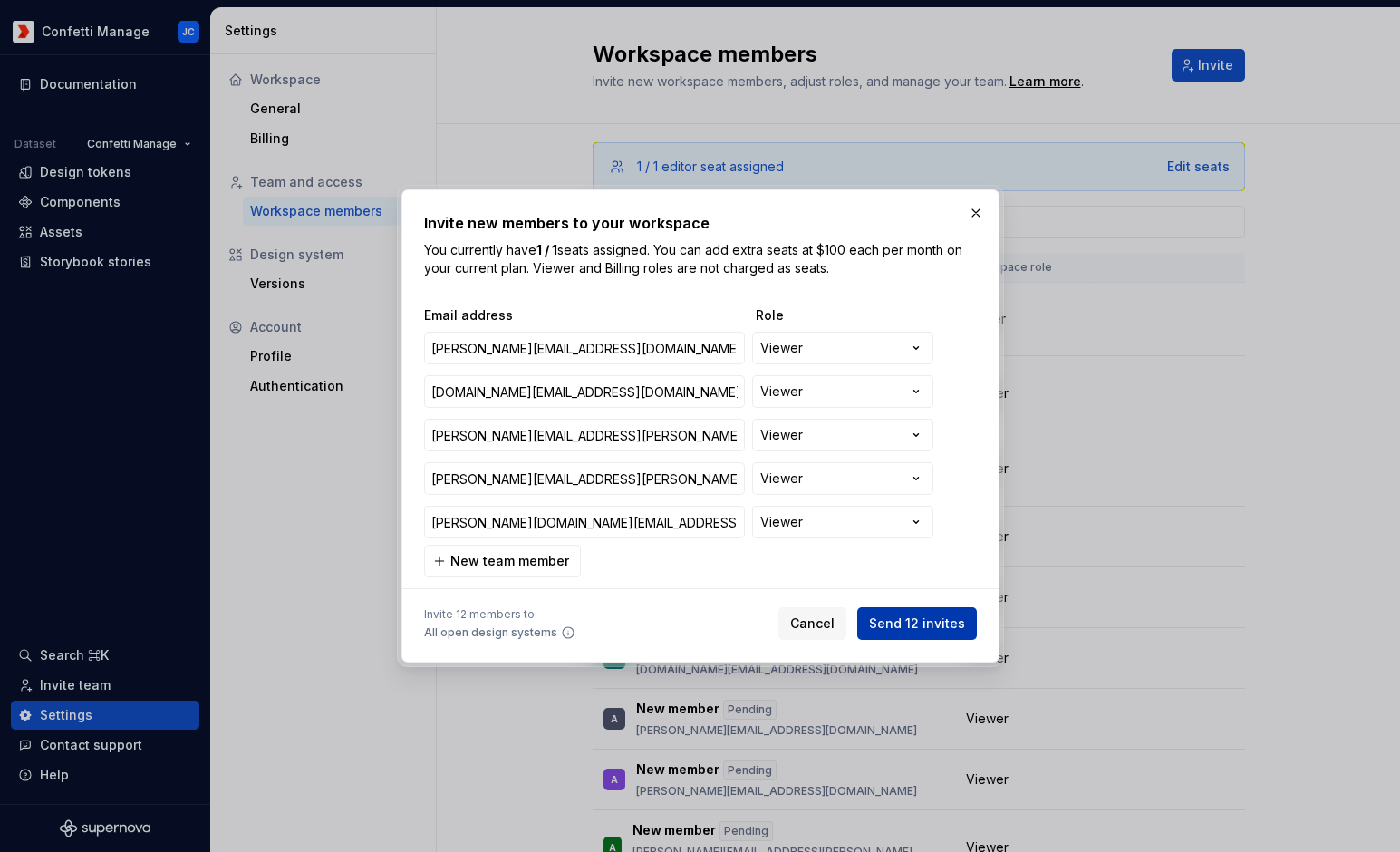 click on "Send 12 invites" at bounding box center (917, 624) 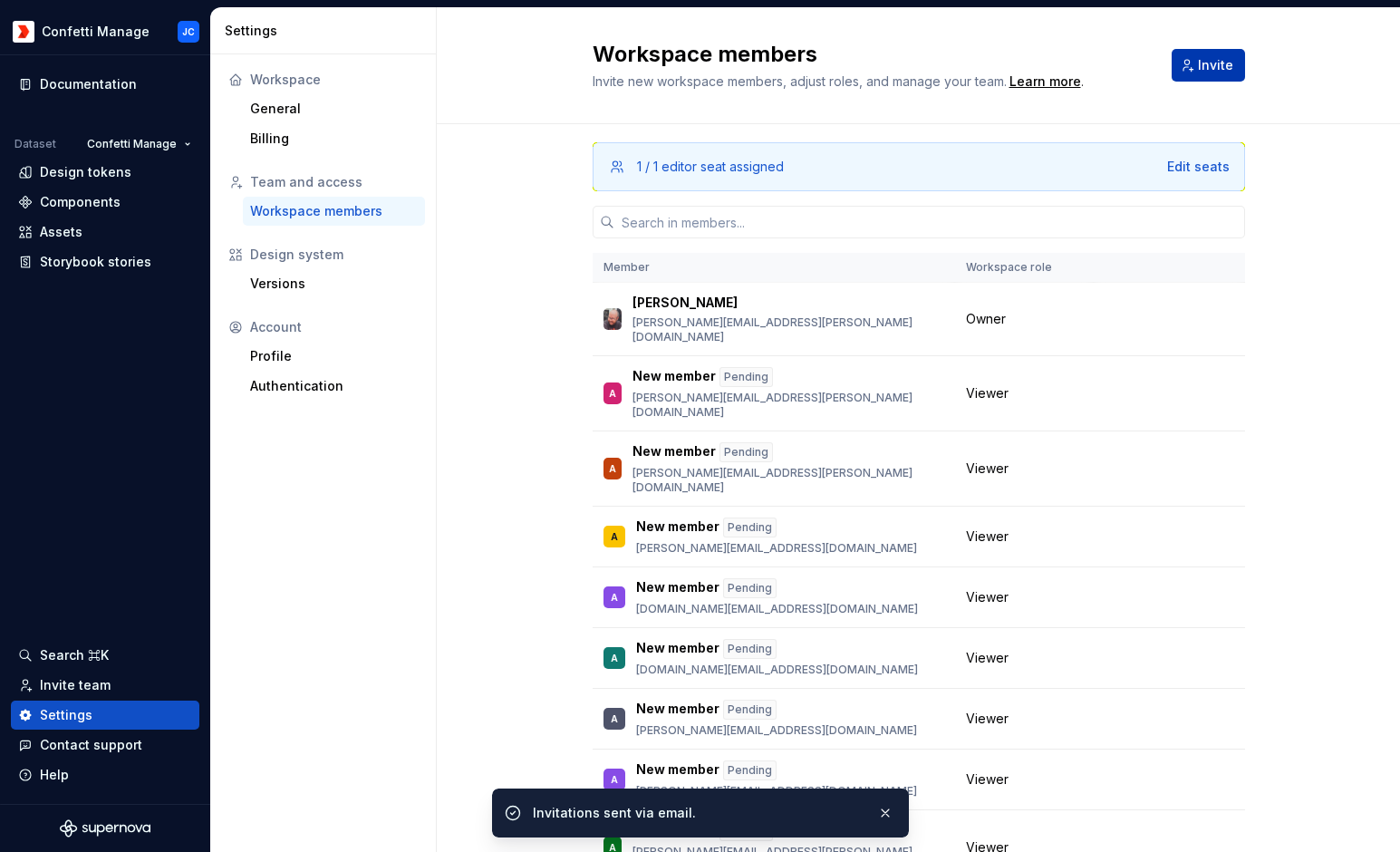 click on "Invite" at bounding box center (1215, 65) 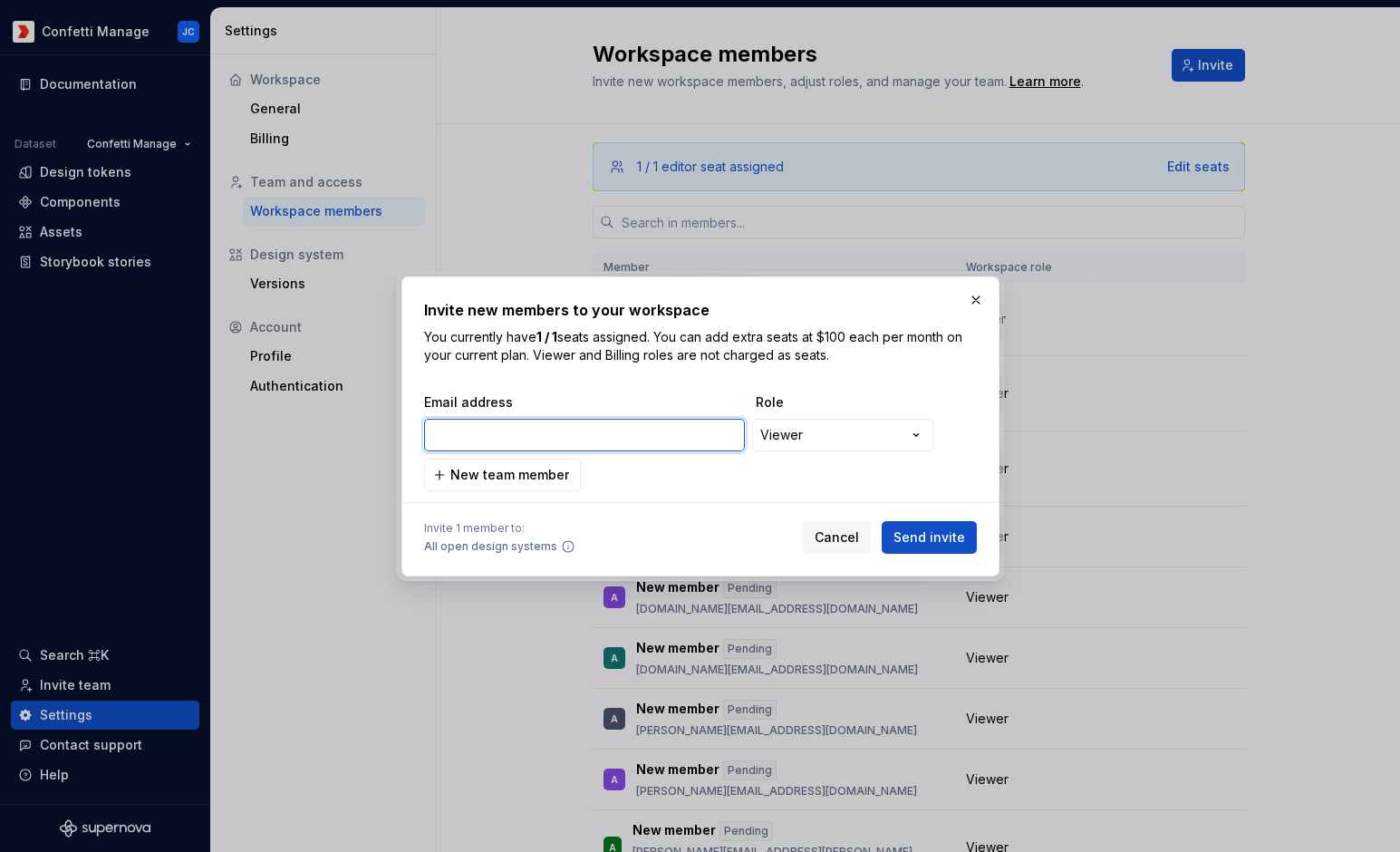 click at bounding box center (584, 435) 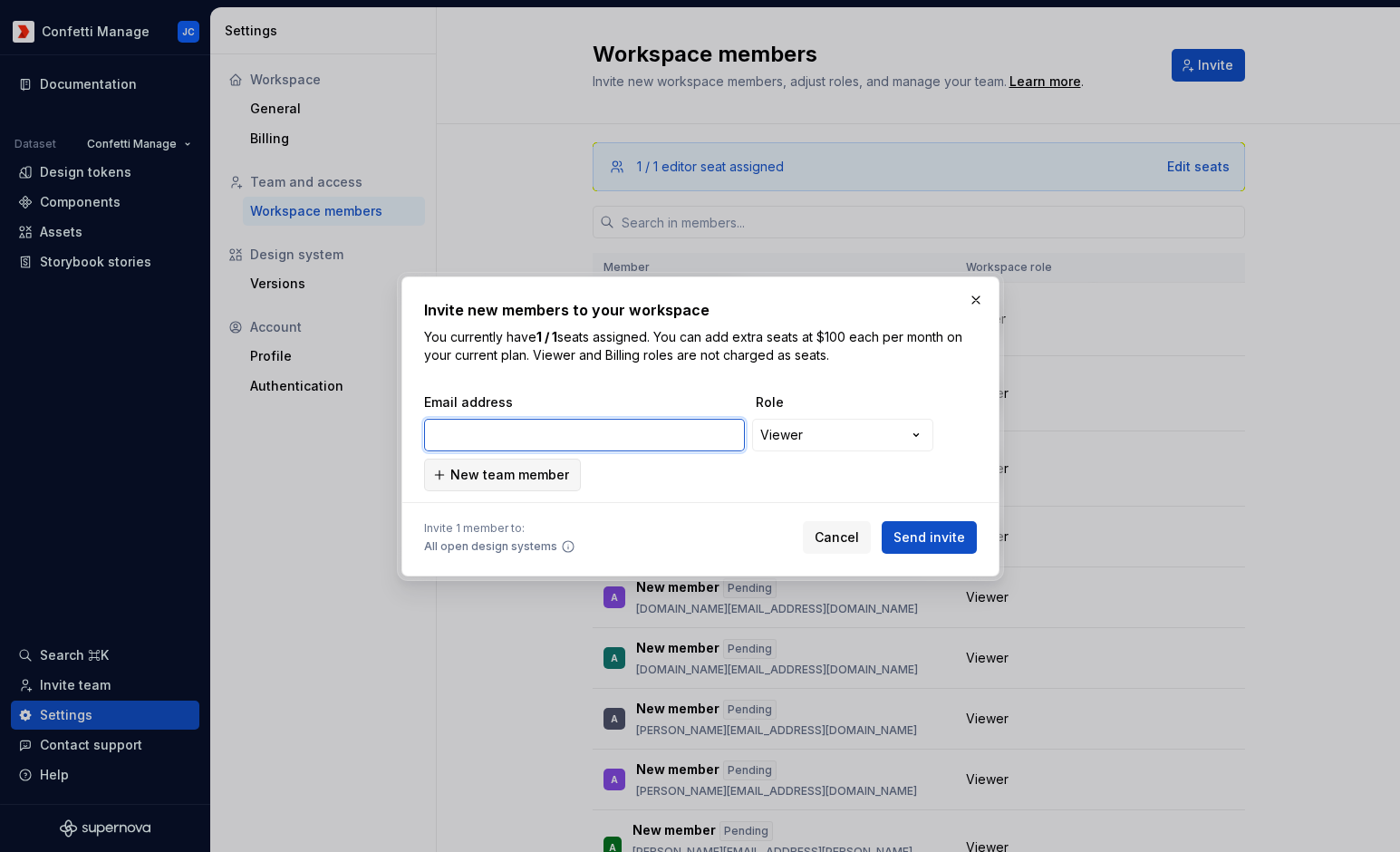 paste on "[PERSON_NAME][EMAIL_ADDRESS][PERSON_NAME][DOMAIN_NAME]" 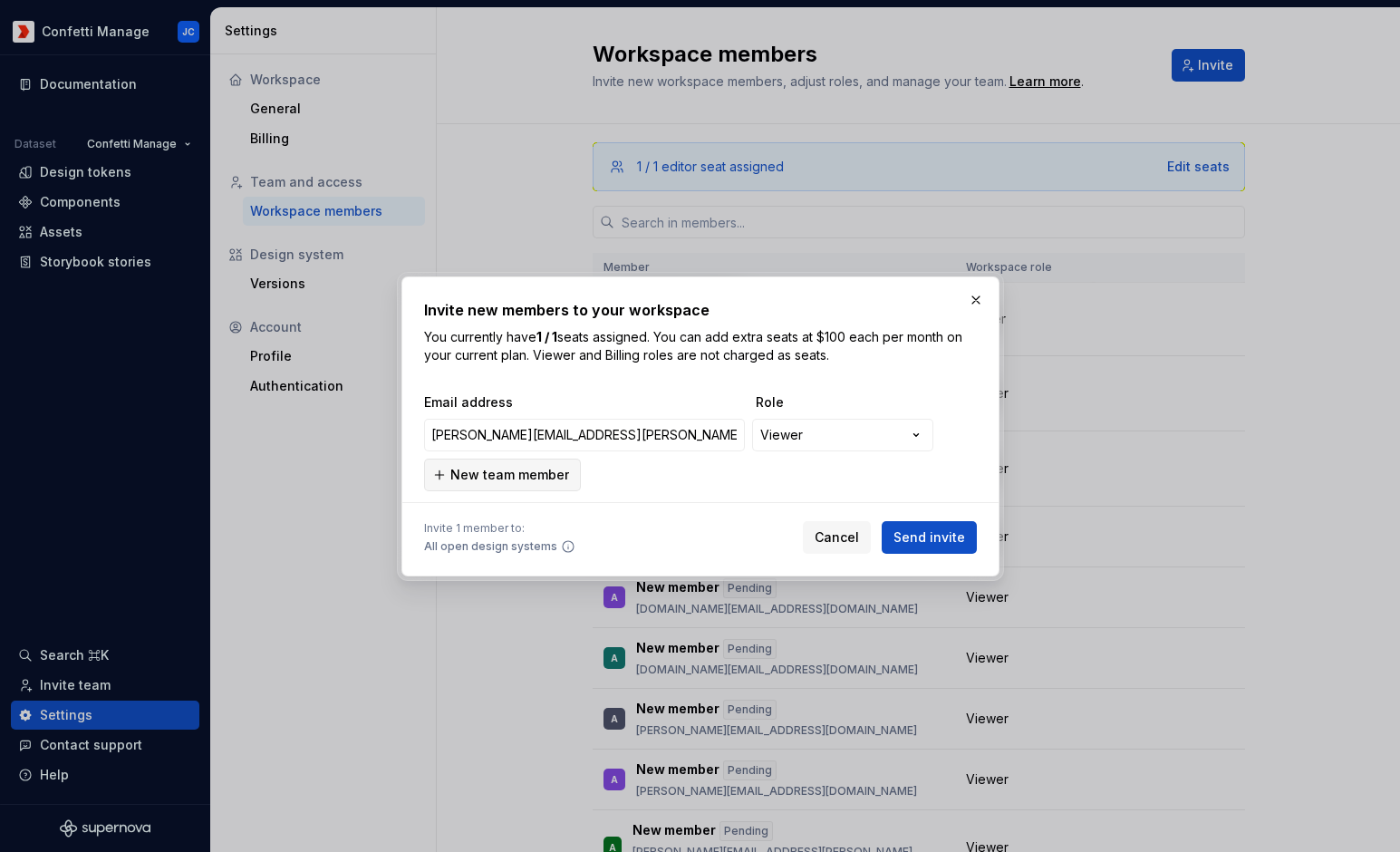 click on "New team member" at bounding box center [509, 475] 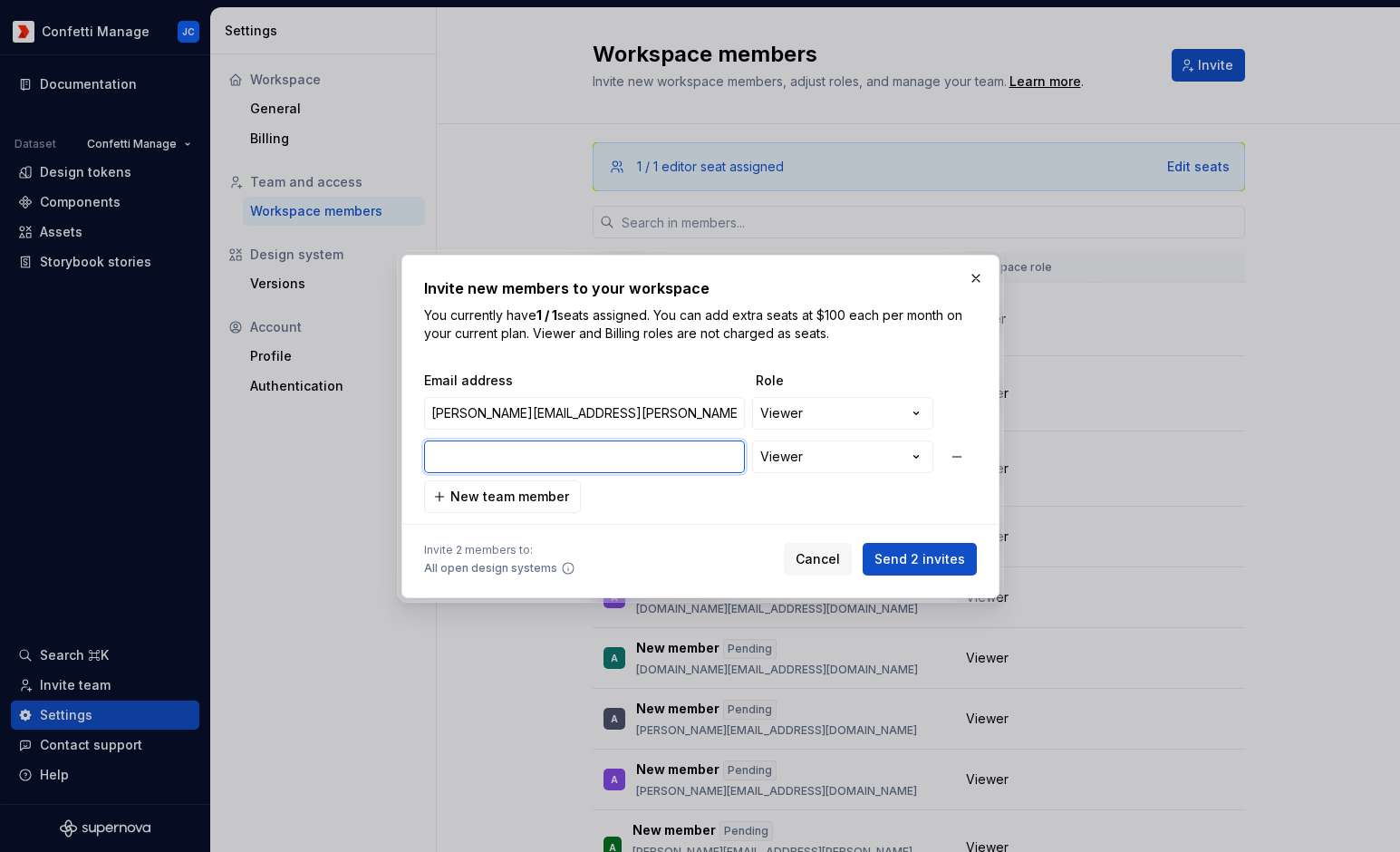 click at bounding box center (584, 457) 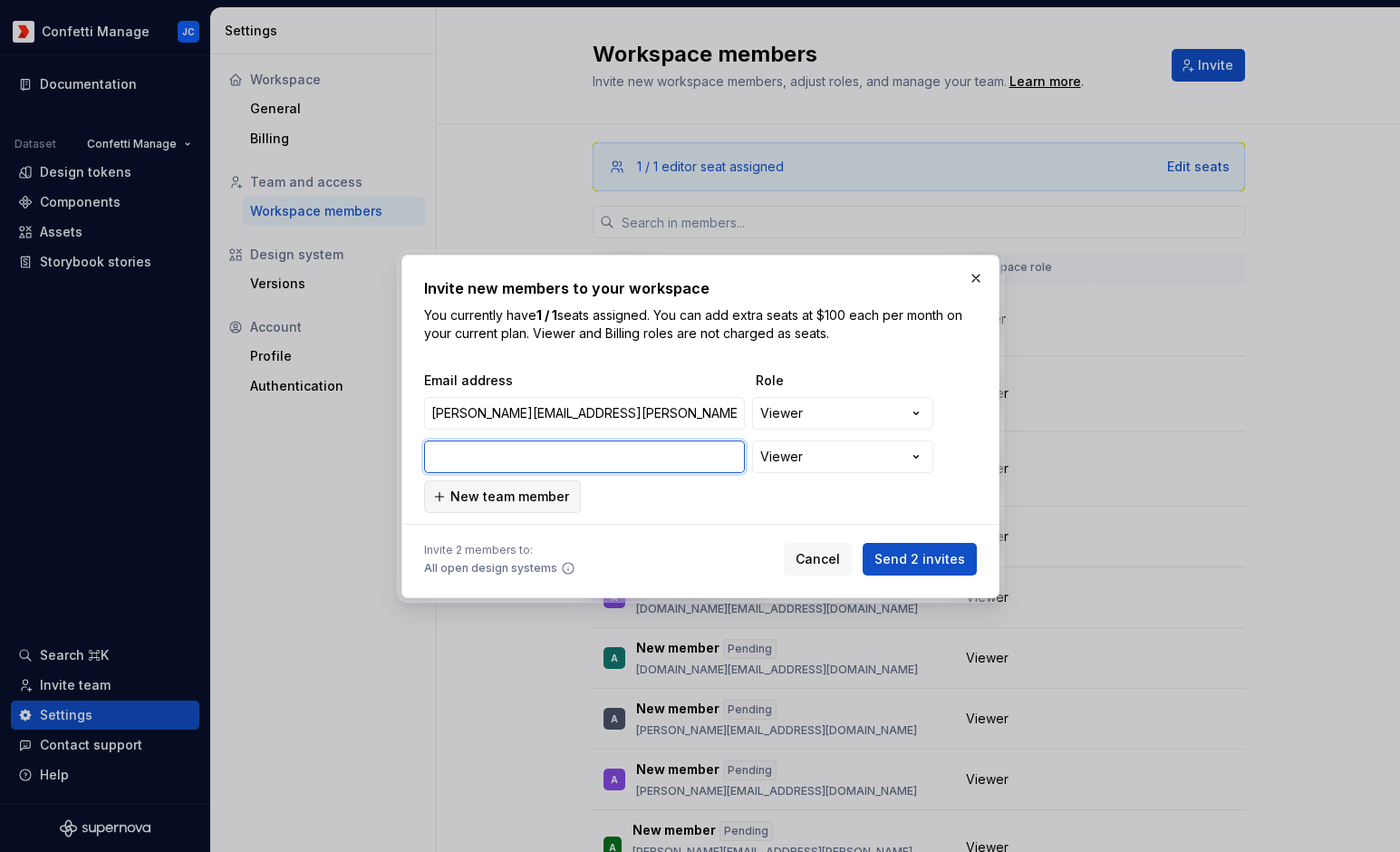 paste on "[PERSON_NAME][EMAIL_ADDRESS][PERSON_NAME][DOMAIN_NAME]" 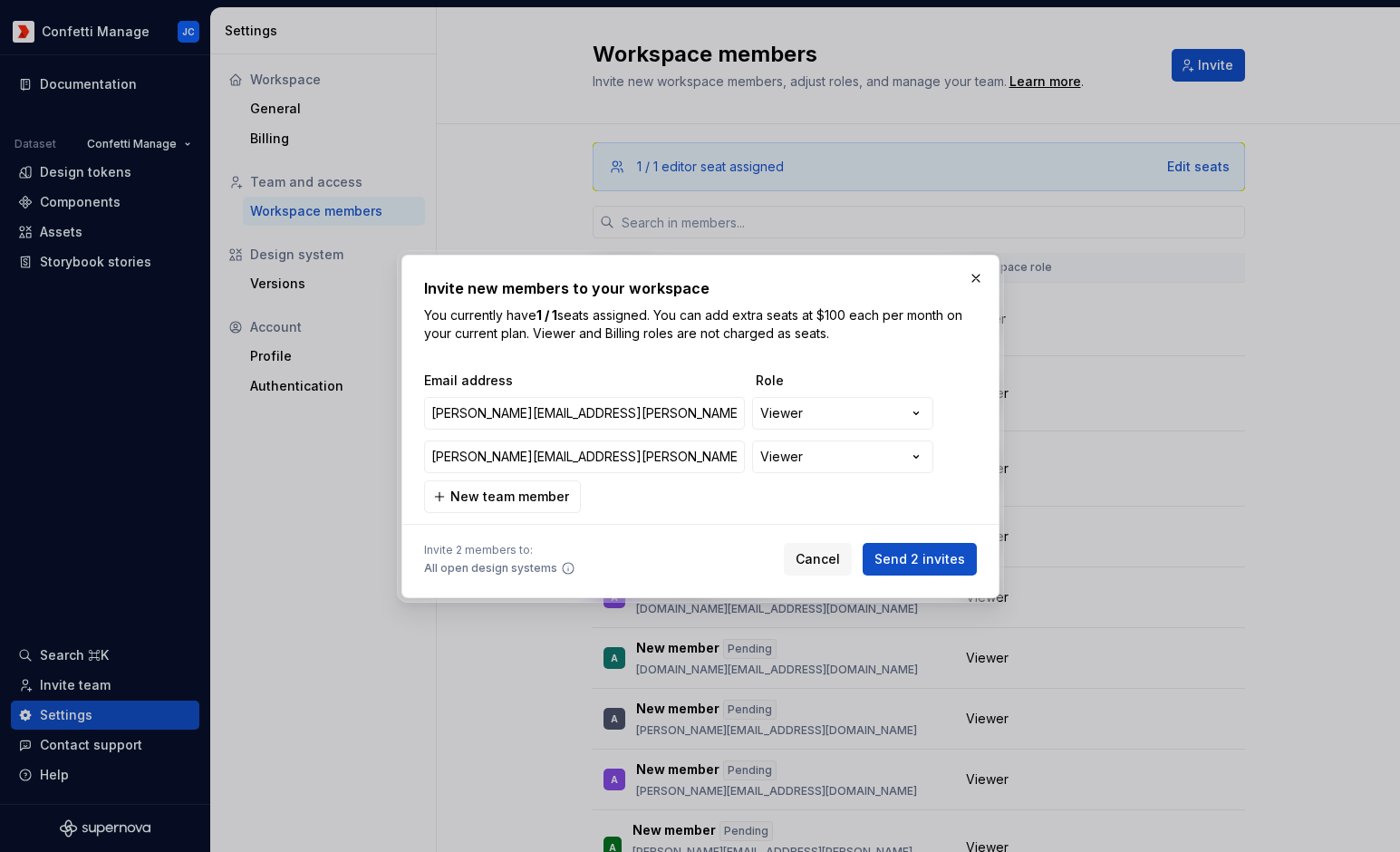 drag, startPoint x: 481, startPoint y: 496, endPoint x: 409, endPoint y: 498, distance: 72.027772 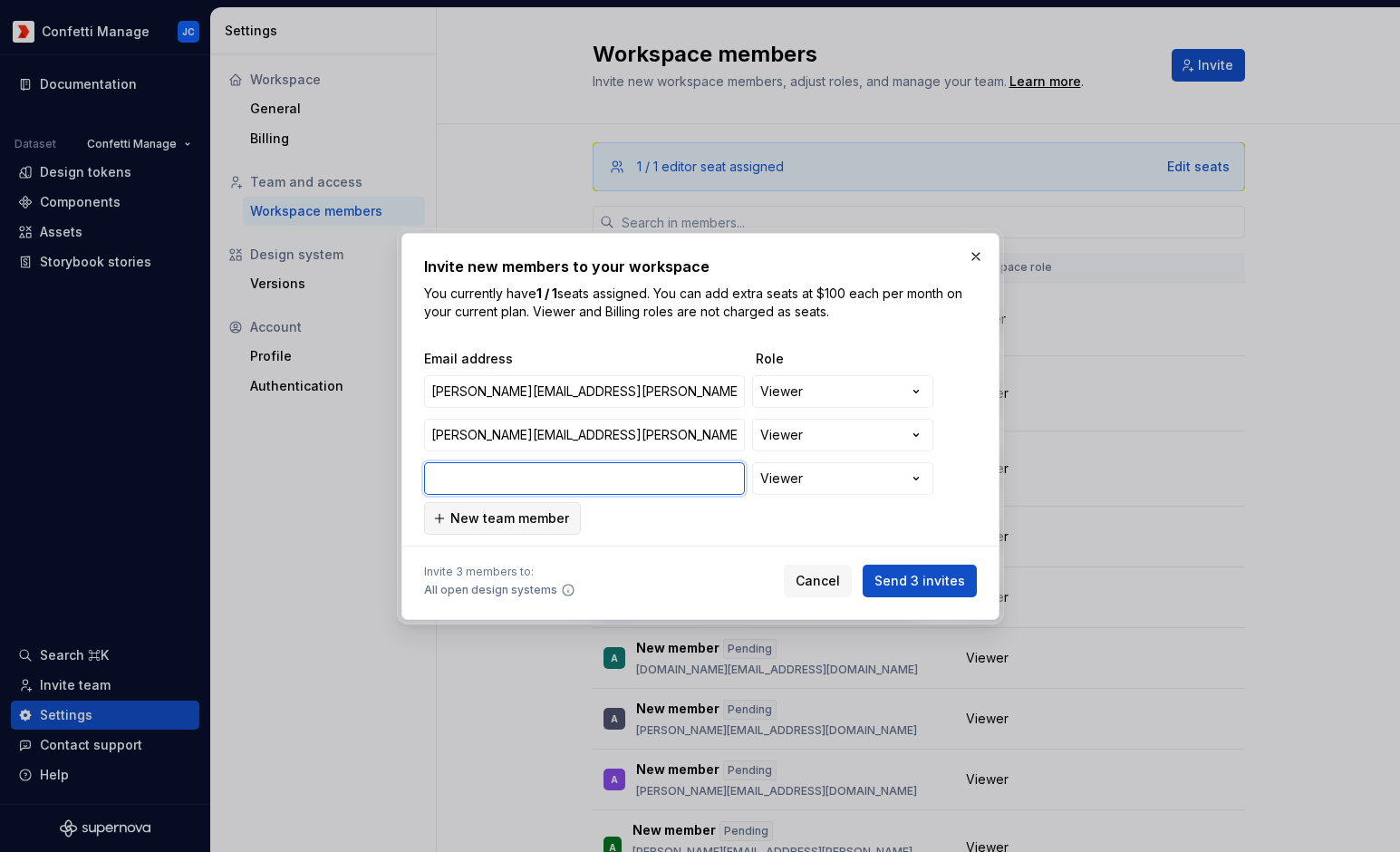 paste on "[PERSON_NAME][EMAIL_ADDRESS][PERSON_NAME][DOMAIN_NAME]" 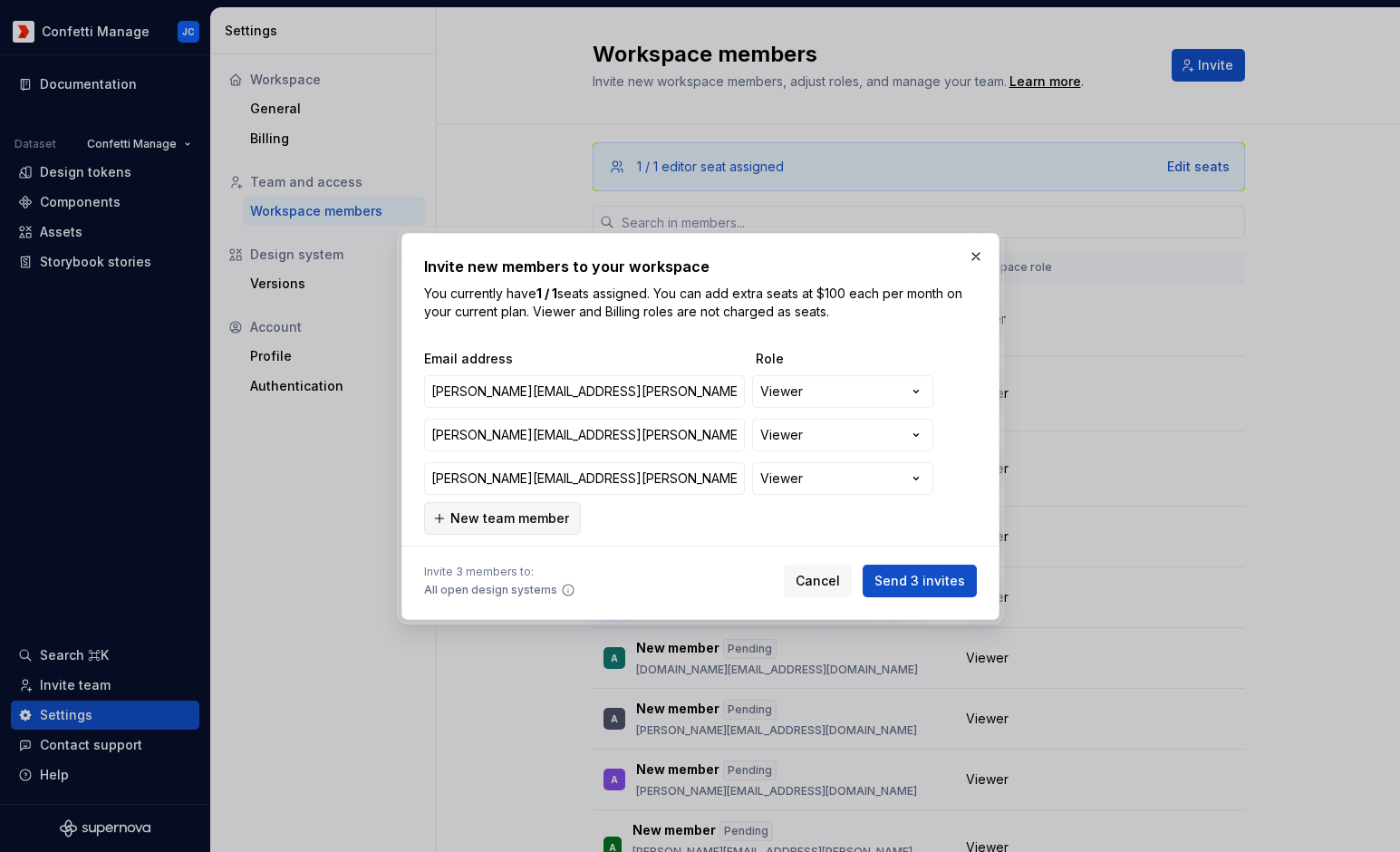 click on "New team member" at bounding box center [509, 518] 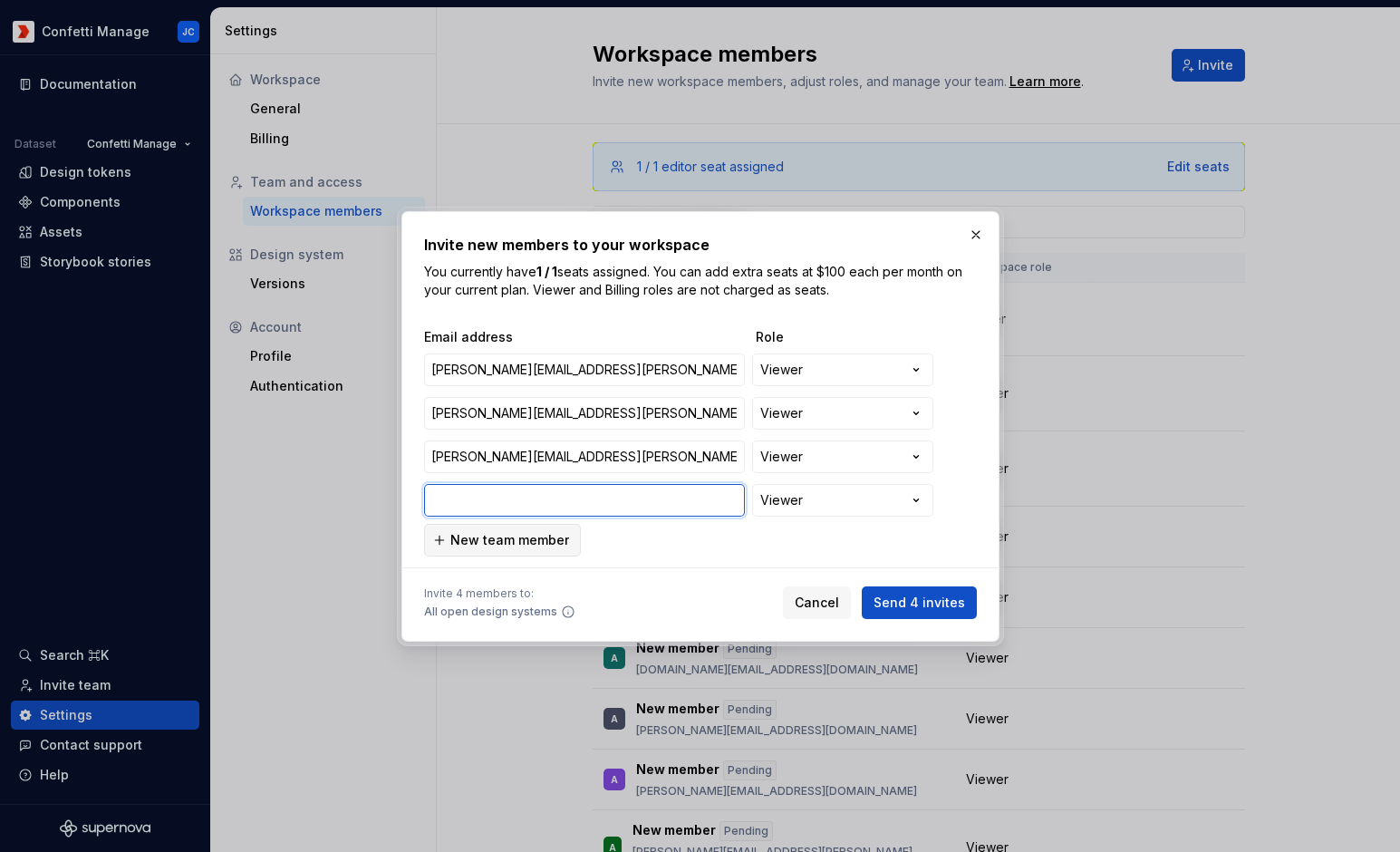paste on "[EMAIL_ADDRESS][DOMAIN_NAME]" 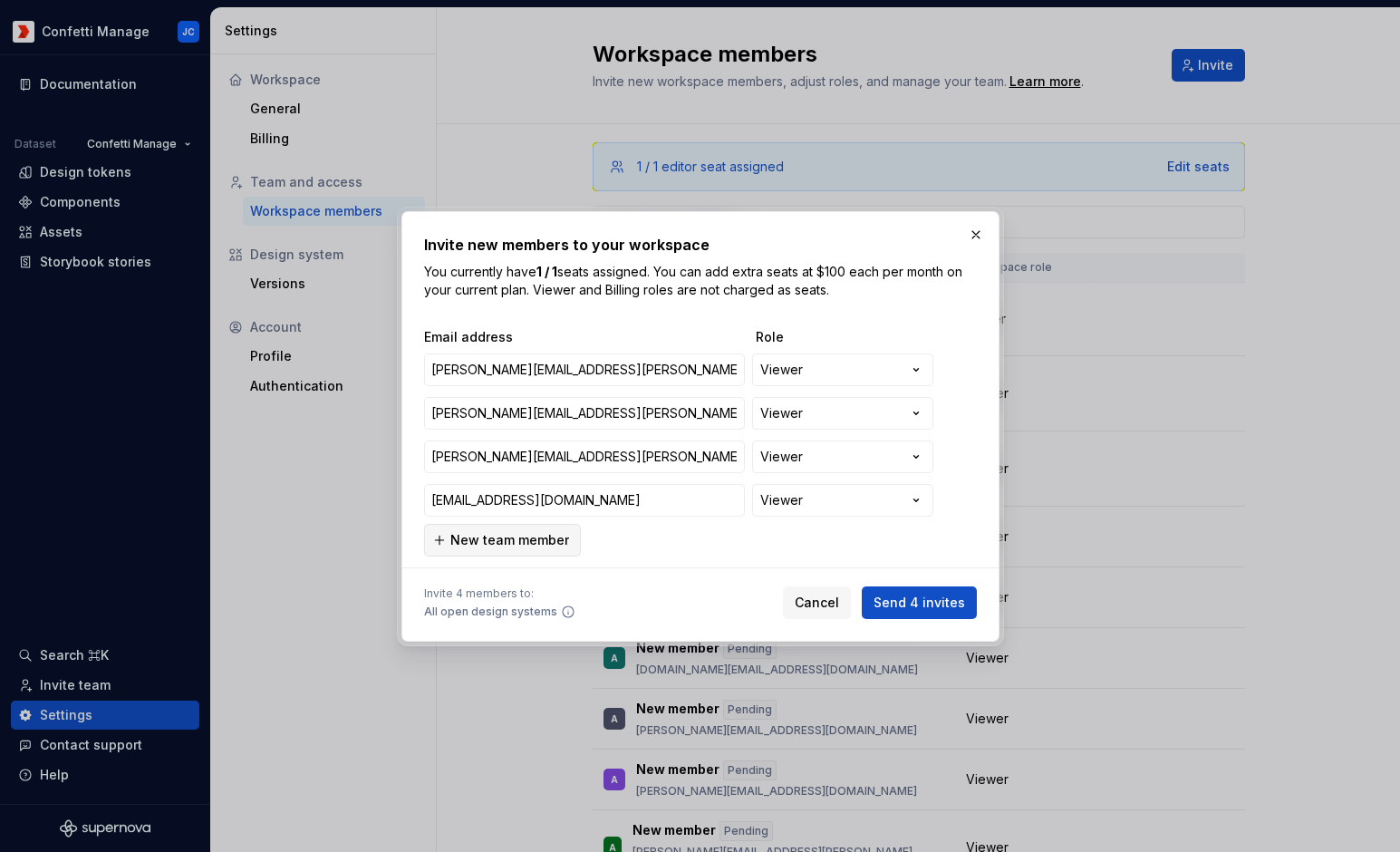 click on "New team member" at bounding box center (509, 540) 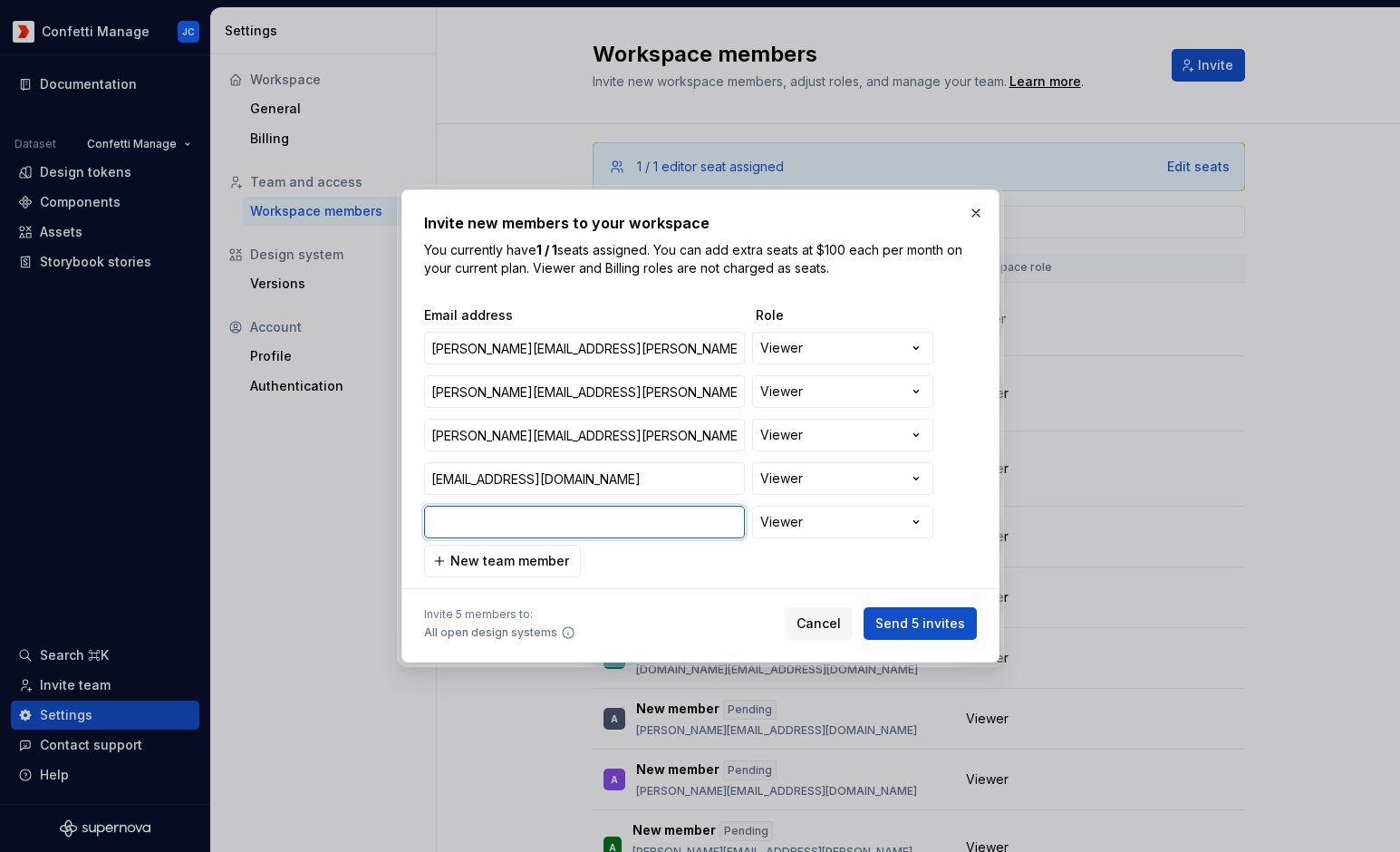 paste on "[PERSON_NAME][EMAIL_ADDRESS][DOMAIN_NAME]" 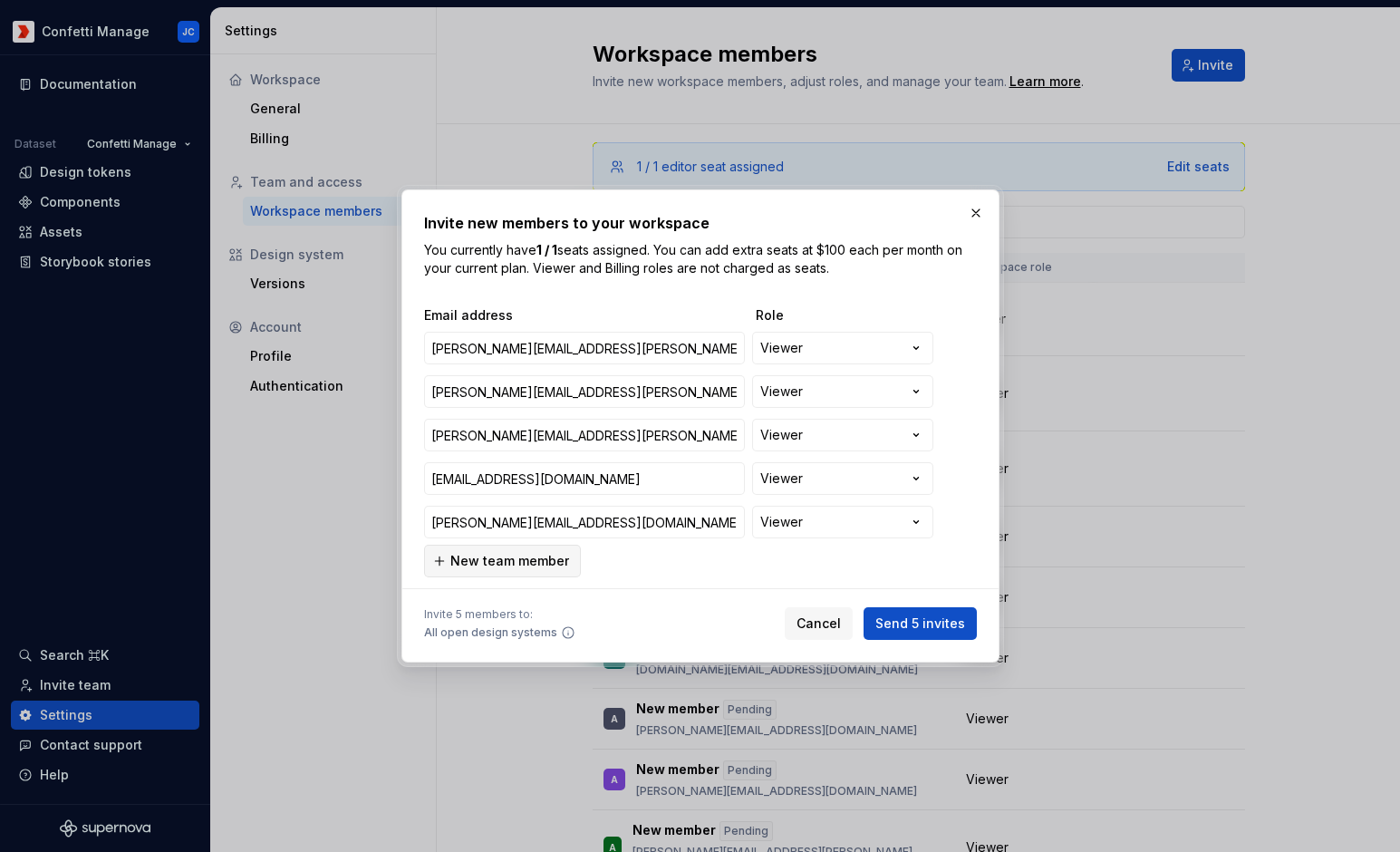 click on "New team member" at bounding box center (509, 561) 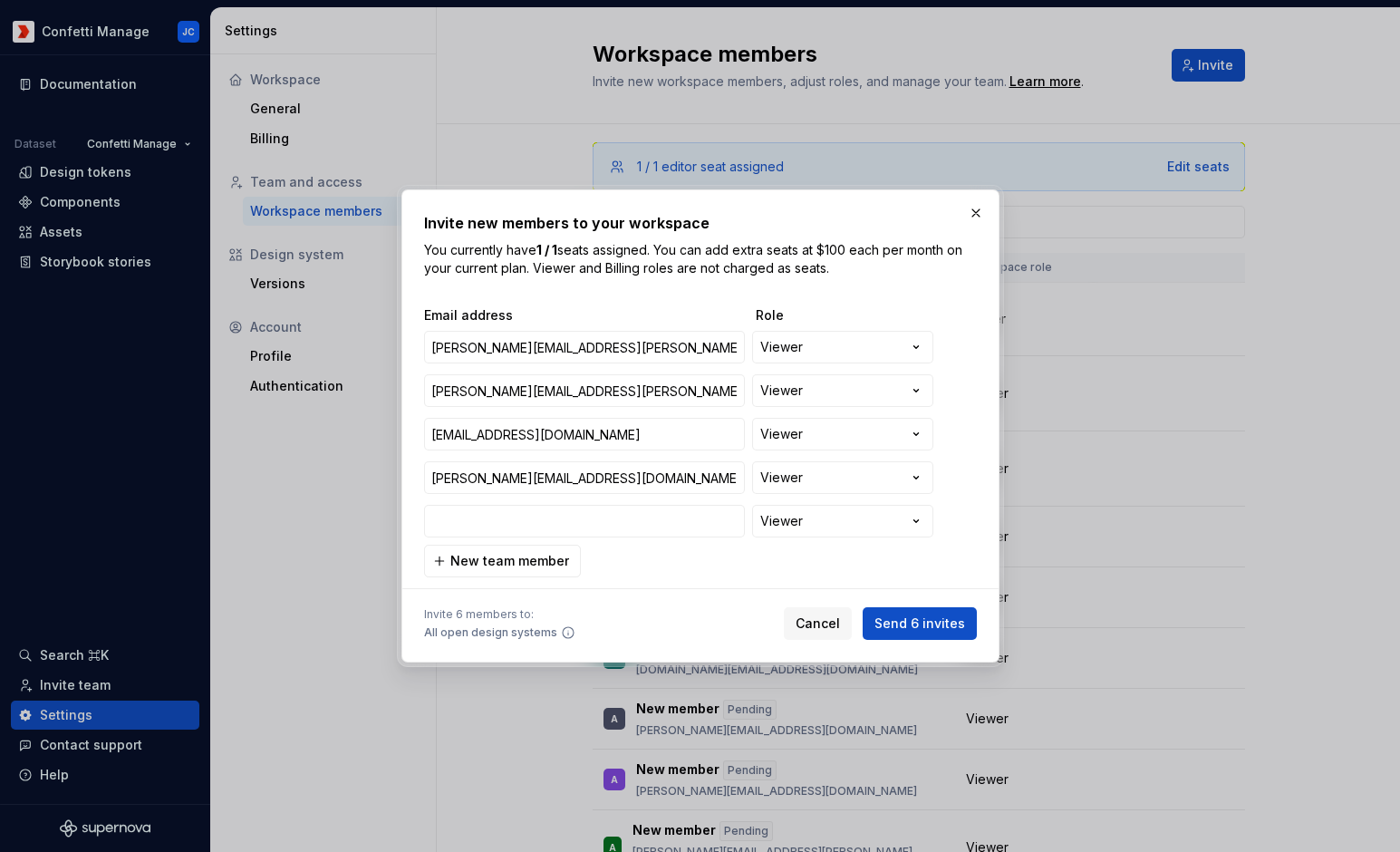 type on "[EMAIL_ADDRESS][DOMAIN_NAME]" 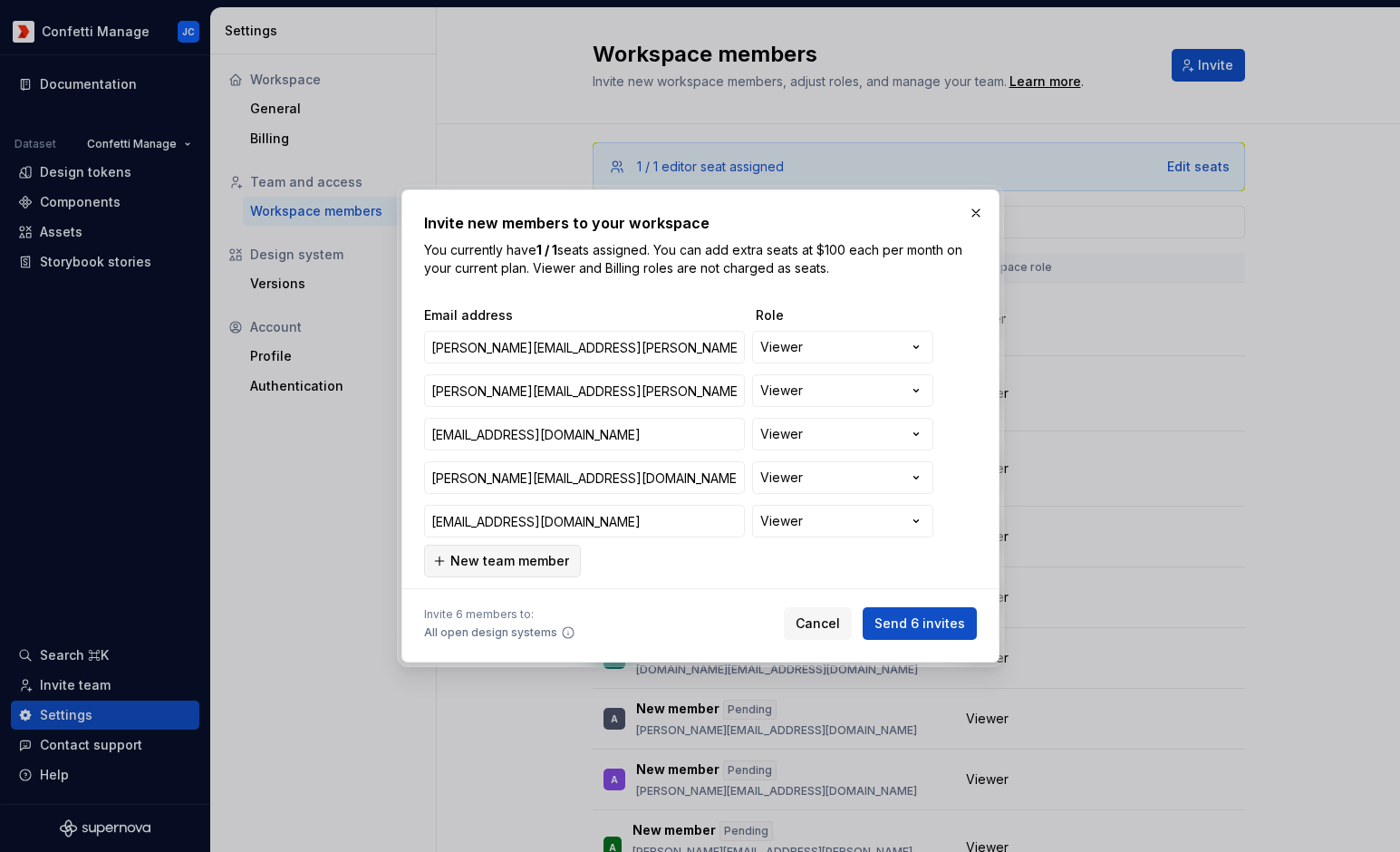 click on "New team member" at bounding box center [509, 561] 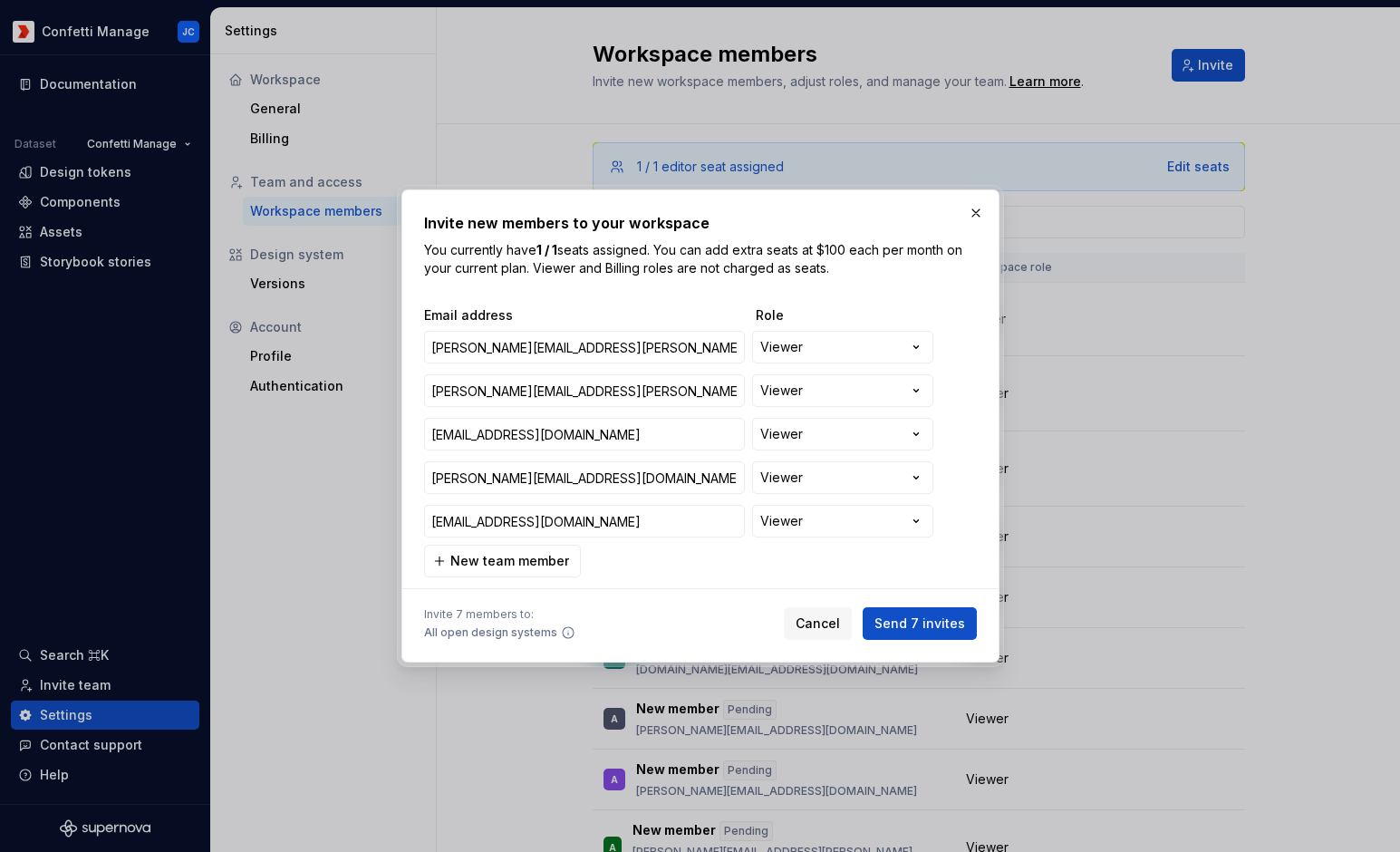scroll, scrollTop: 88, scrollLeft: 0, axis: vertical 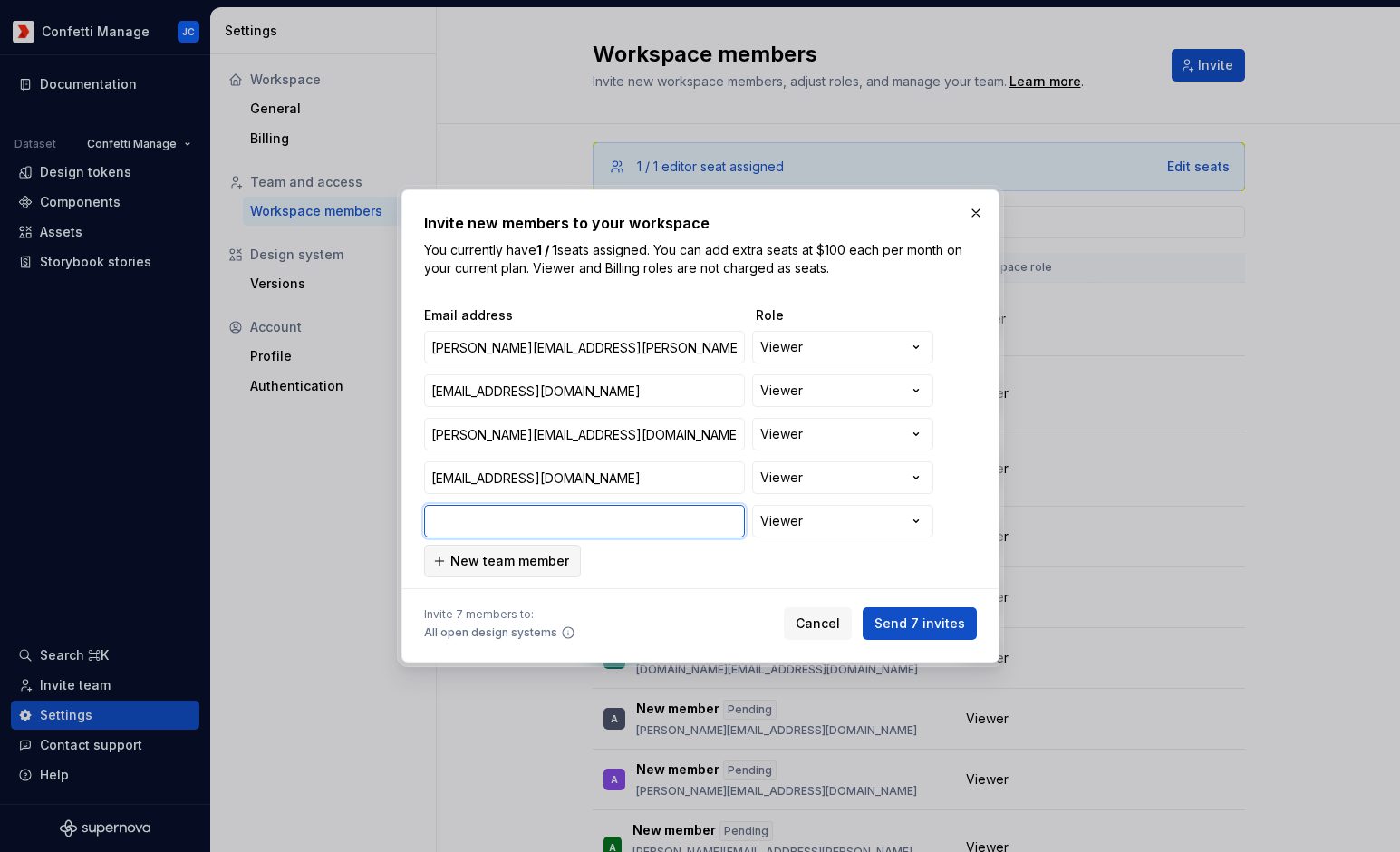 paste on "[PERSON_NAME][EMAIL_ADDRESS][PERSON_NAME][DOMAIN_NAME]" 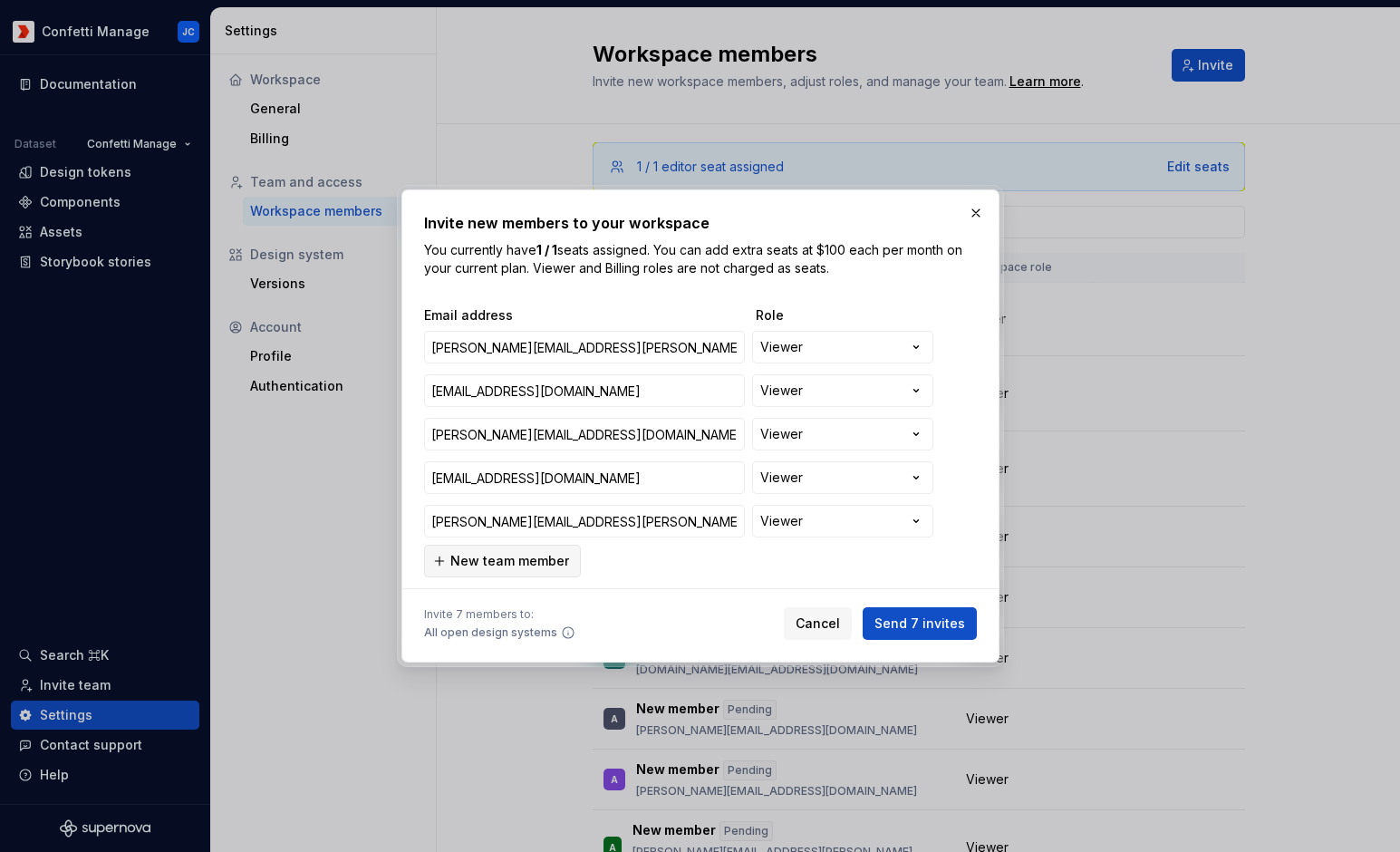 type 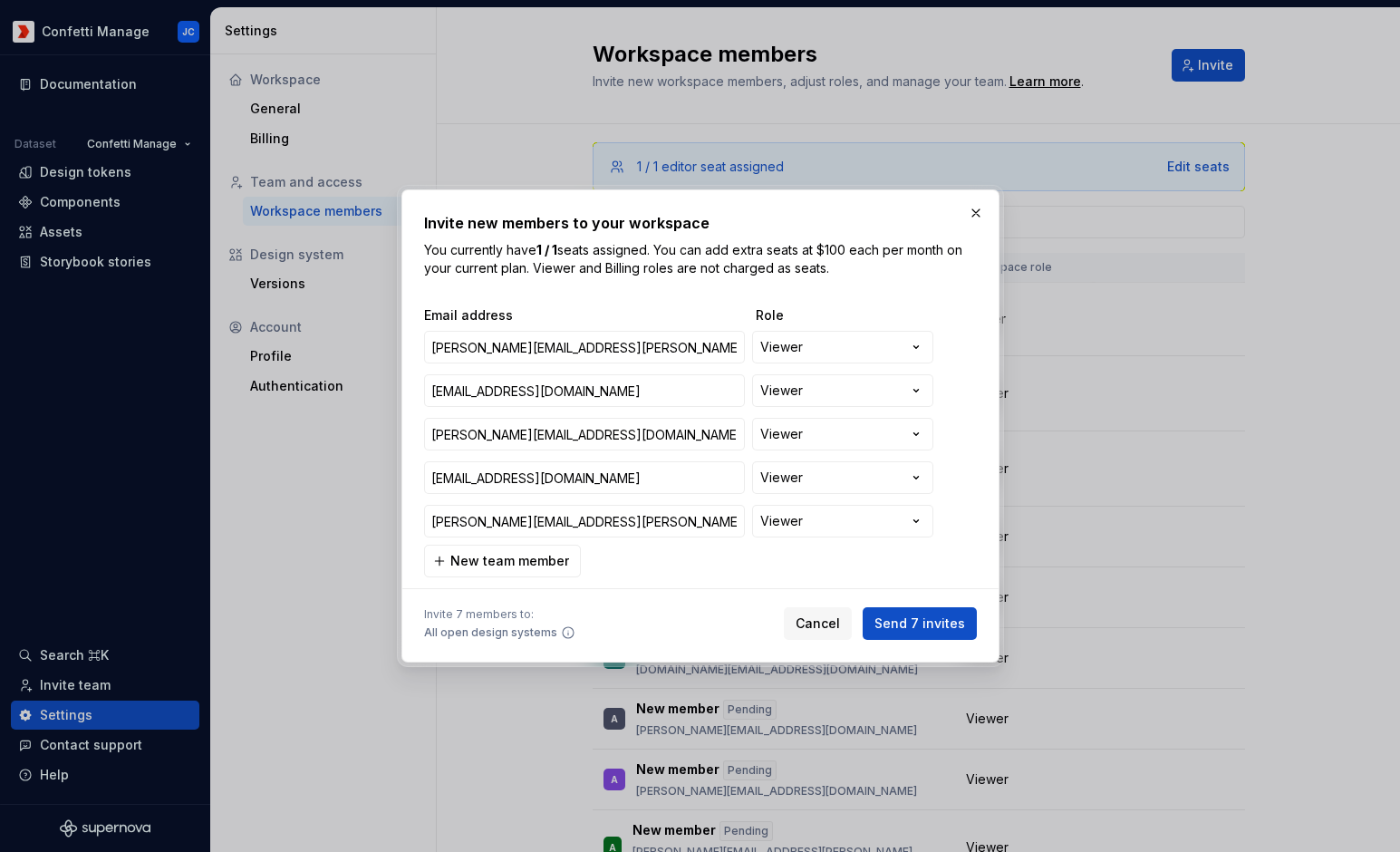 scroll, scrollTop: 131, scrollLeft: 0, axis: vertical 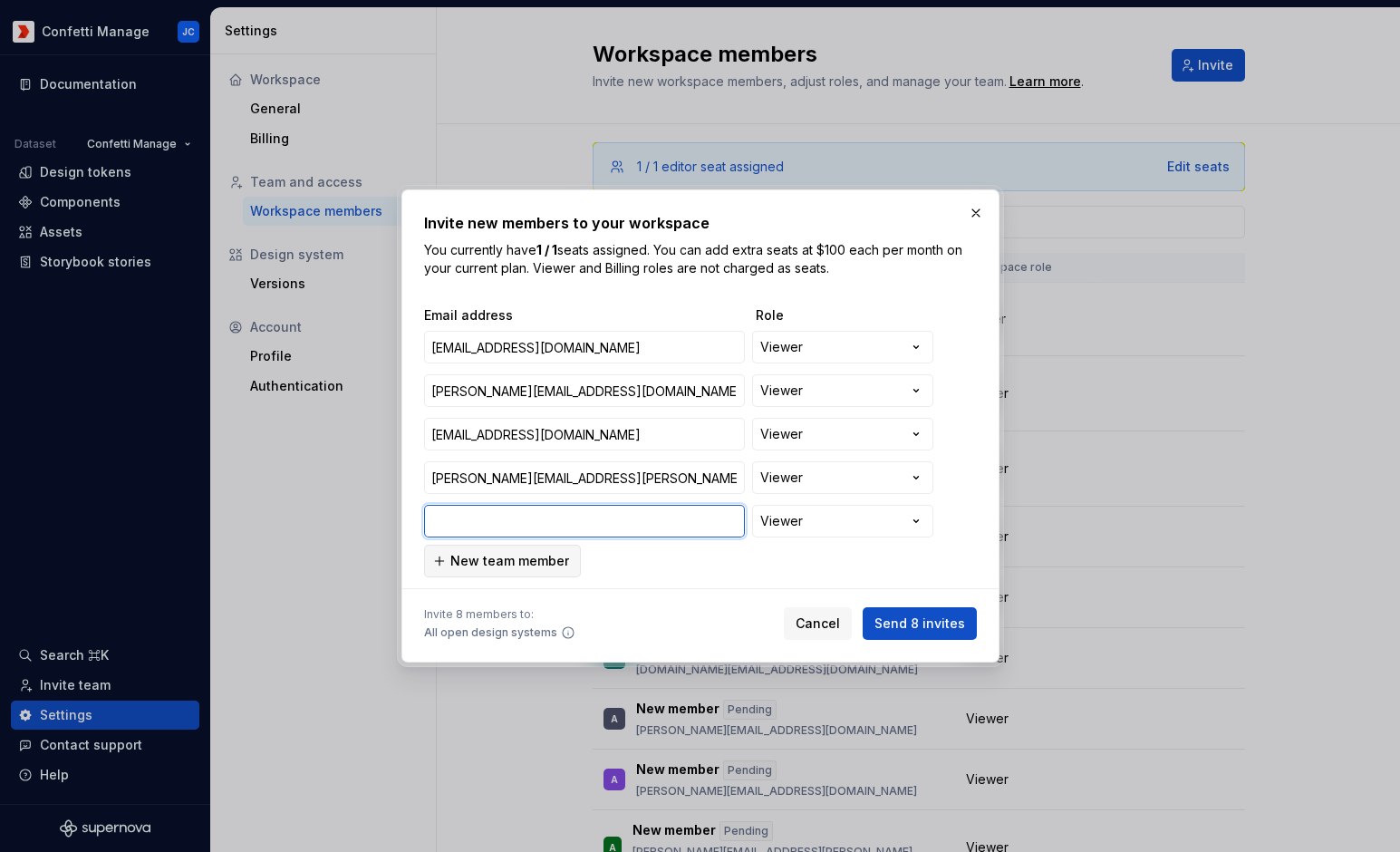 paste on "[PERSON_NAME][EMAIL_ADDRESS][PERSON_NAME][DOMAIN_NAME]" 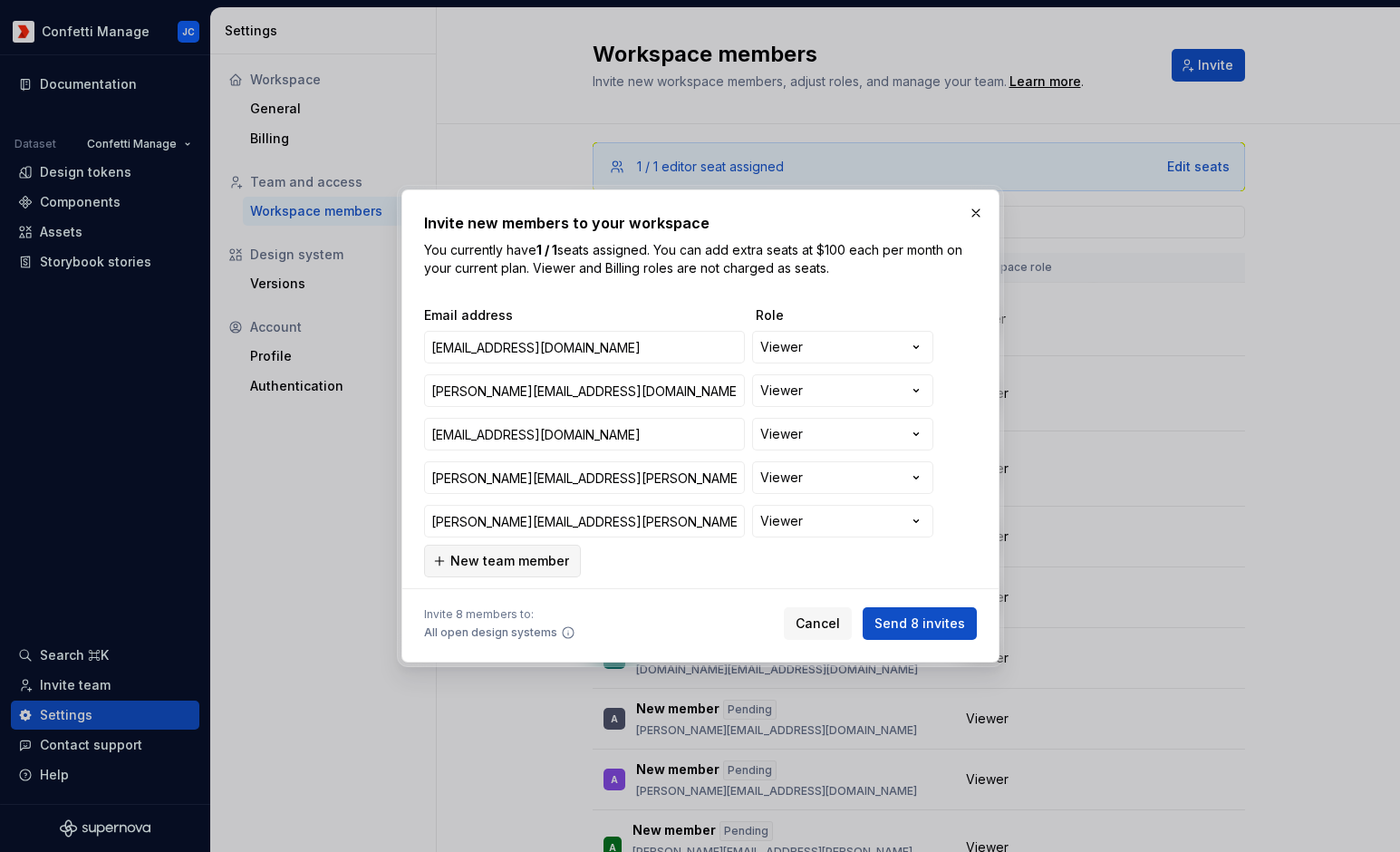 click on "New team member" at bounding box center (509, 561) 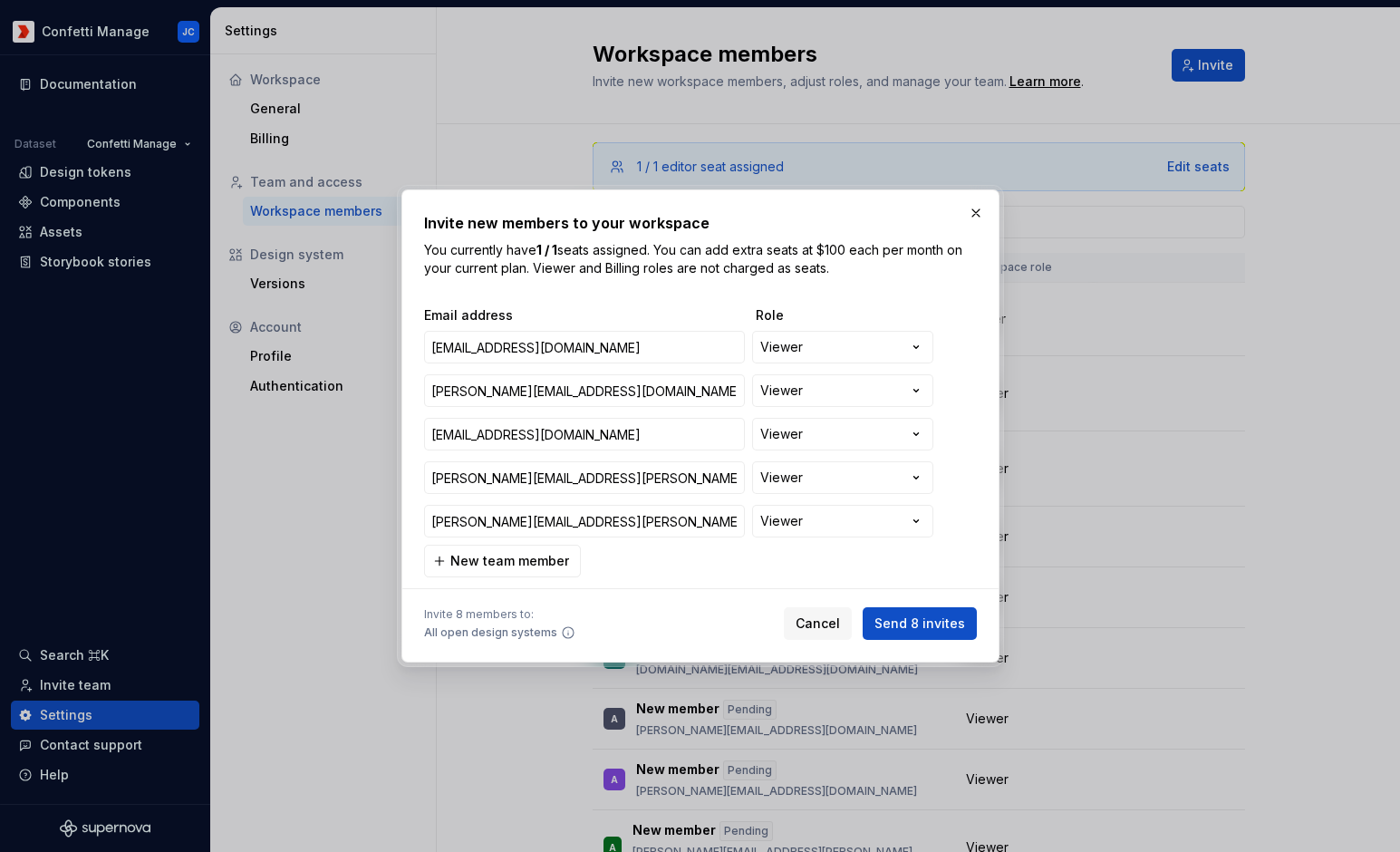 scroll, scrollTop: 175, scrollLeft: 0, axis: vertical 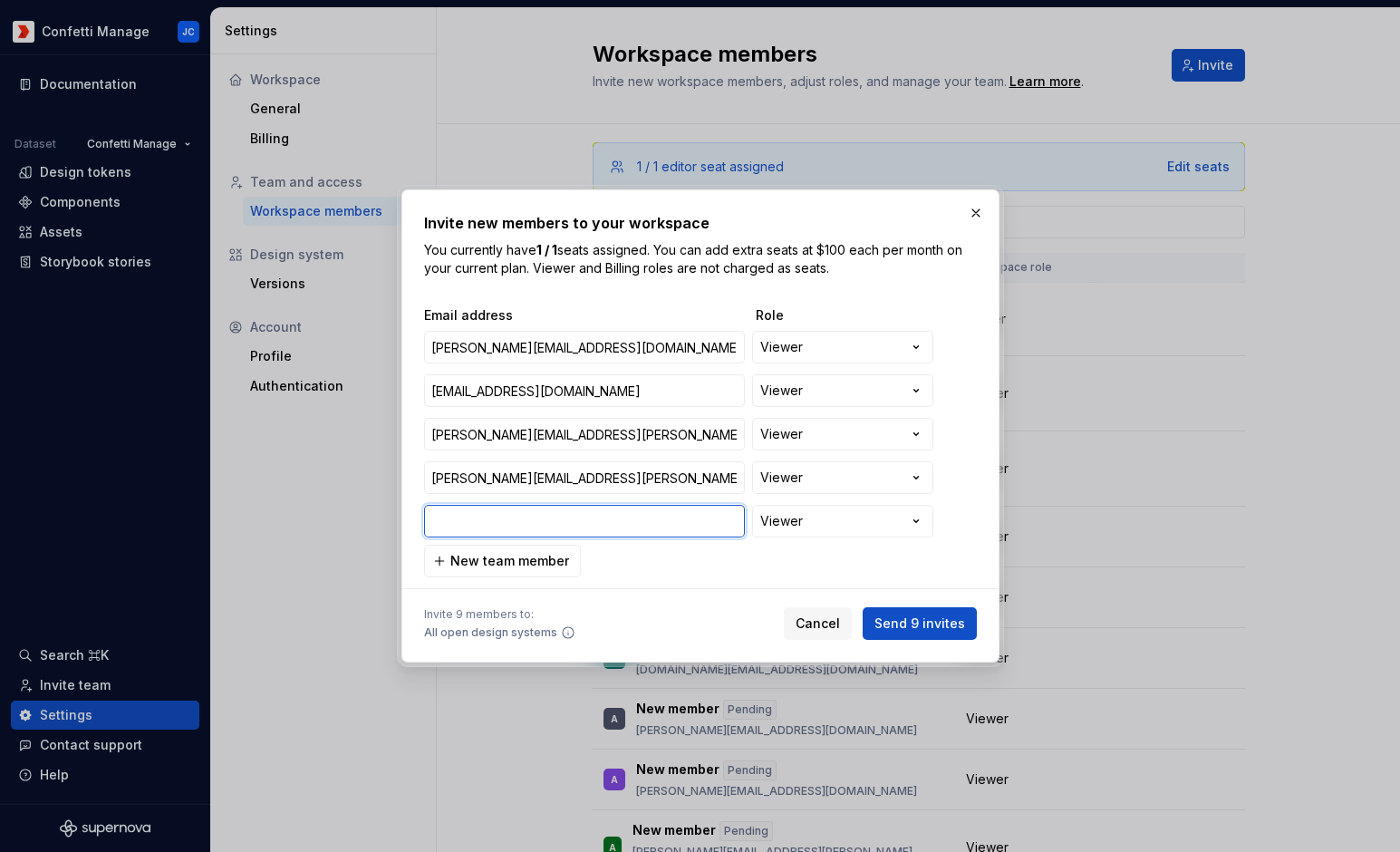 paste on "[PERSON_NAME][EMAIL_ADDRESS][PERSON_NAME][DOMAIN_NAME]" 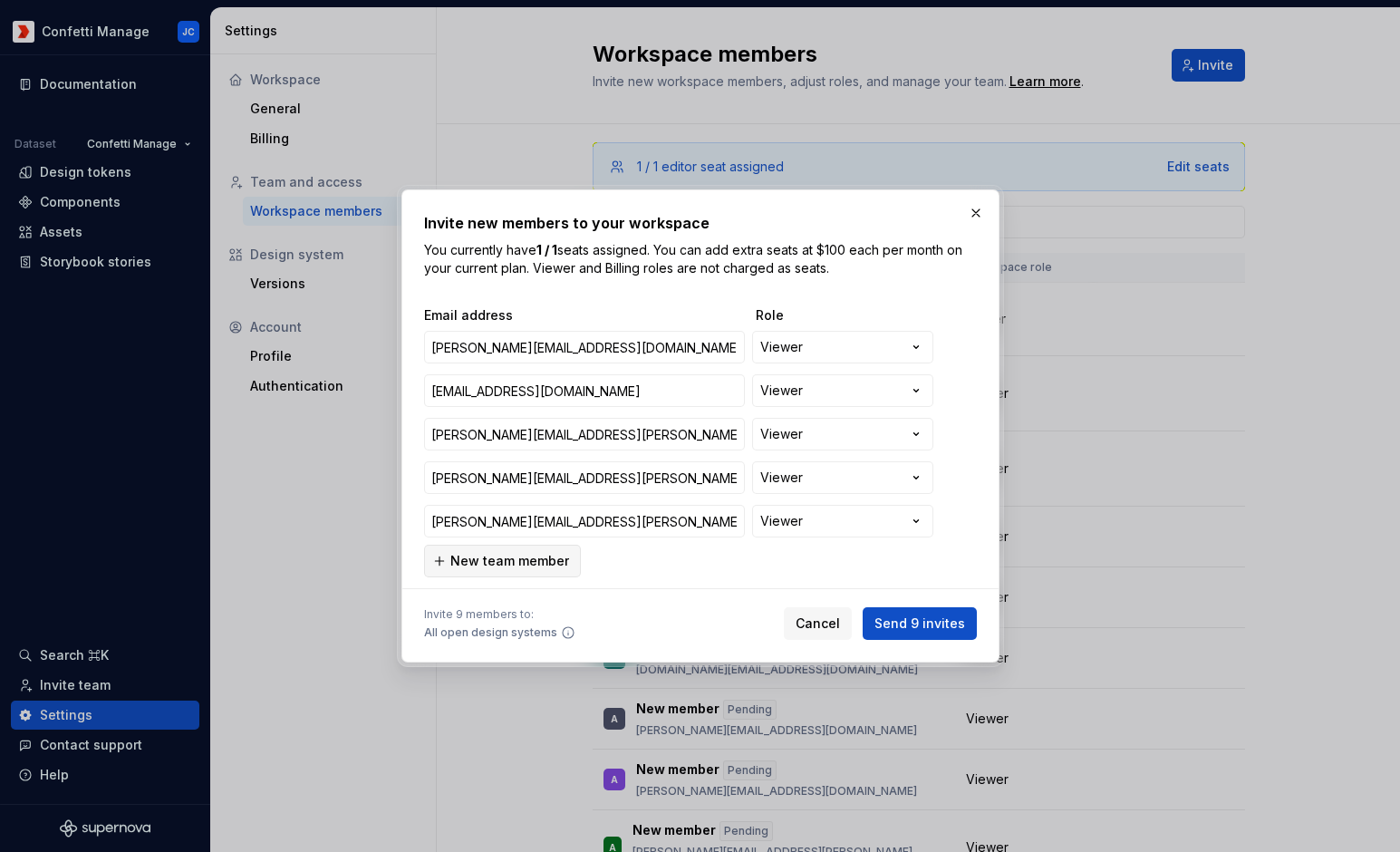 click on "New team member" at bounding box center (509, 561) 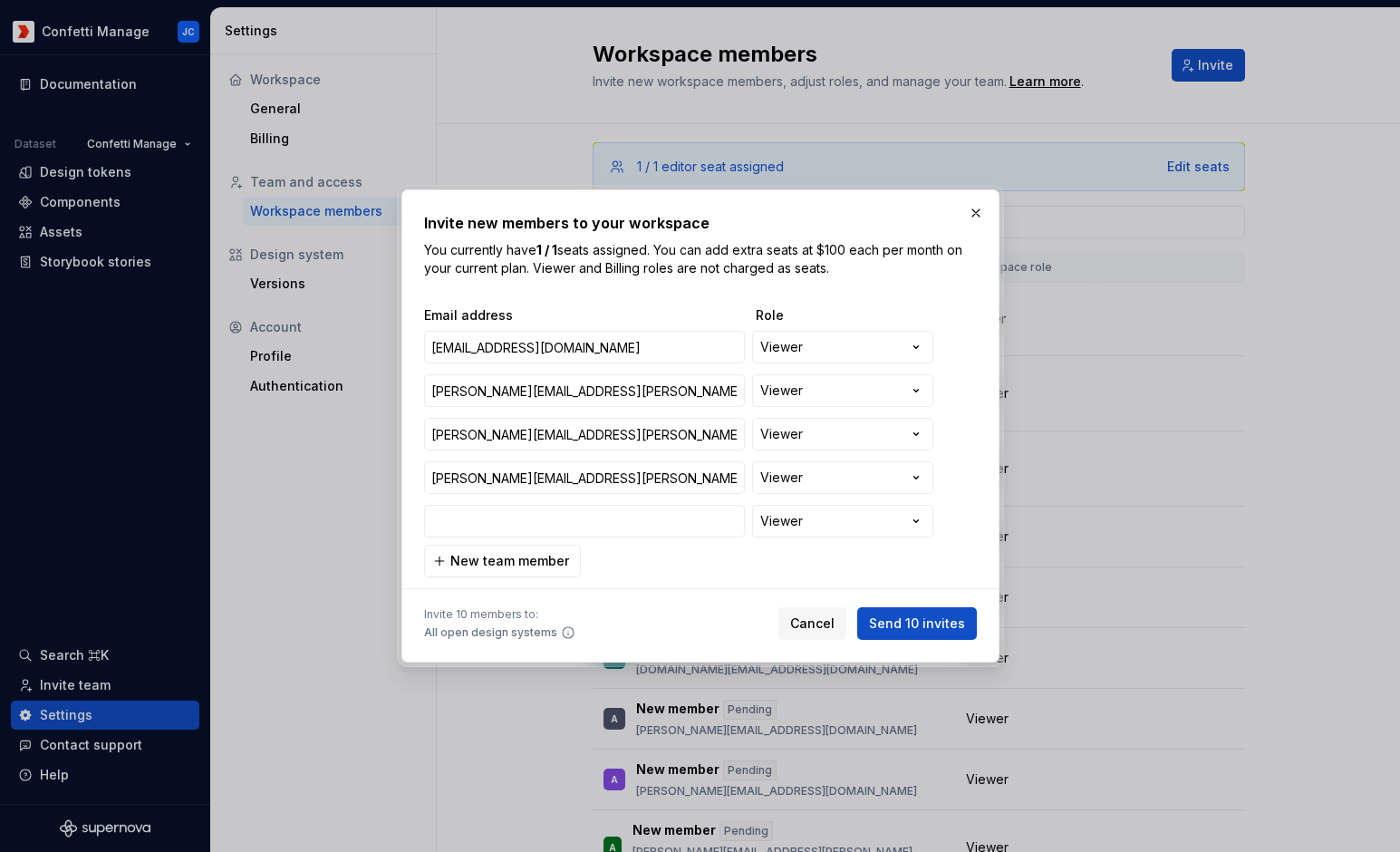 type on "[PERSON_NAME][EMAIL_ADDRESS][DOMAIN_NAME]" 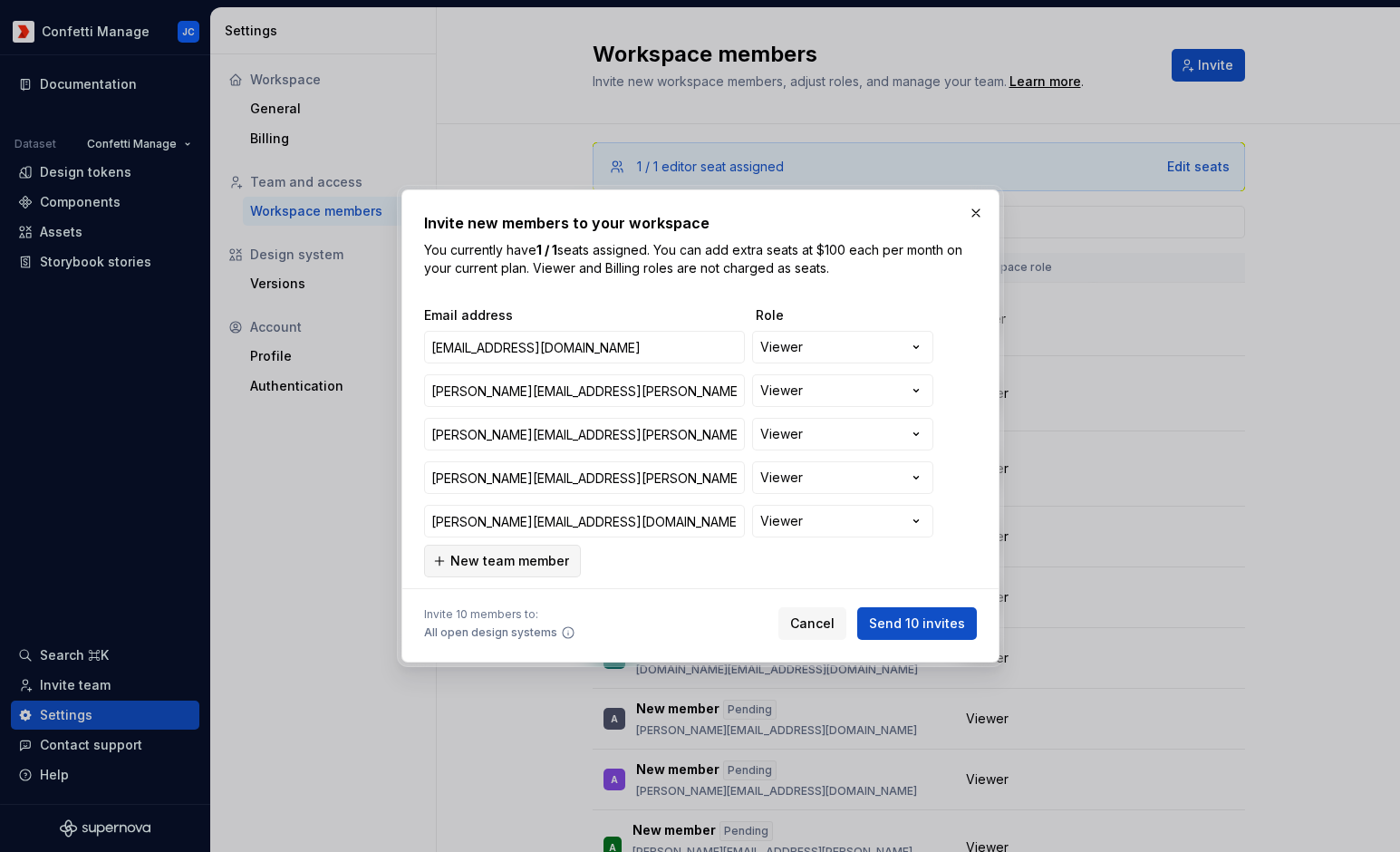 click on "New team member" at bounding box center [509, 561] 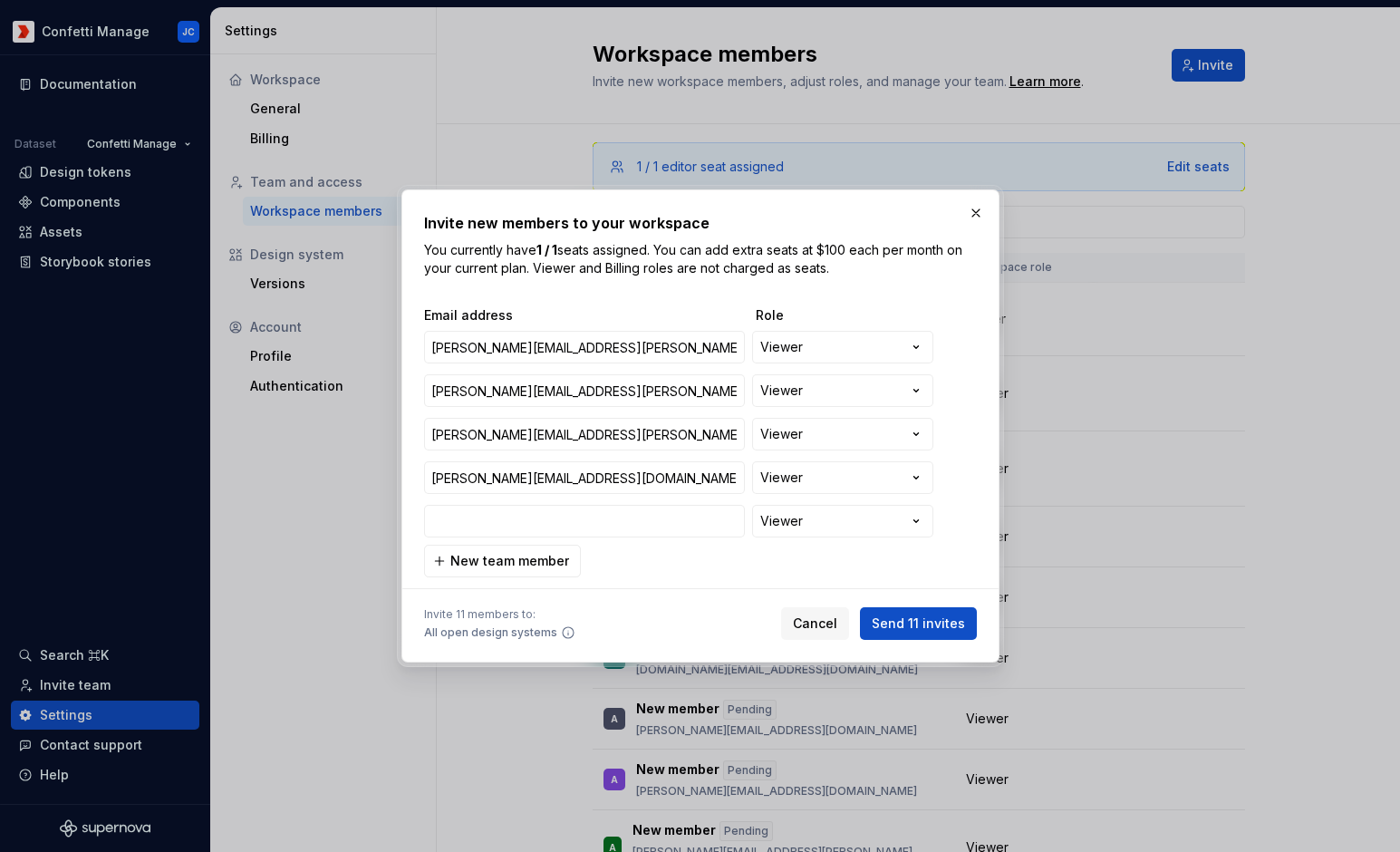 type on "[EMAIL_ADDRESS][DOMAIN_NAME]" 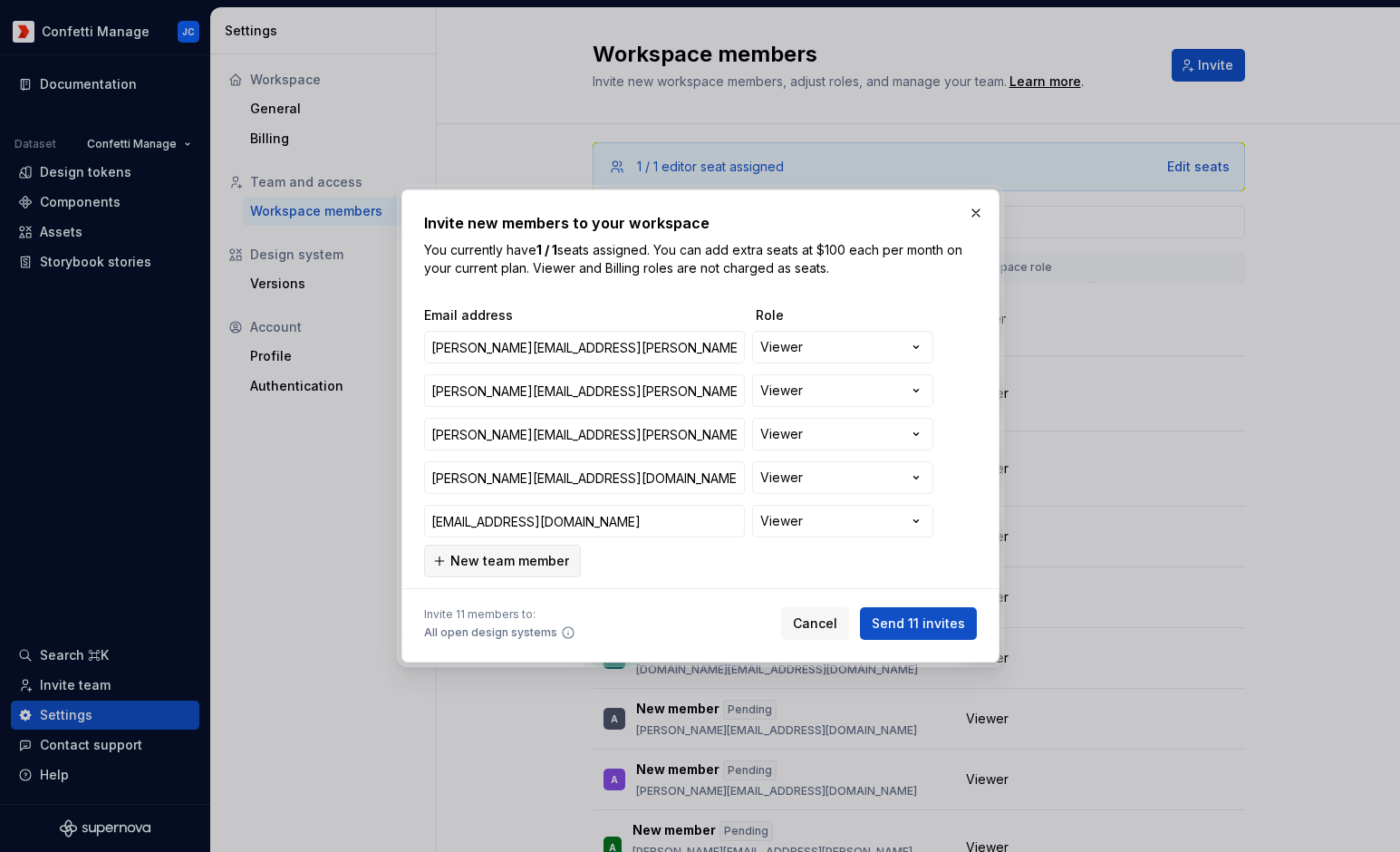 click on "New team member" at bounding box center [509, 561] 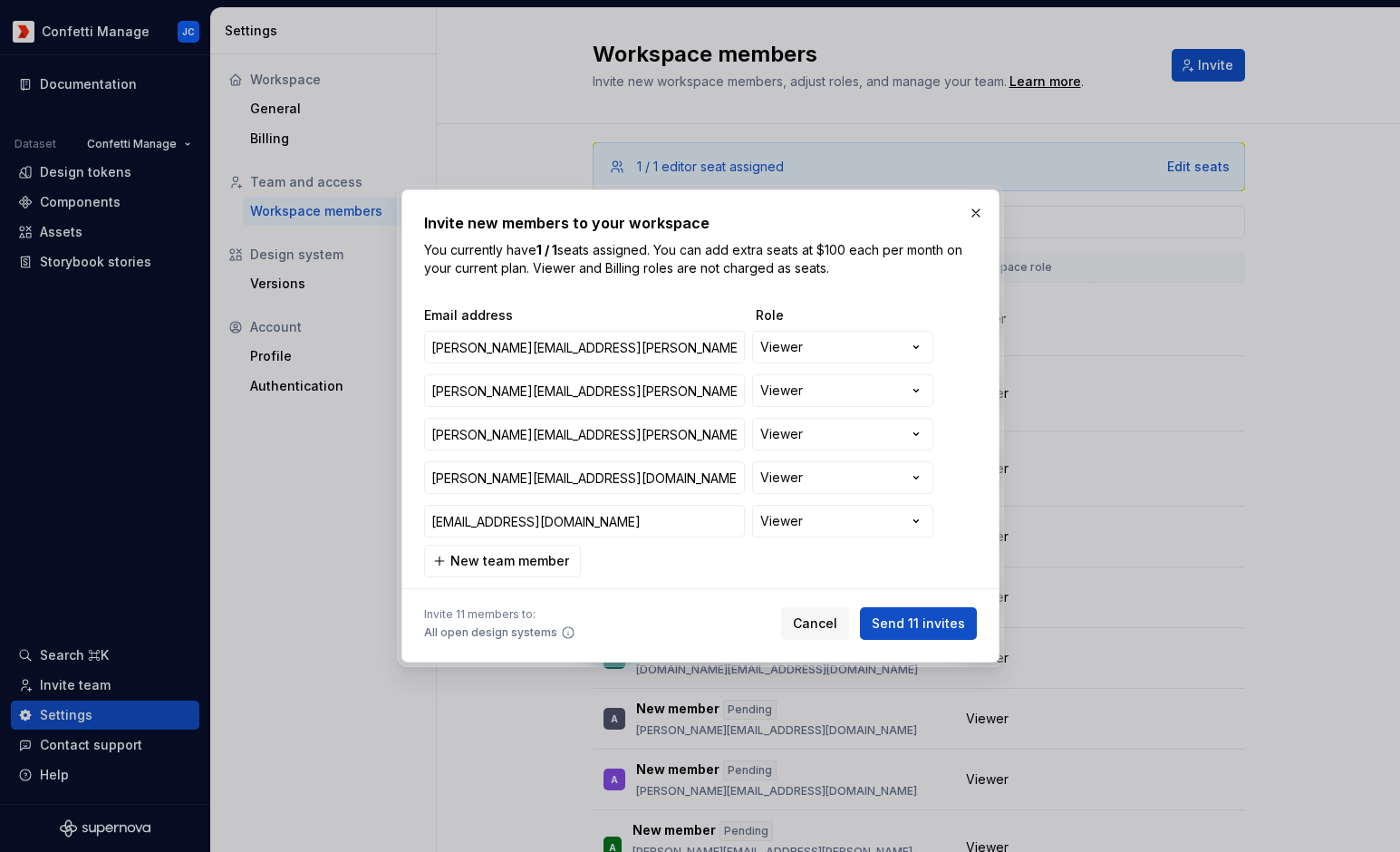 scroll, scrollTop: 305, scrollLeft: 0, axis: vertical 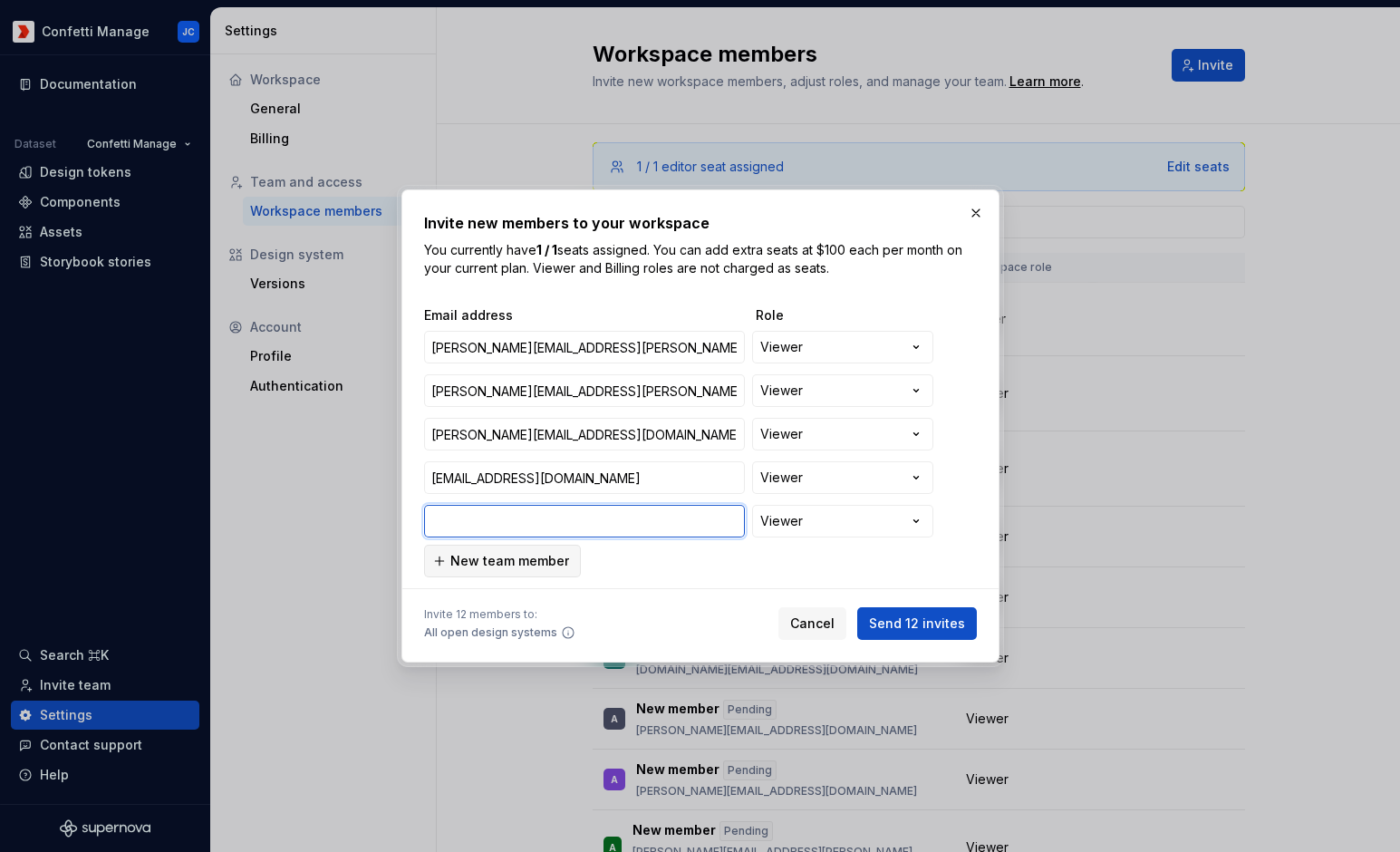 paste on "[PERSON_NAME][EMAIL_ADDRESS][DOMAIN_NAME]" 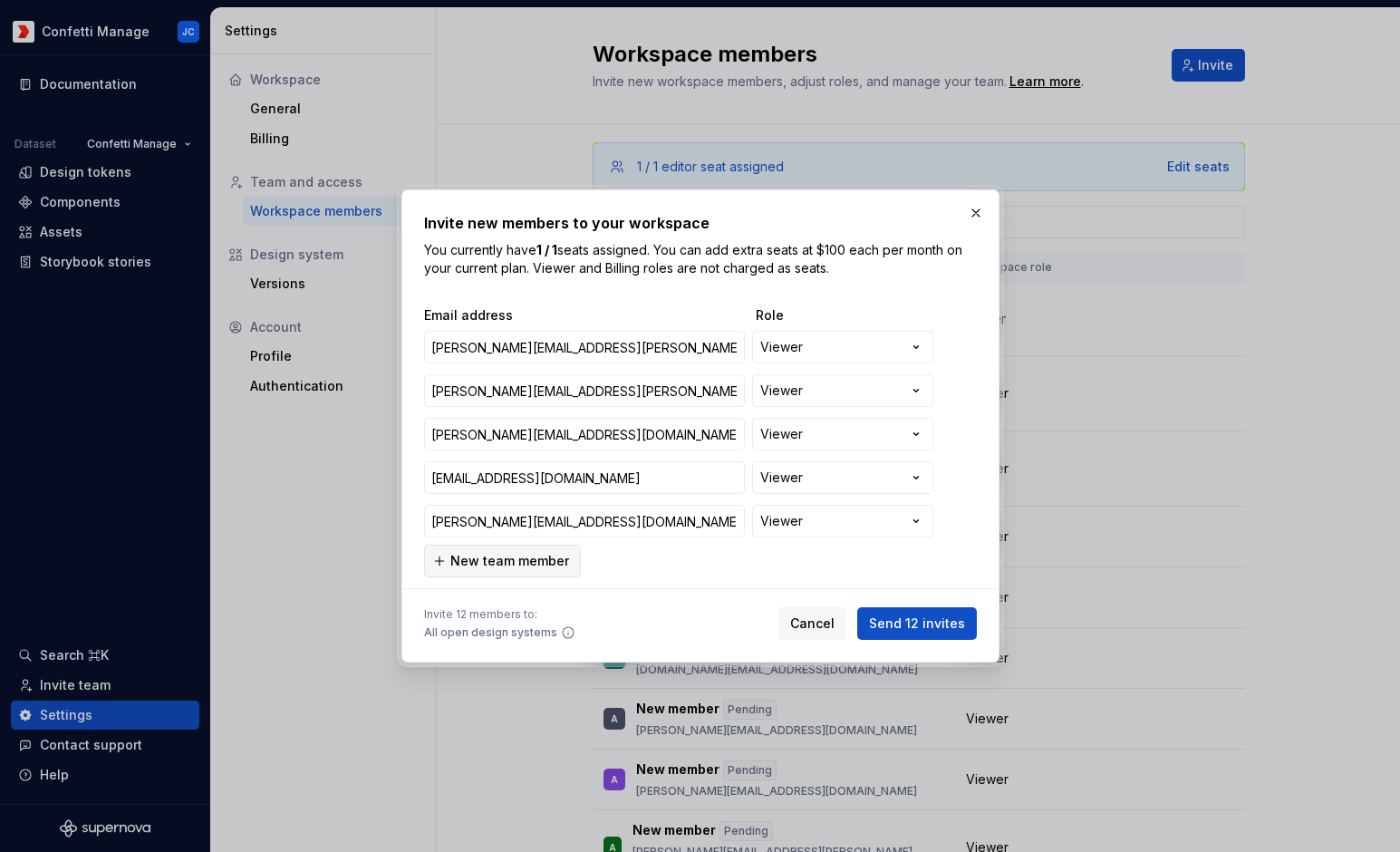 click on "New team member" at bounding box center (509, 561) 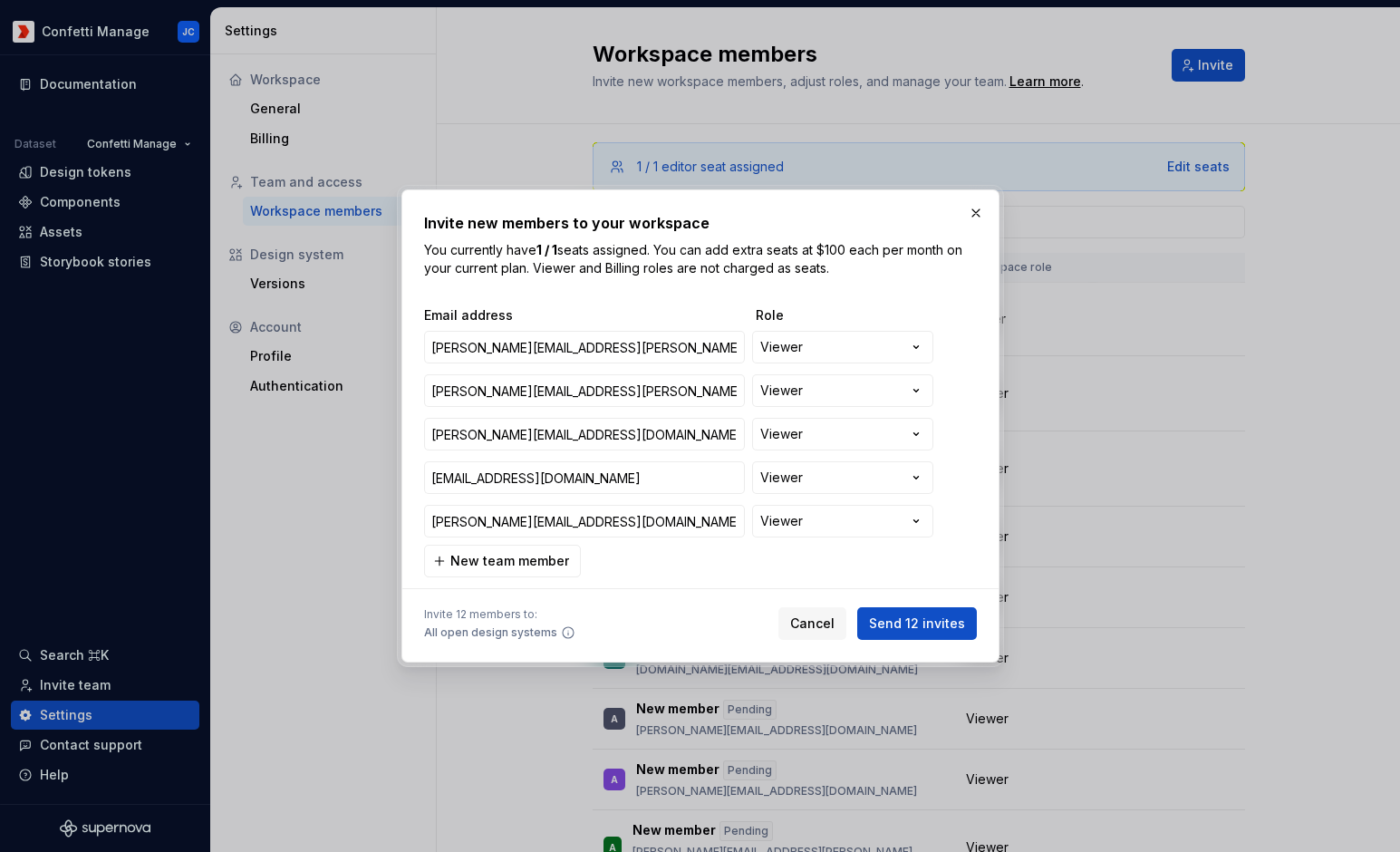 scroll, scrollTop: 349, scrollLeft: 0, axis: vertical 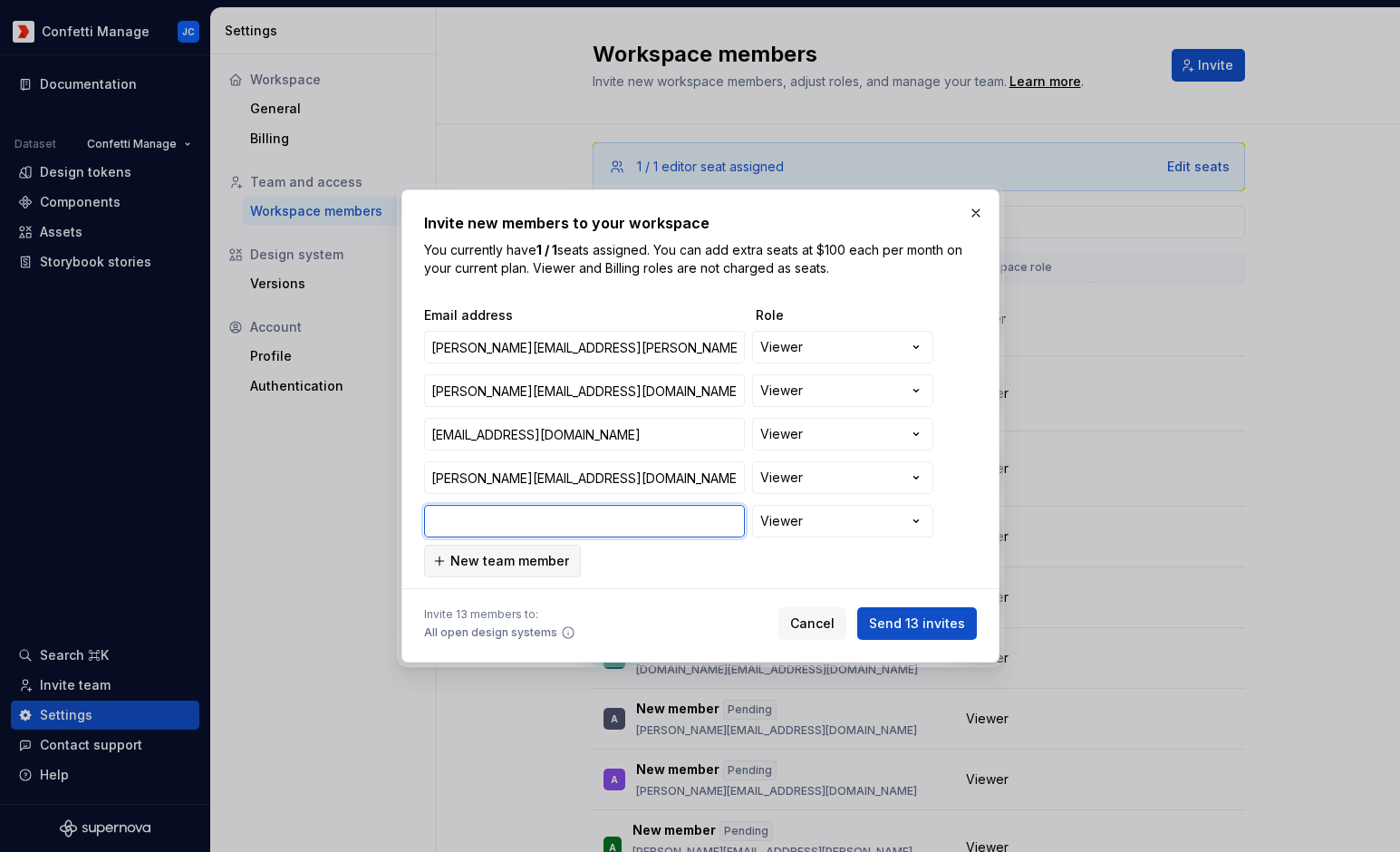 paste on "[EMAIL_ADDRESS][PERSON_NAME][DOMAIN_NAME]" 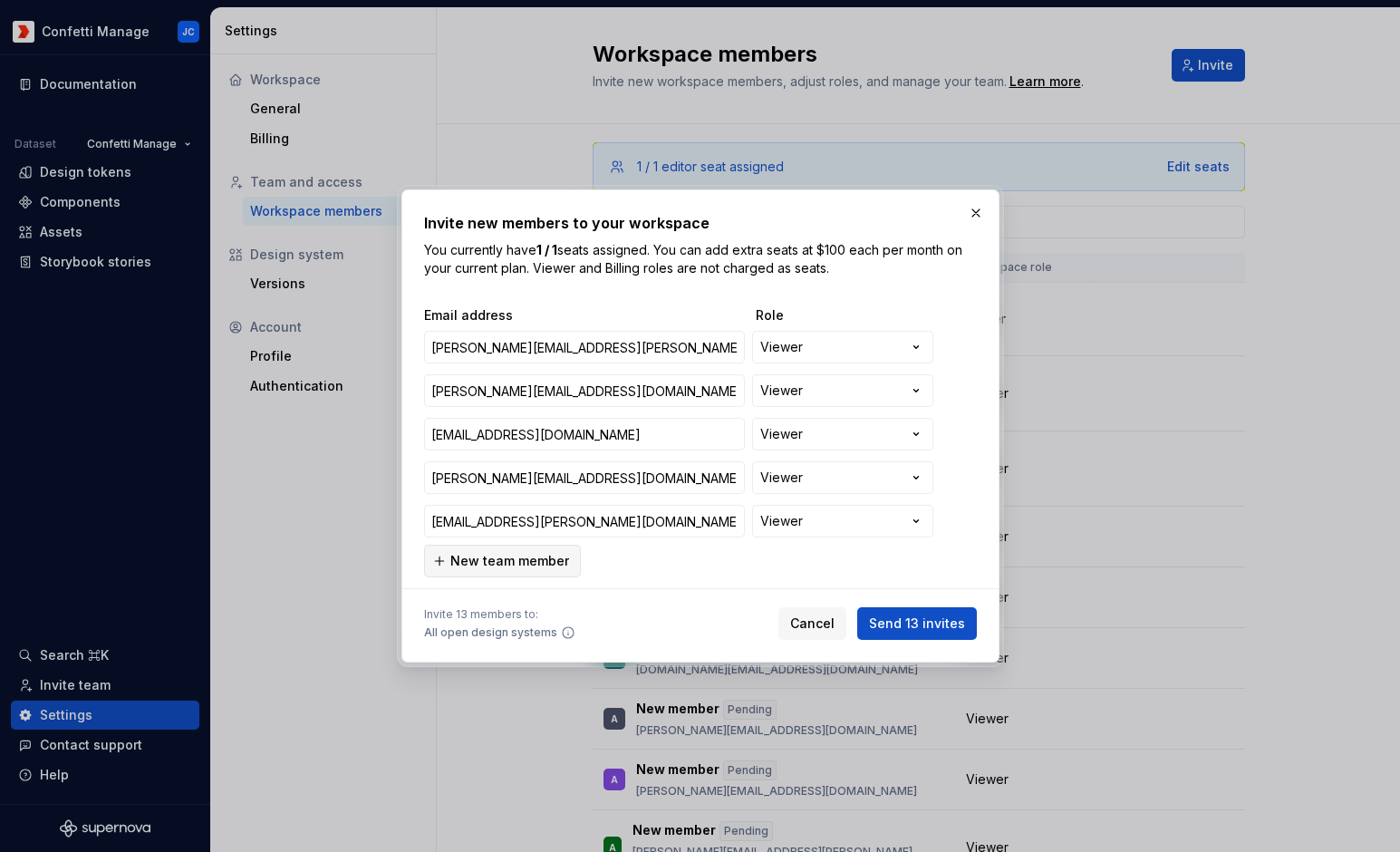 drag, startPoint x: 490, startPoint y: 571, endPoint x: 469, endPoint y: 573, distance: 21.095023 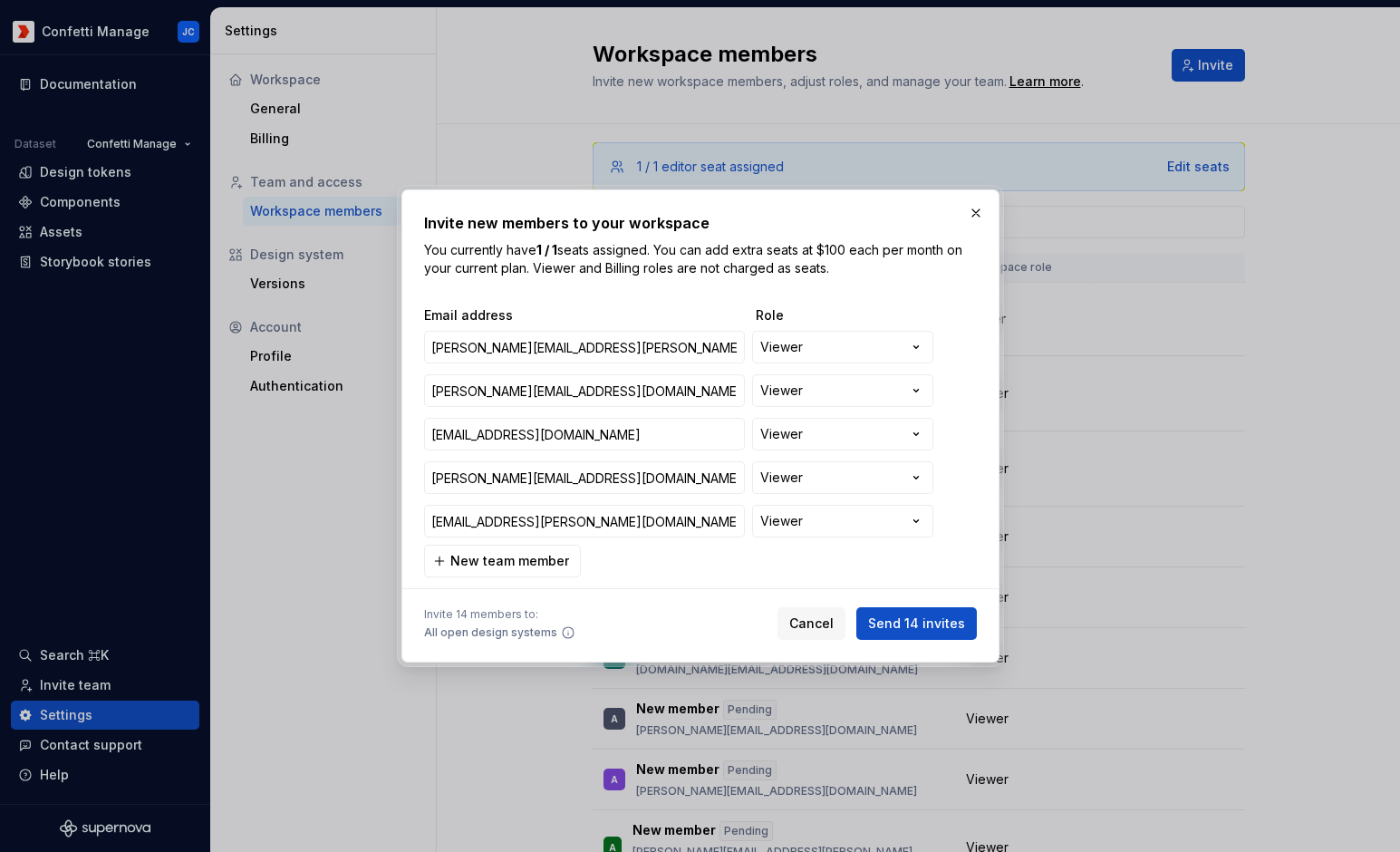scroll, scrollTop: 392, scrollLeft: 0, axis: vertical 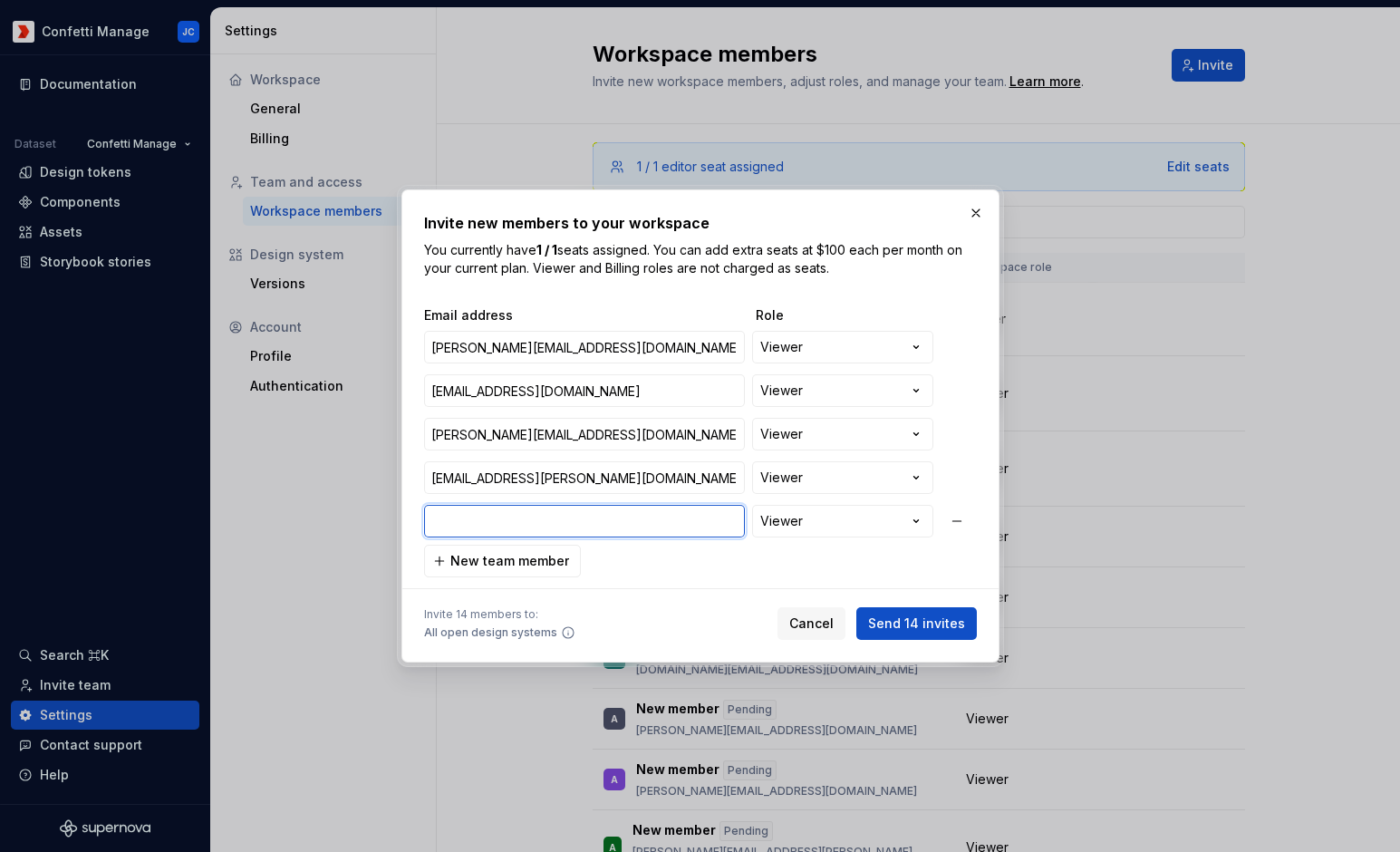 click at bounding box center [584, 521] 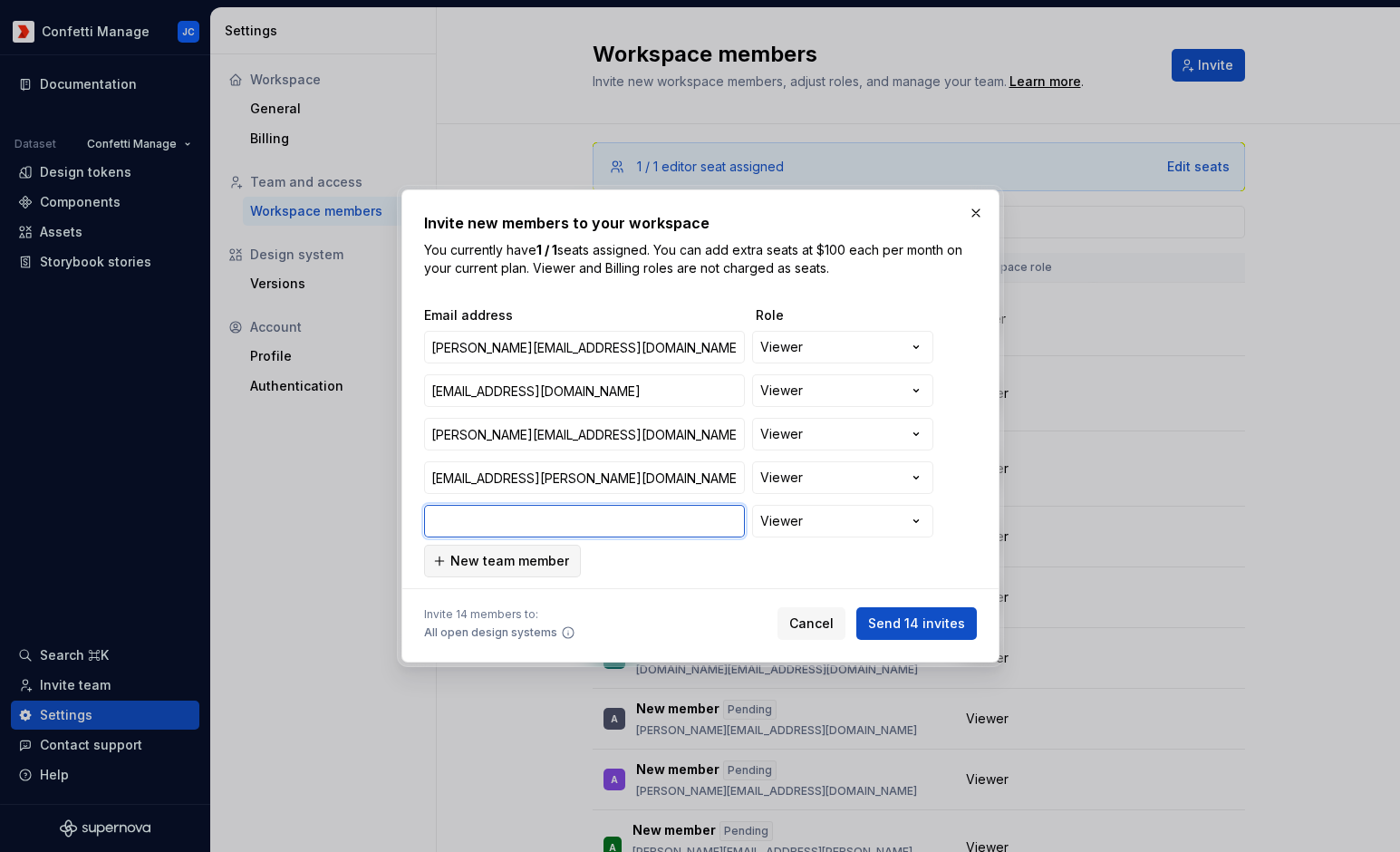 paste on "[EMAIL_ADDRESS][PERSON_NAME][DOMAIN_NAME]" 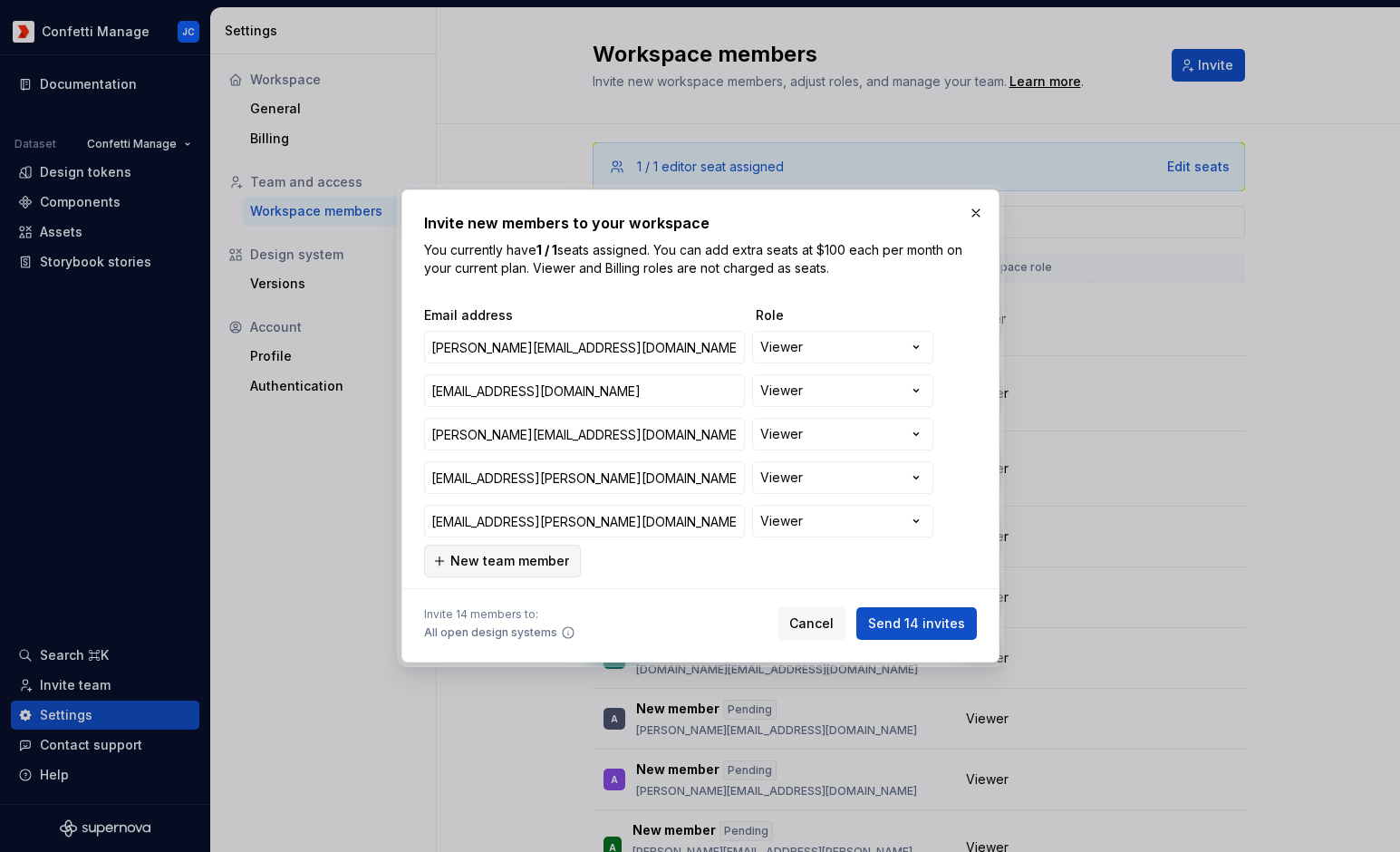 click on "New team member" at bounding box center (509, 561) 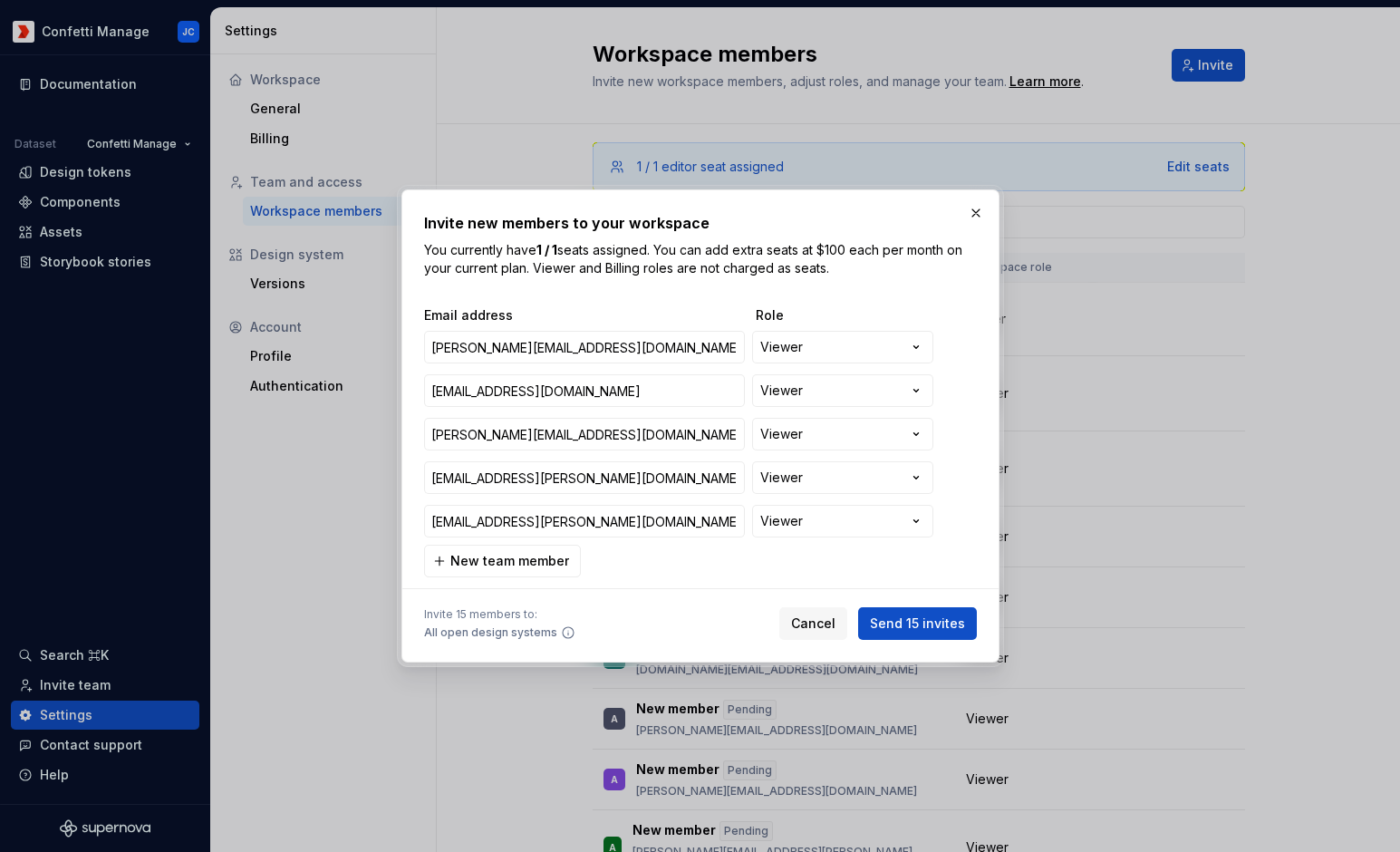 scroll, scrollTop: 436, scrollLeft: 0, axis: vertical 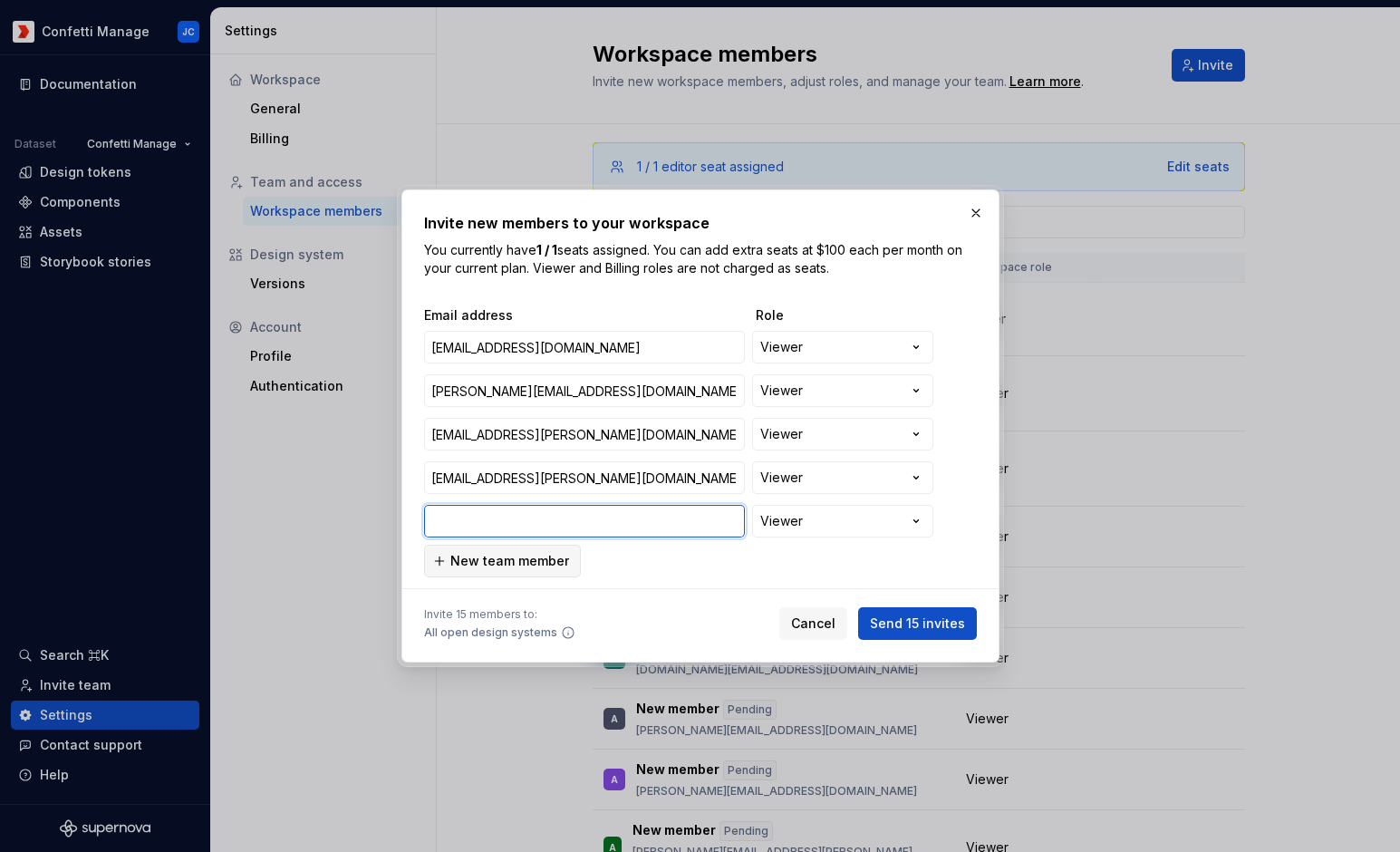 paste on "[PERSON_NAME][EMAIL_ADDRESS][DOMAIN_NAME]" 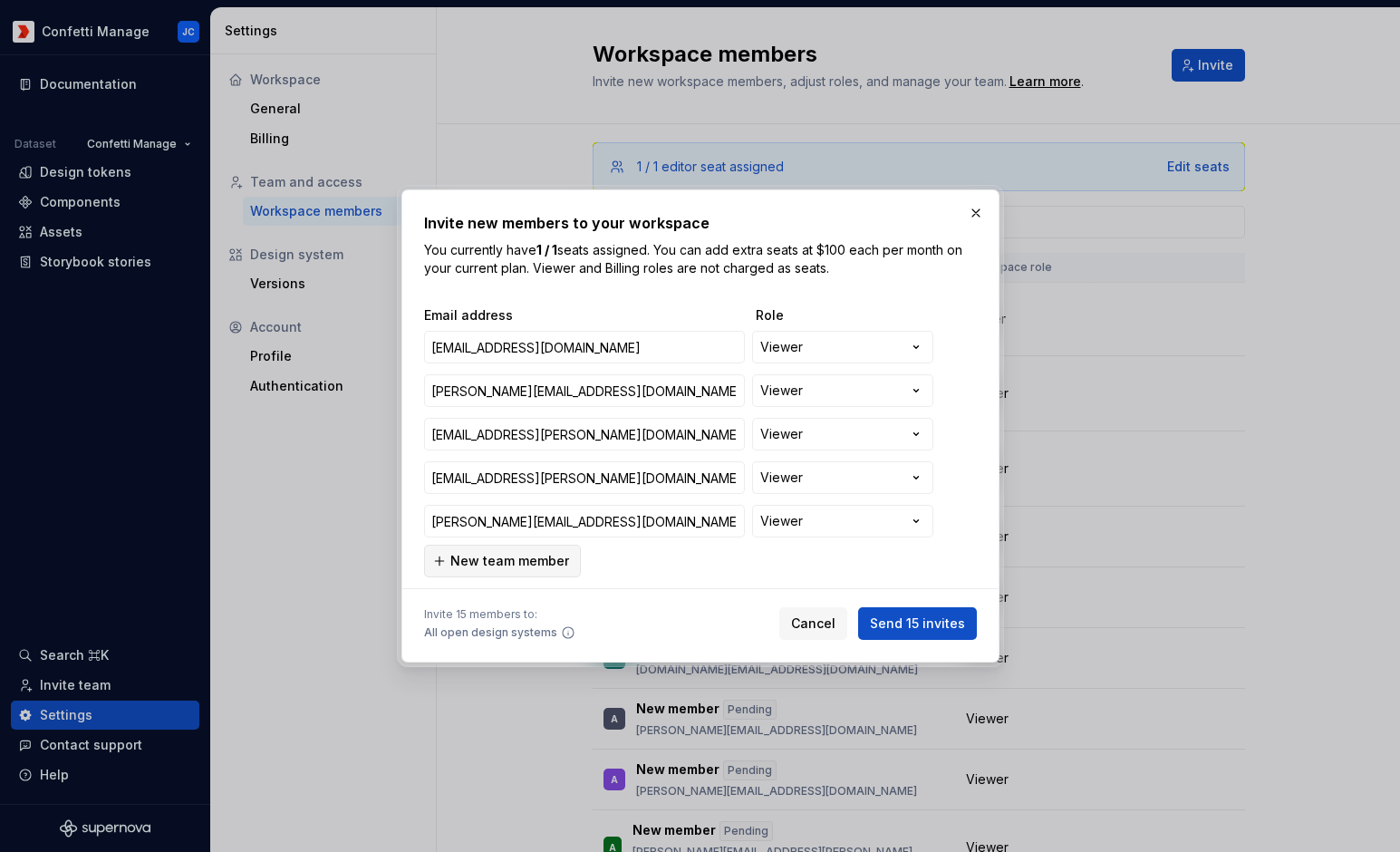 click on "New team member" at bounding box center (509, 561) 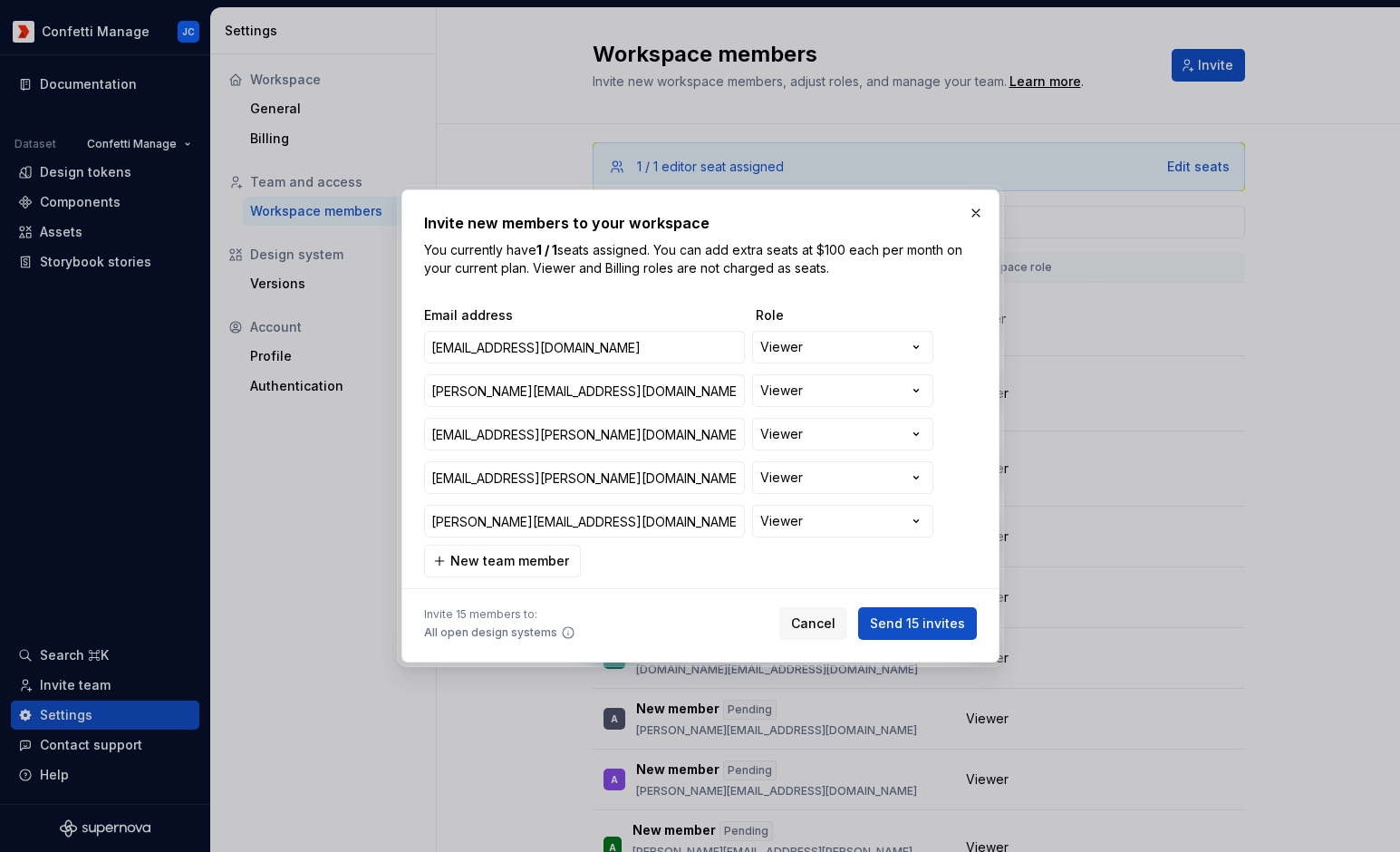 scroll, scrollTop: 479, scrollLeft: 0, axis: vertical 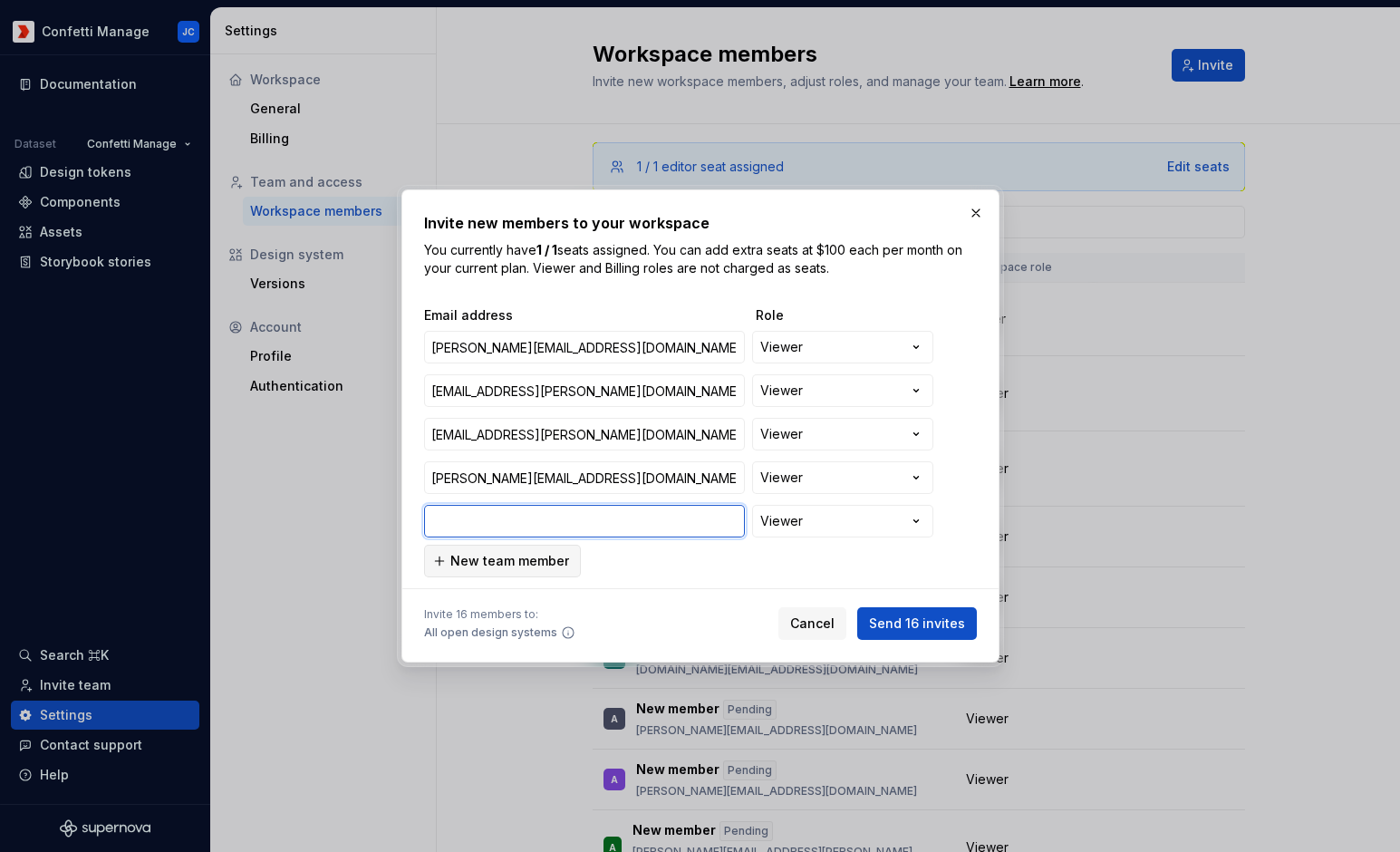 paste on "[PERSON_NAME][EMAIL_ADDRESS][PERSON_NAME][DOMAIN_NAME]" 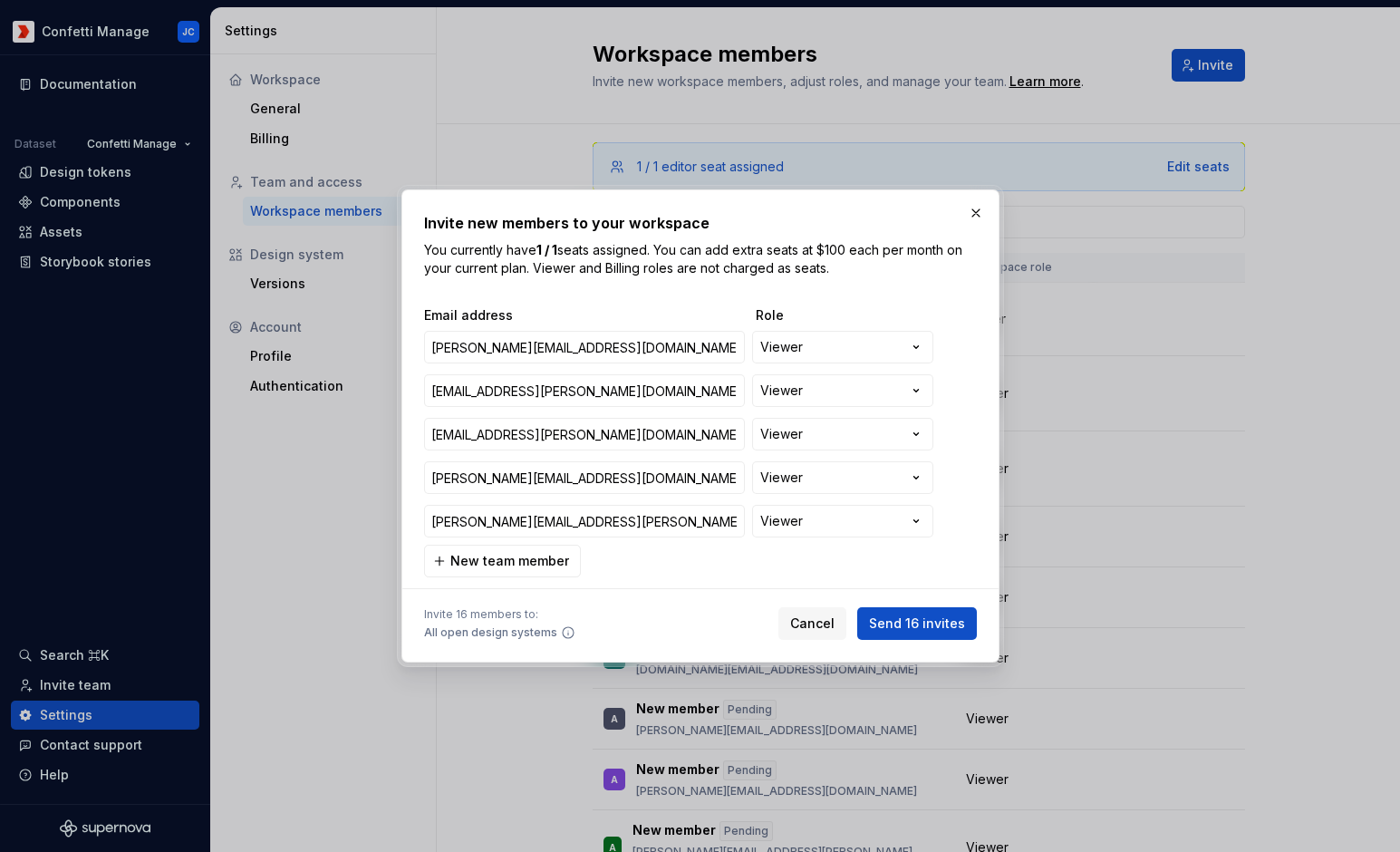 drag, startPoint x: 496, startPoint y: 555, endPoint x: 1, endPoint y: 640, distance: 502.245 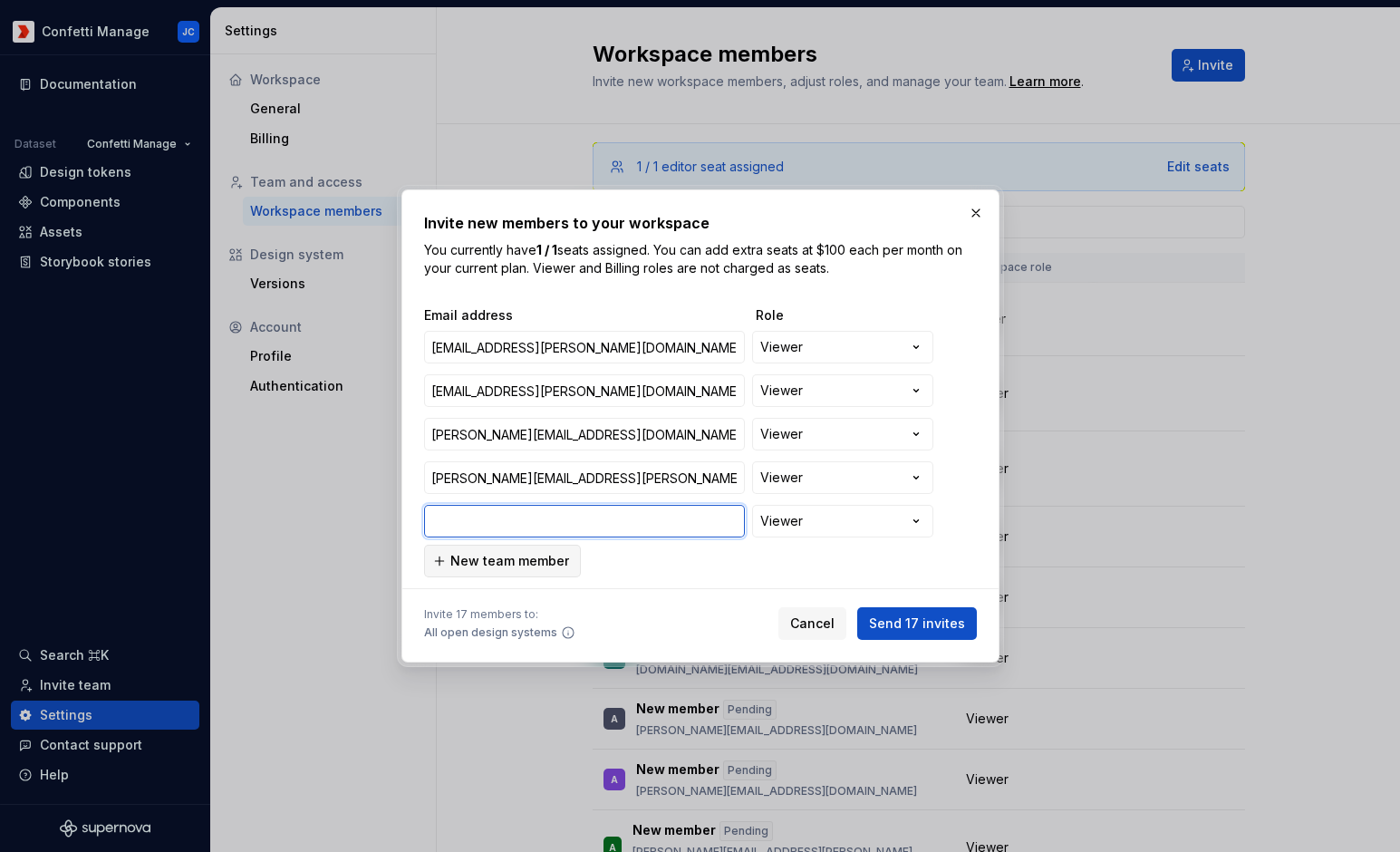 paste on "[EMAIL_ADDRESS][PERSON_NAME][DOMAIN_NAME]" 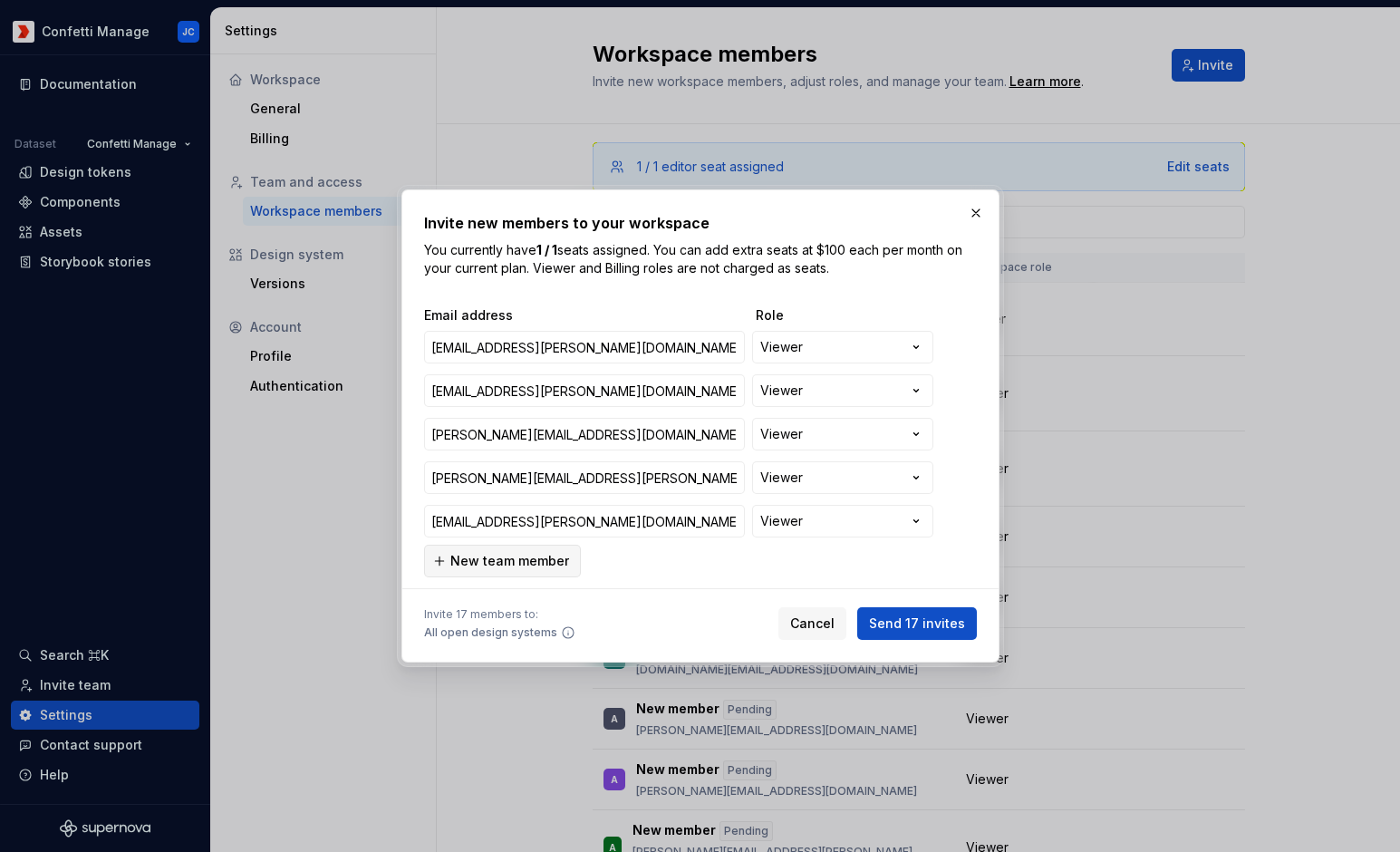 click on "New team member" at bounding box center (509, 561) 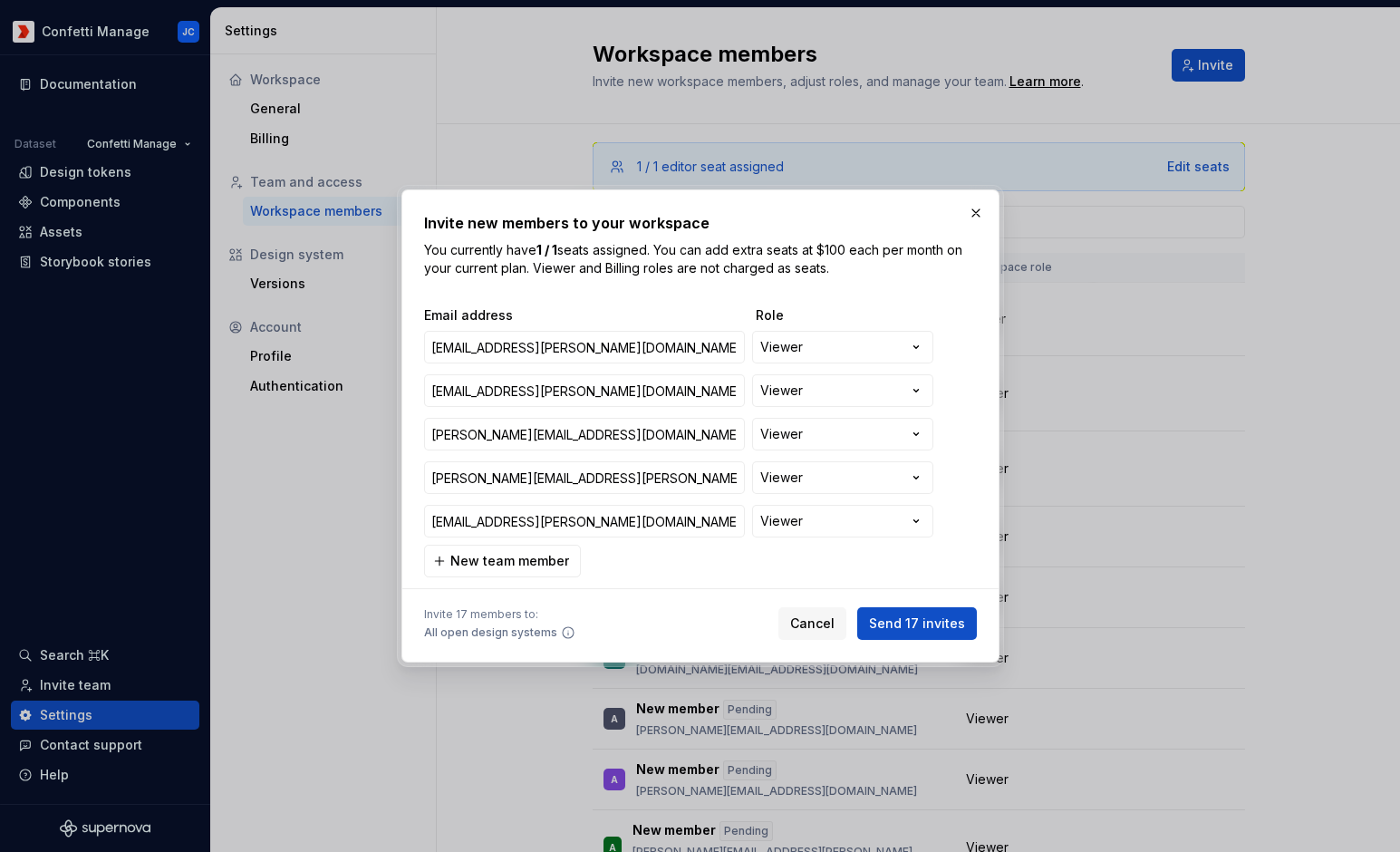 scroll, scrollTop: 566, scrollLeft: 0, axis: vertical 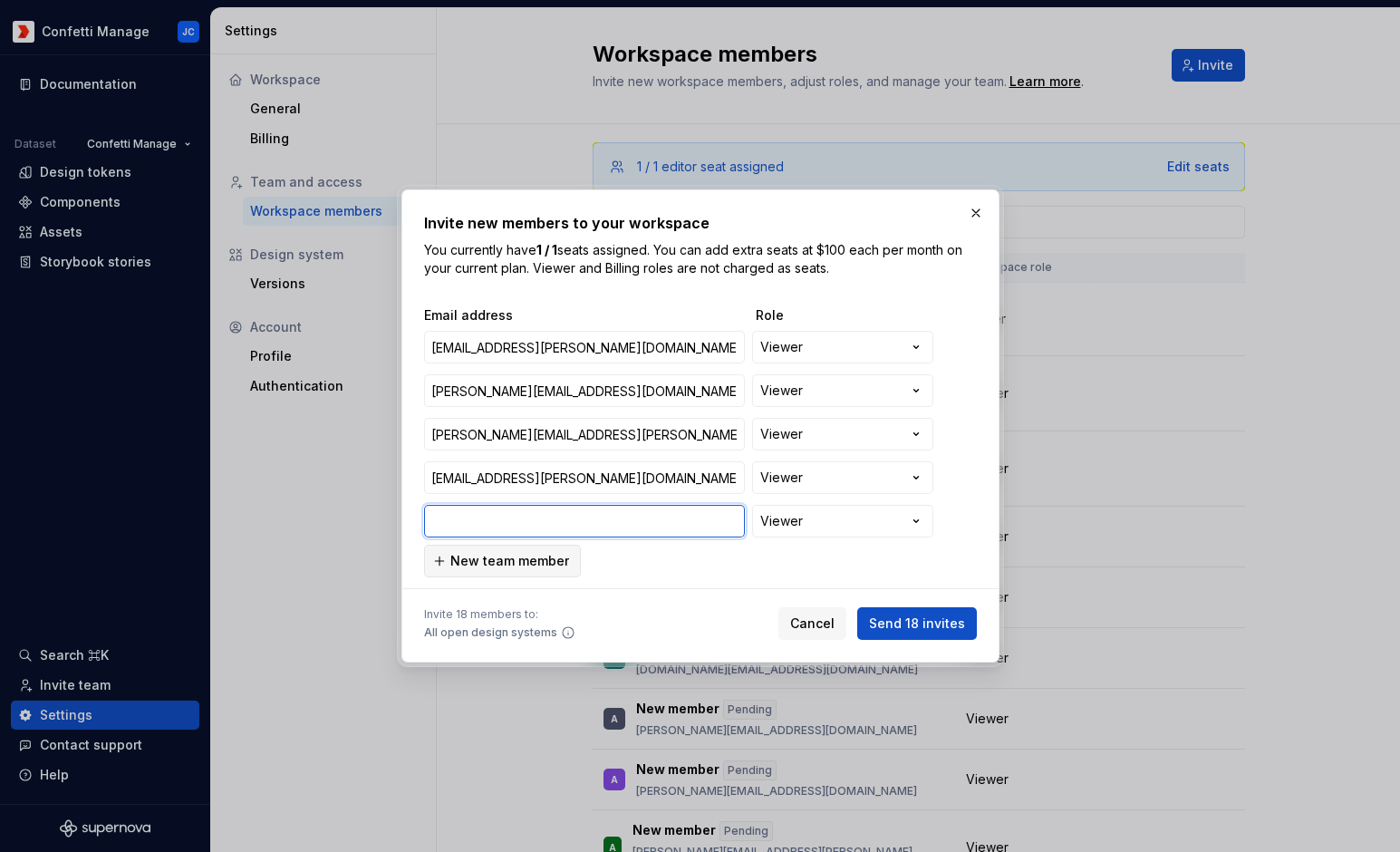 paste on "[PERSON_NAME][DOMAIN_NAME][EMAIL_ADDRESS][PERSON_NAME][DOMAIN_NAME]" 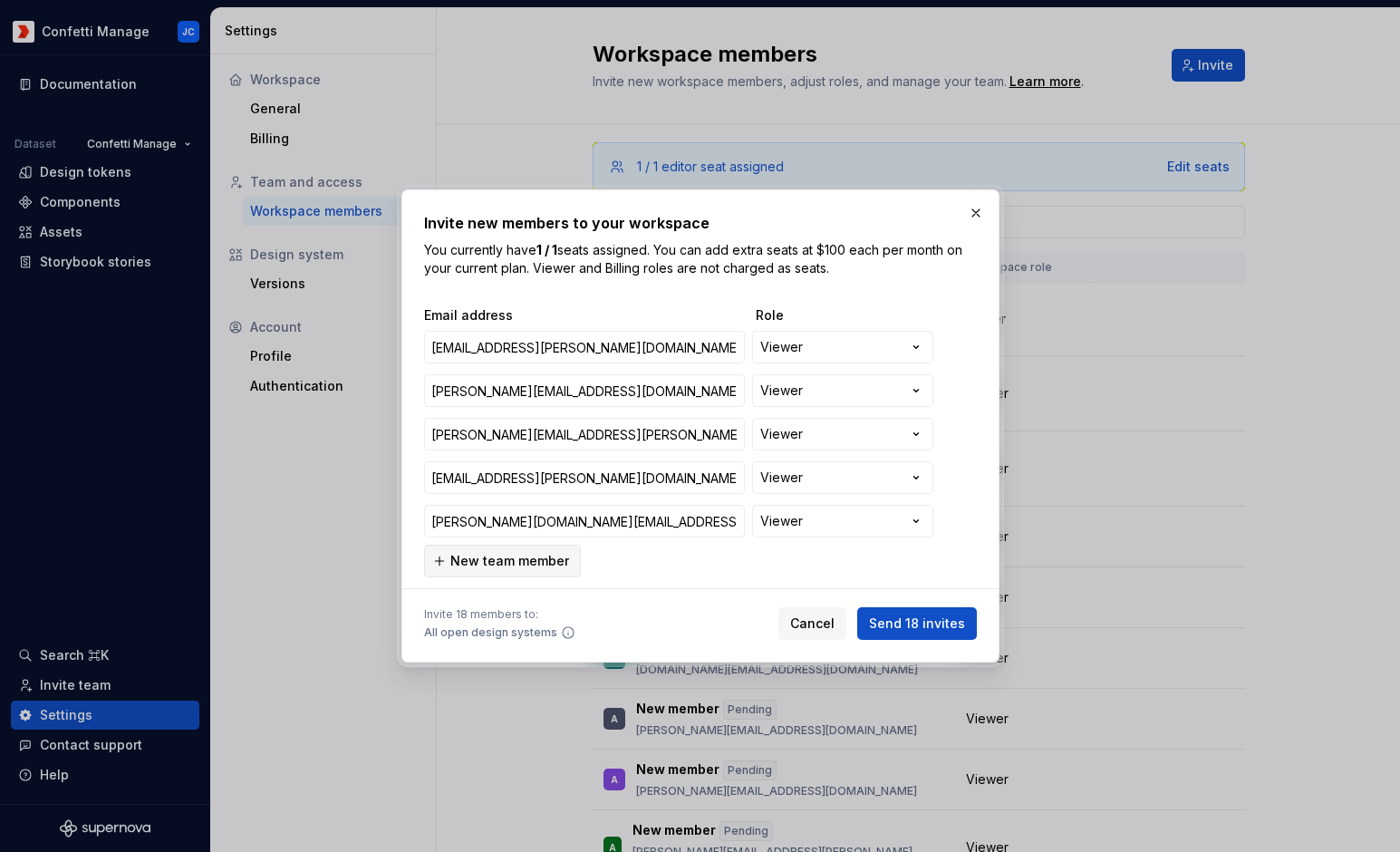 click on "New team member" at bounding box center [502, 561] 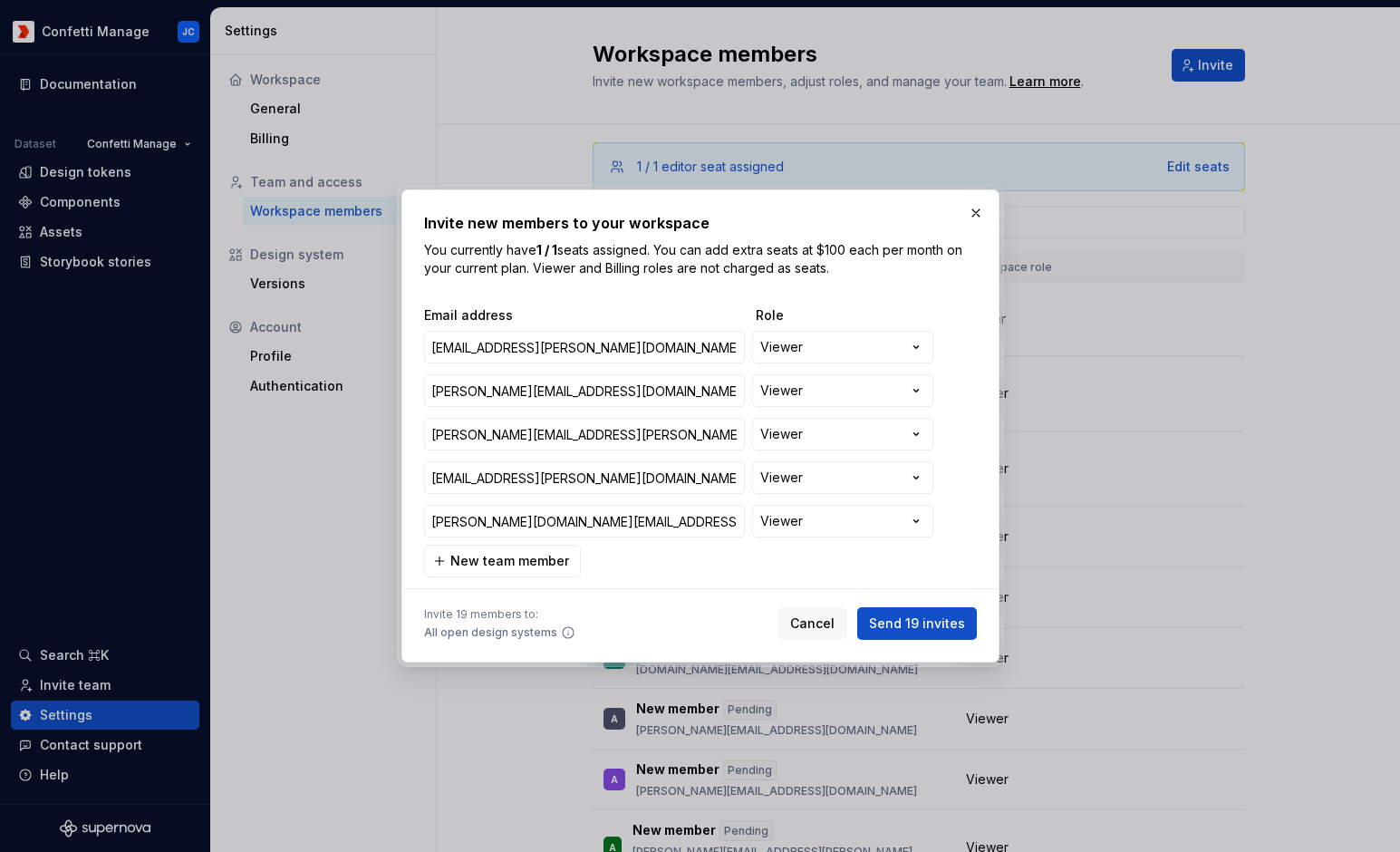 scroll, scrollTop: 610, scrollLeft: 0, axis: vertical 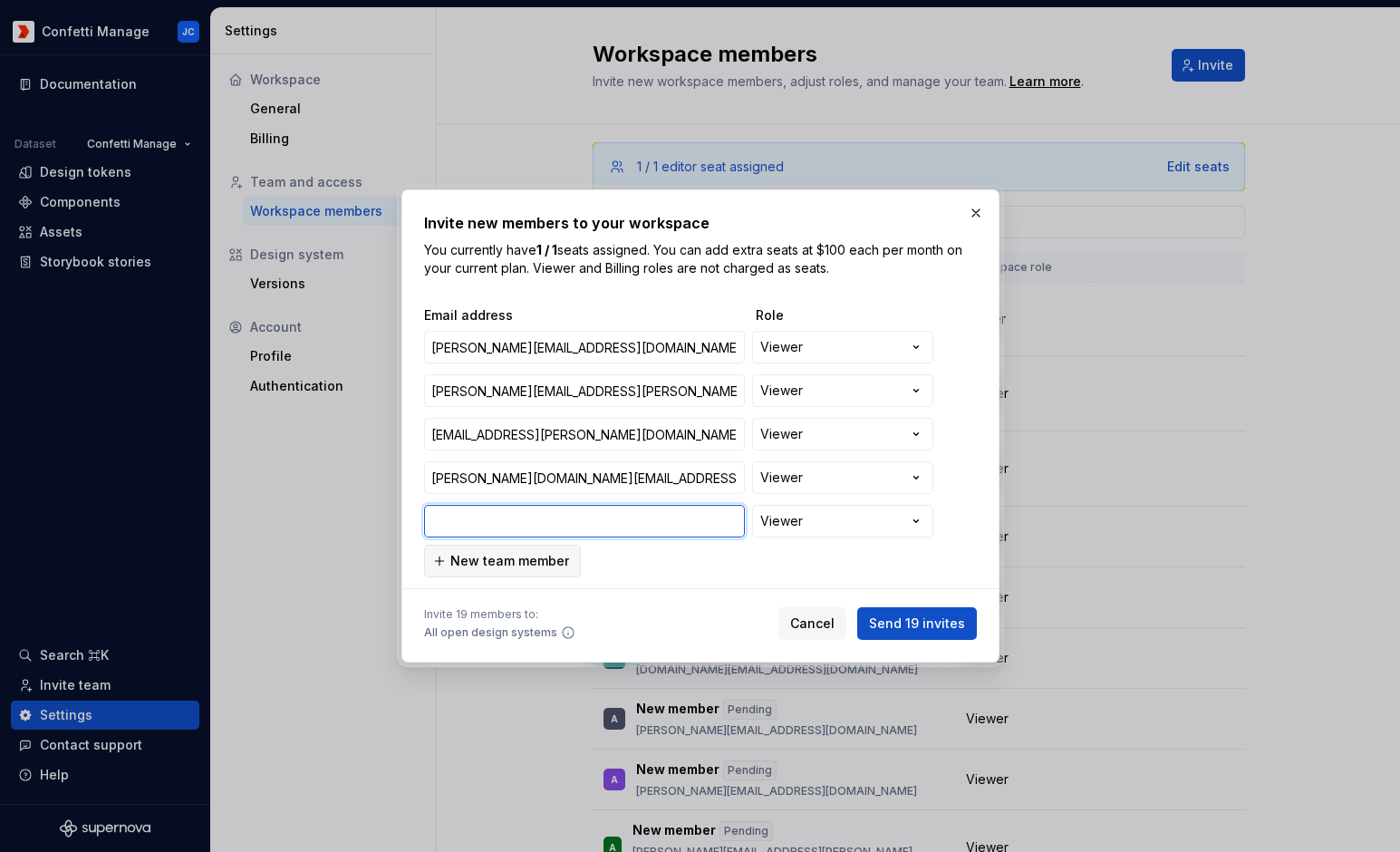 paste on "[EMAIL_ADDRESS][PERSON_NAME][DOMAIN_NAME]" 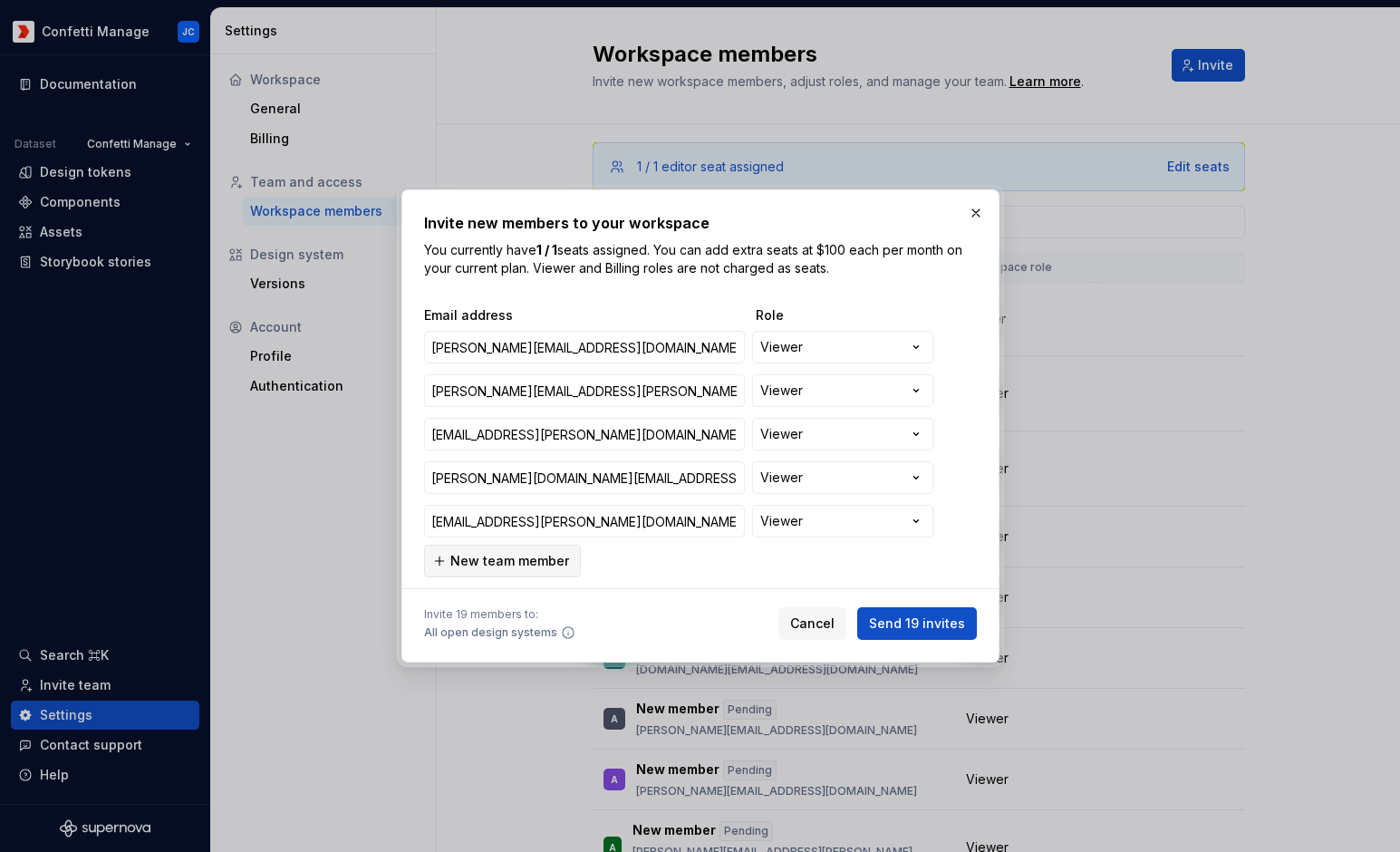 click on "New team member" at bounding box center (502, 561) 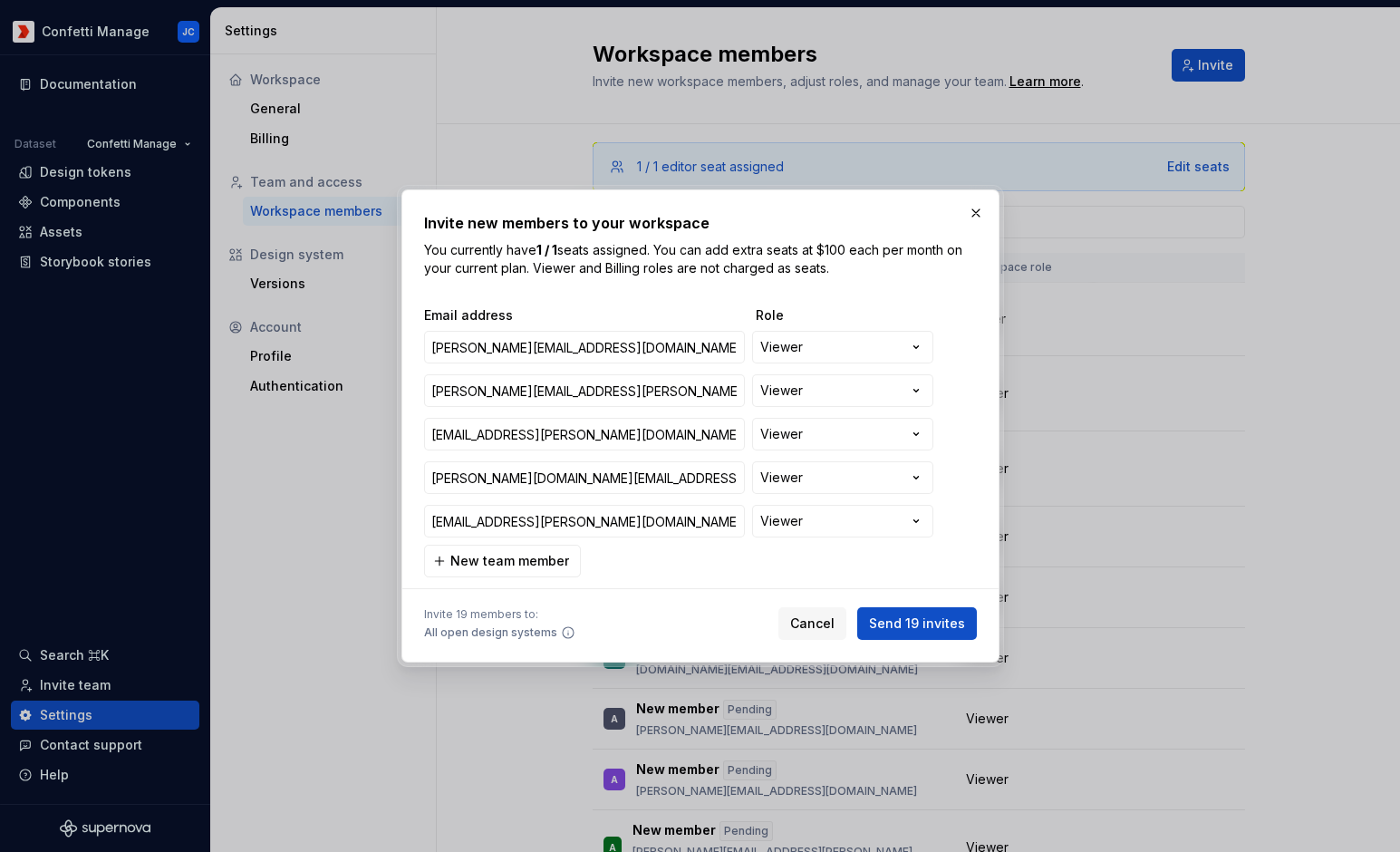 scroll, scrollTop: 654, scrollLeft: 0, axis: vertical 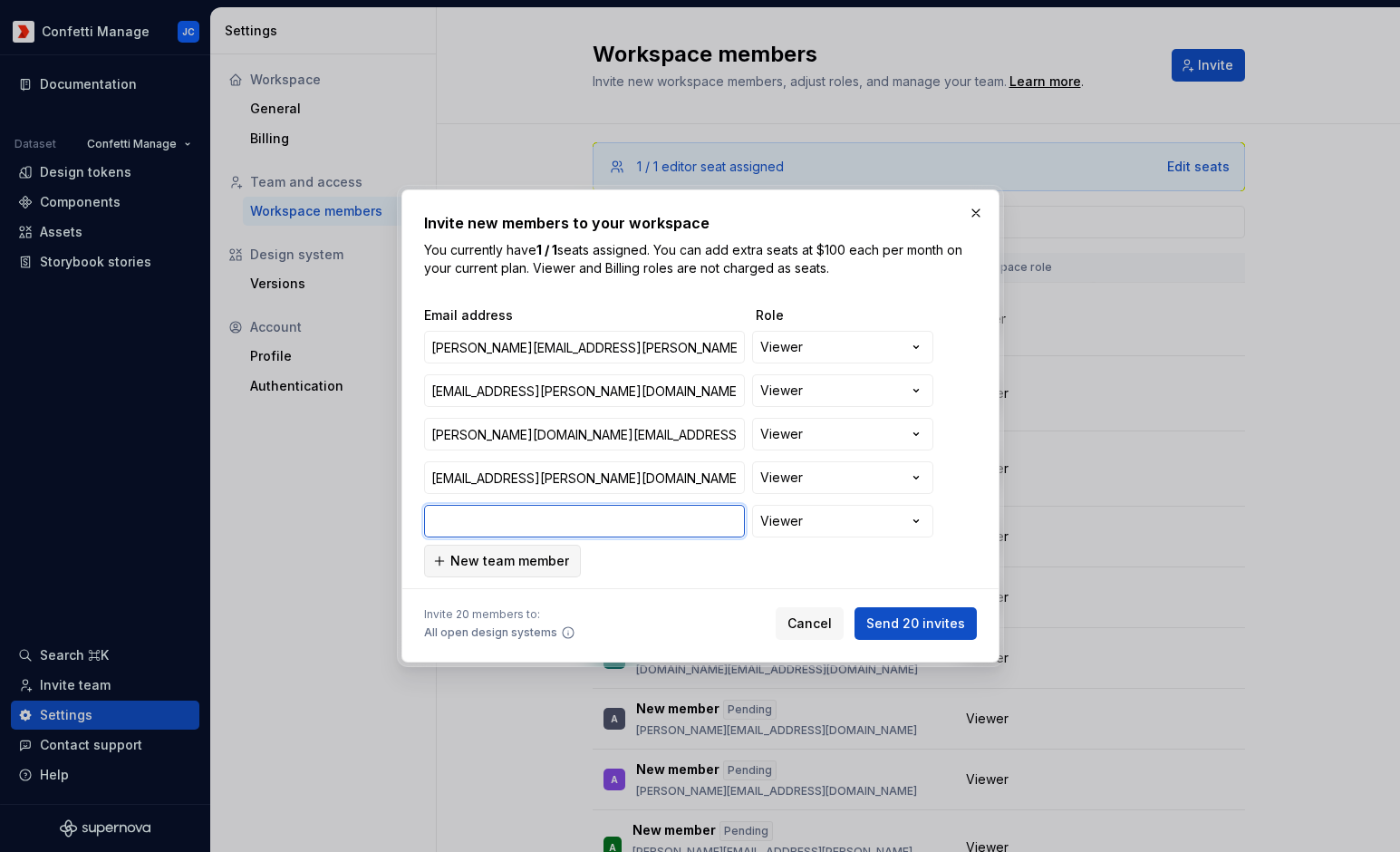 paste on "[PERSON_NAME][DOMAIN_NAME][EMAIL_ADDRESS][DOMAIN_NAME]" 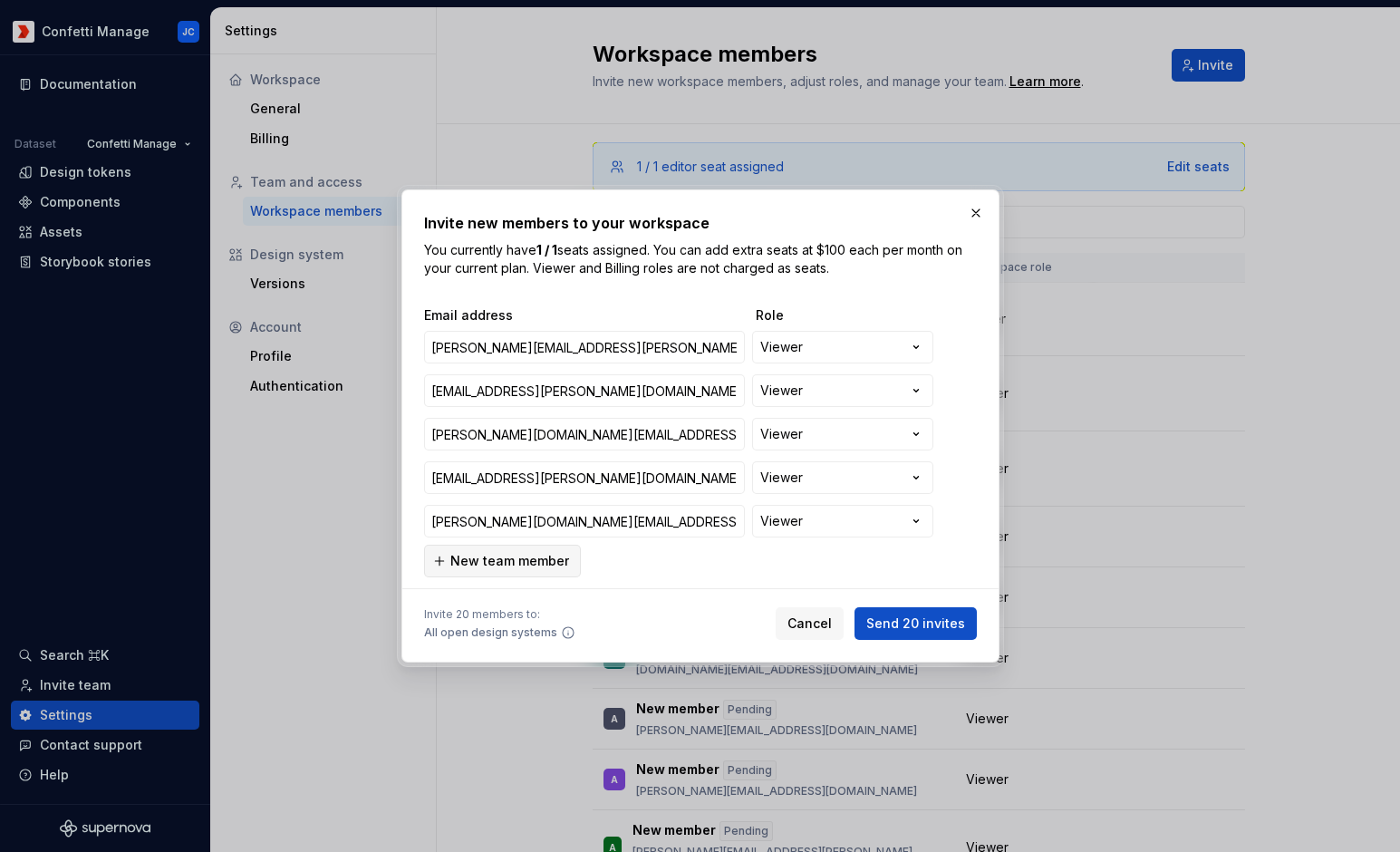 click on "New team member" at bounding box center [509, 561] 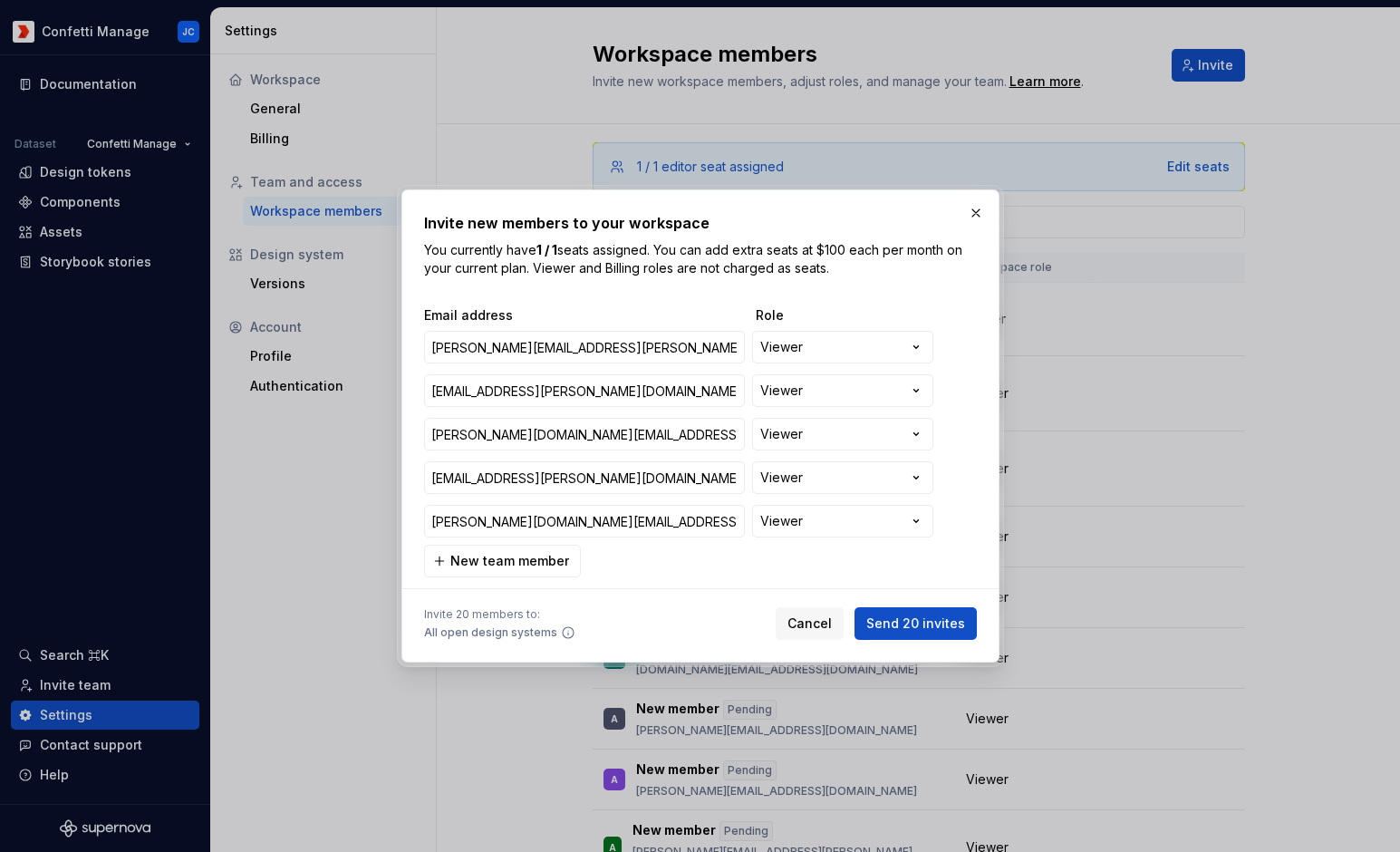 scroll, scrollTop: 697, scrollLeft: 0, axis: vertical 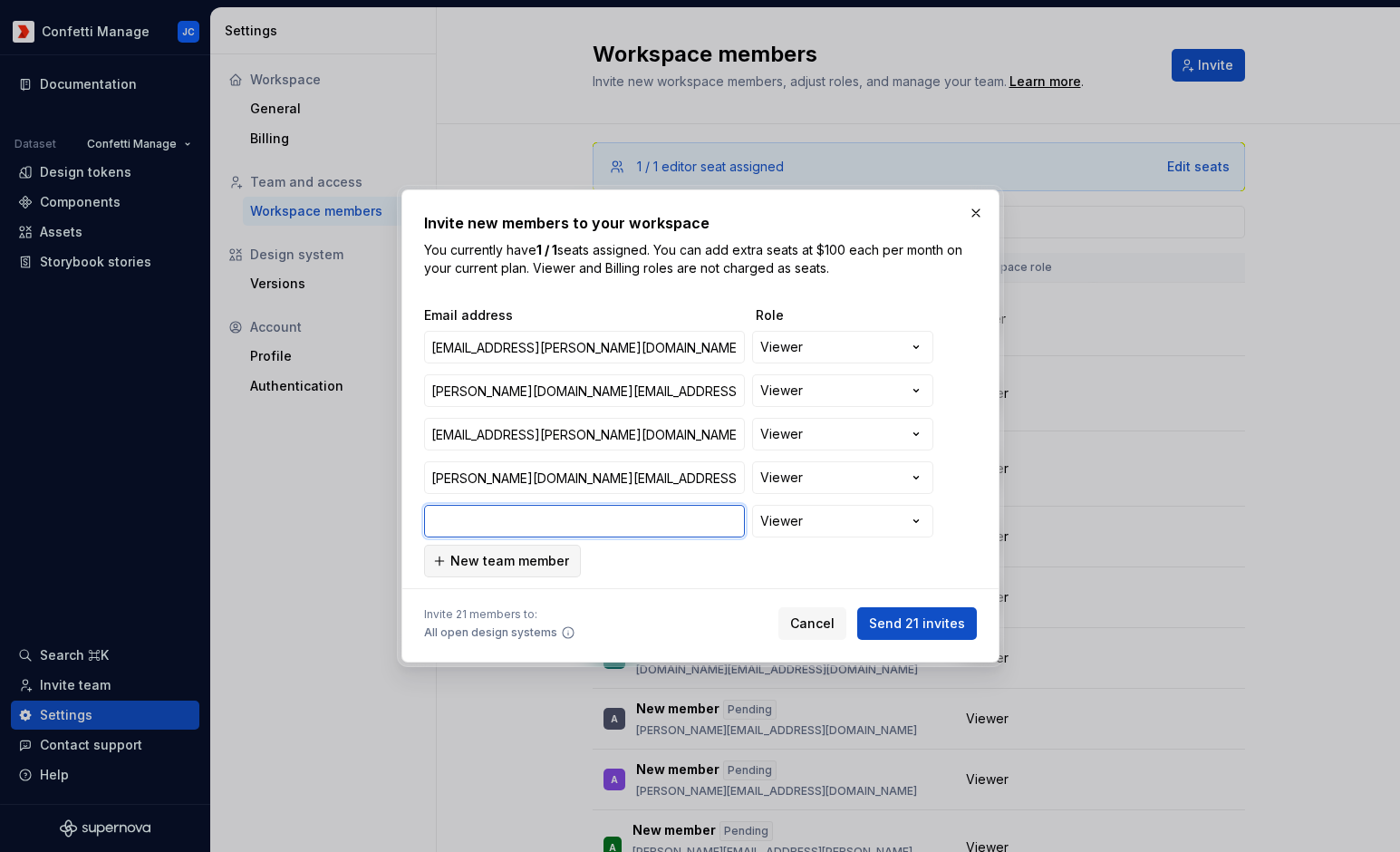 paste on "[PERSON_NAME][EMAIL_ADDRESS][DOMAIN_NAME]" 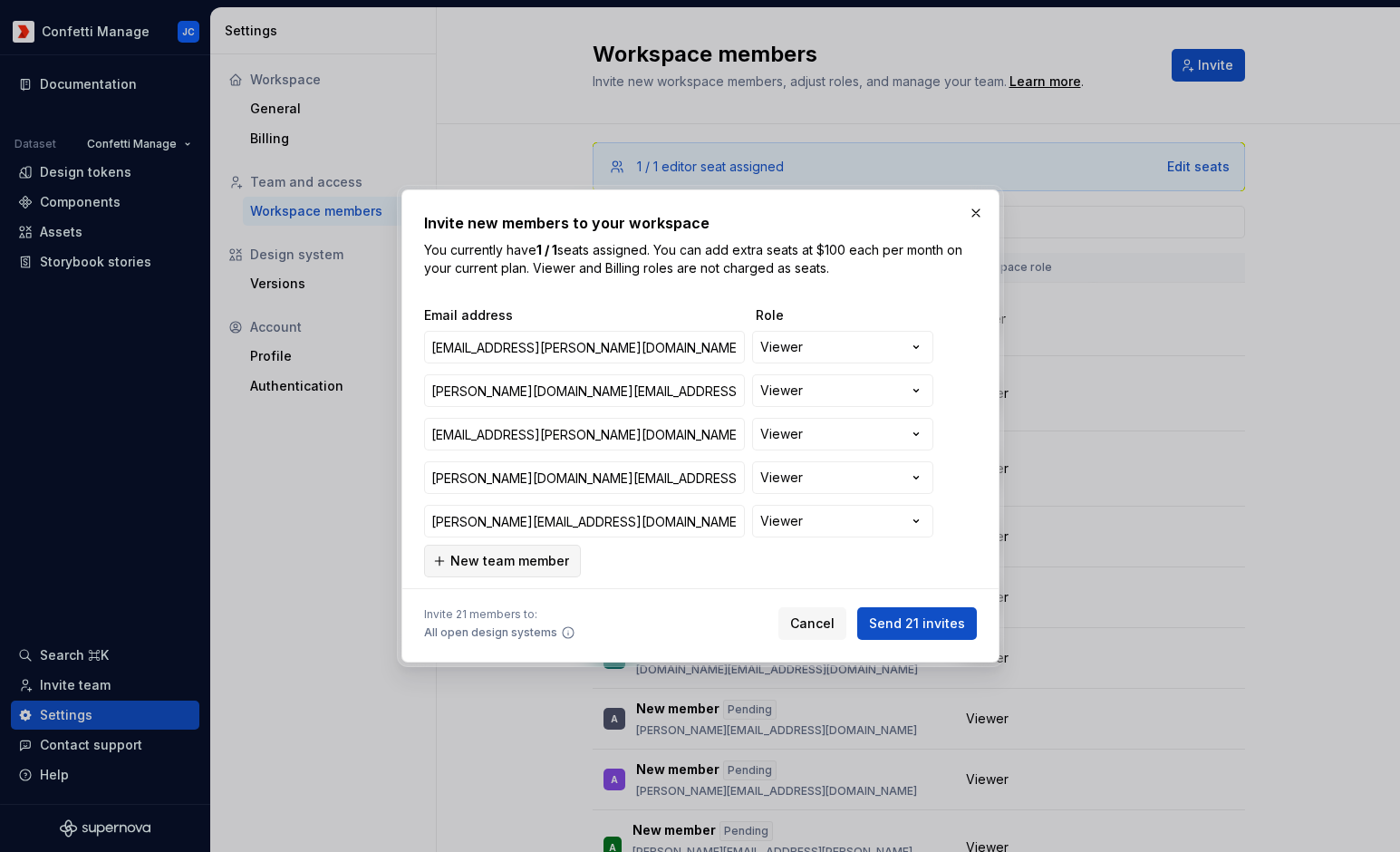 click on "New team member" at bounding box center (509, 561) 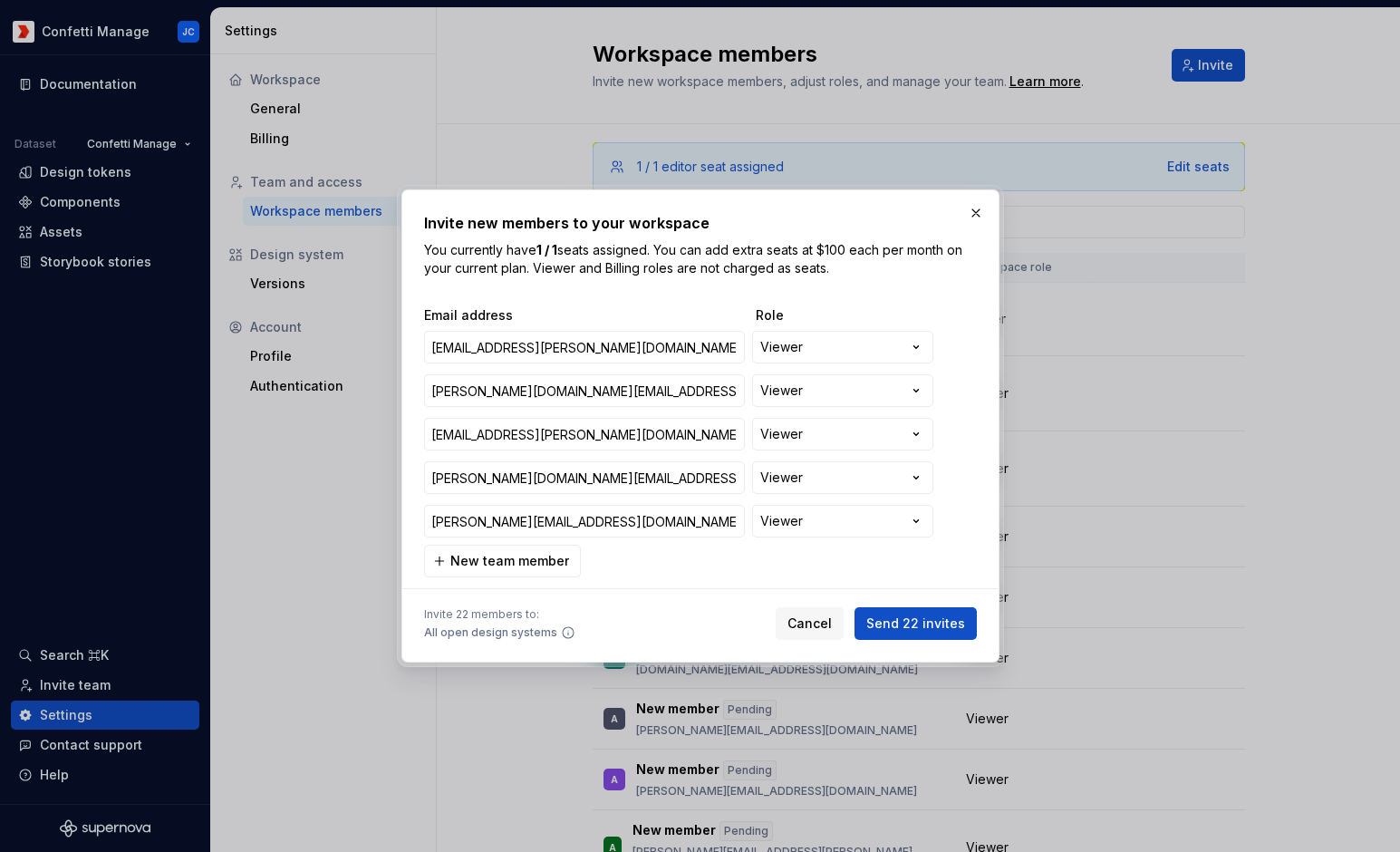 scroll, scrollTop: 741, scrollLeft: 0, axis: vertical 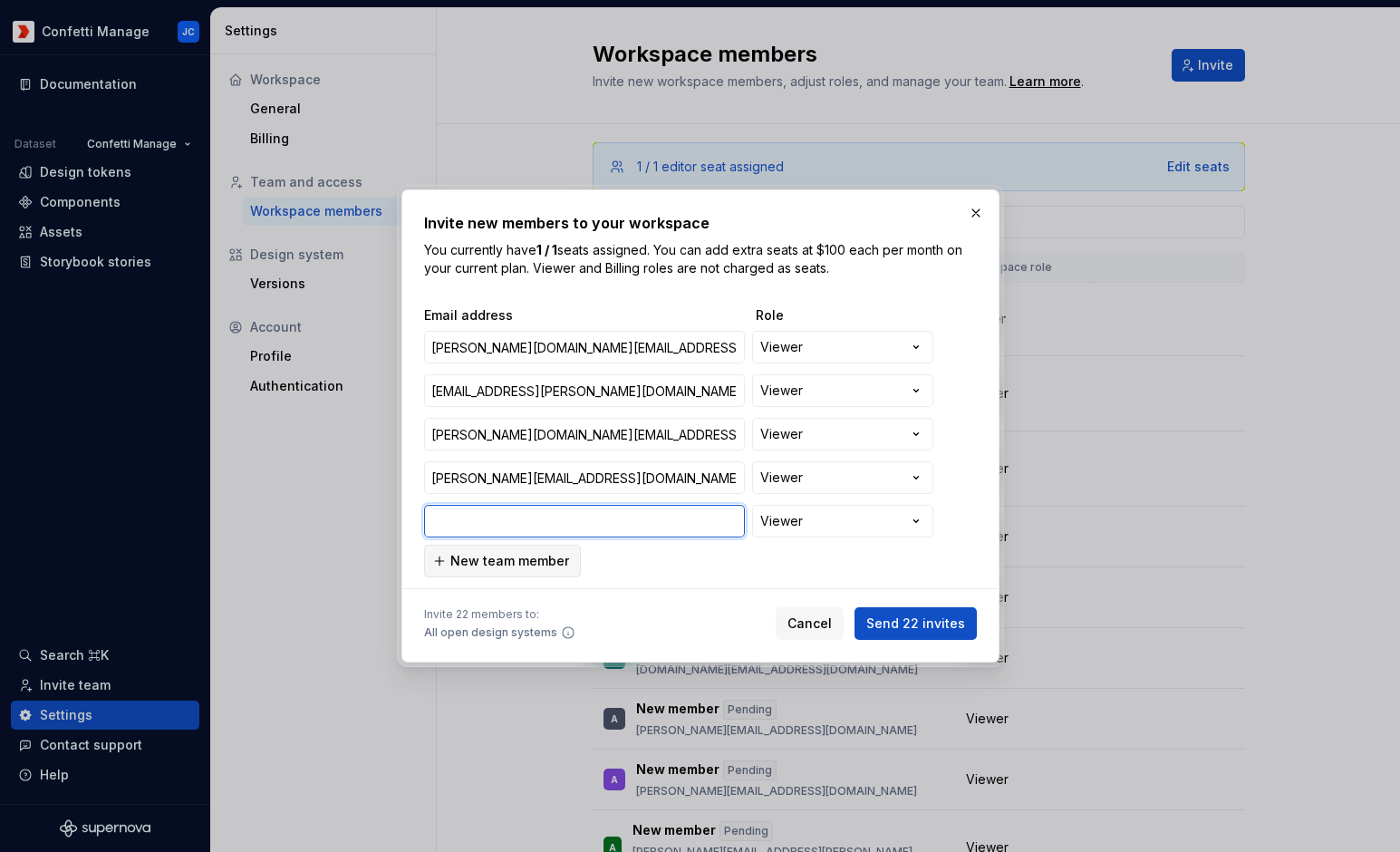 paste on "[PERSON_NAME][EMAIL_ADDRESS][PERSON_NAME][DOMAIN_NAME]" 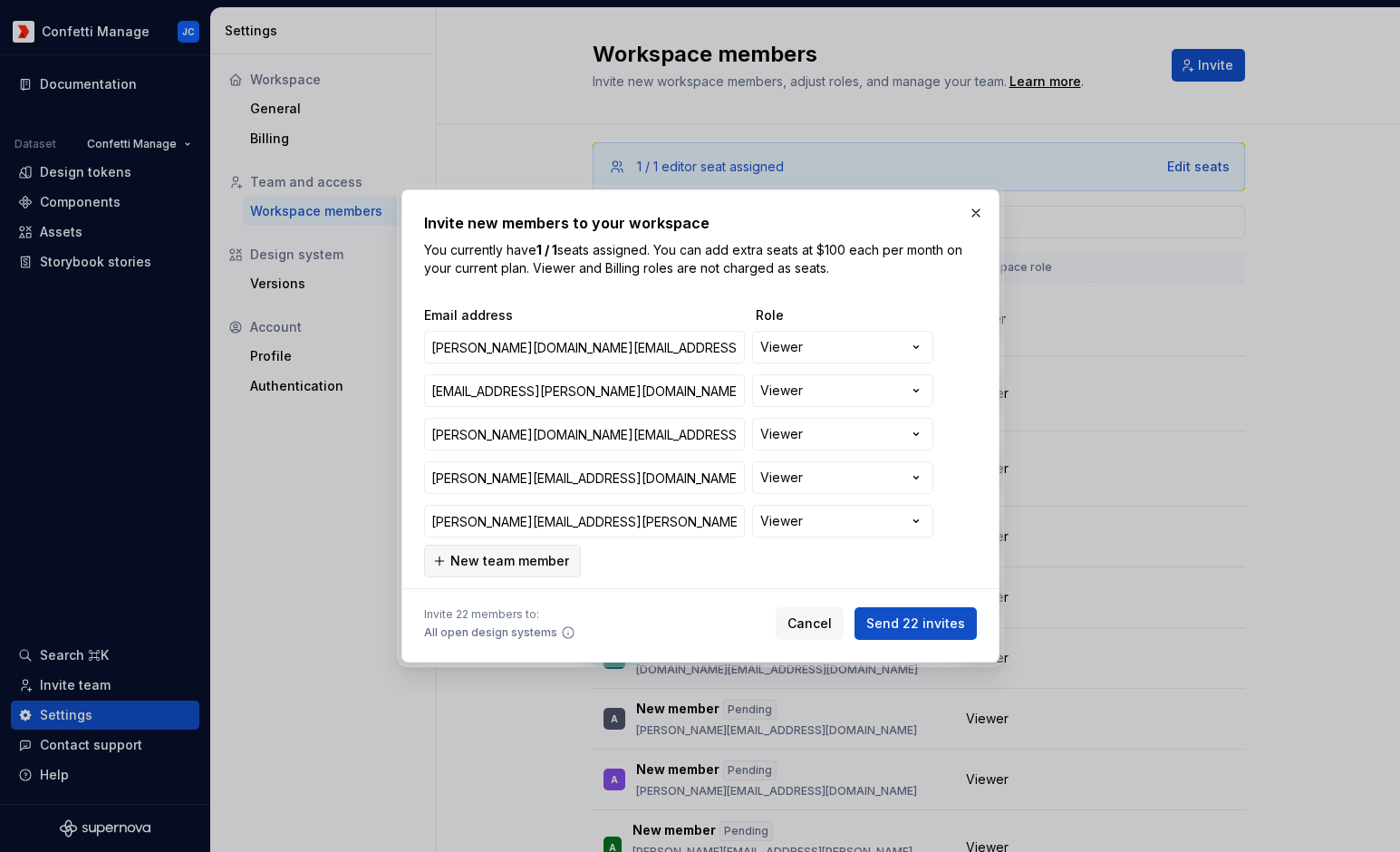 click on "New team member" at bounding box center [509, 561] 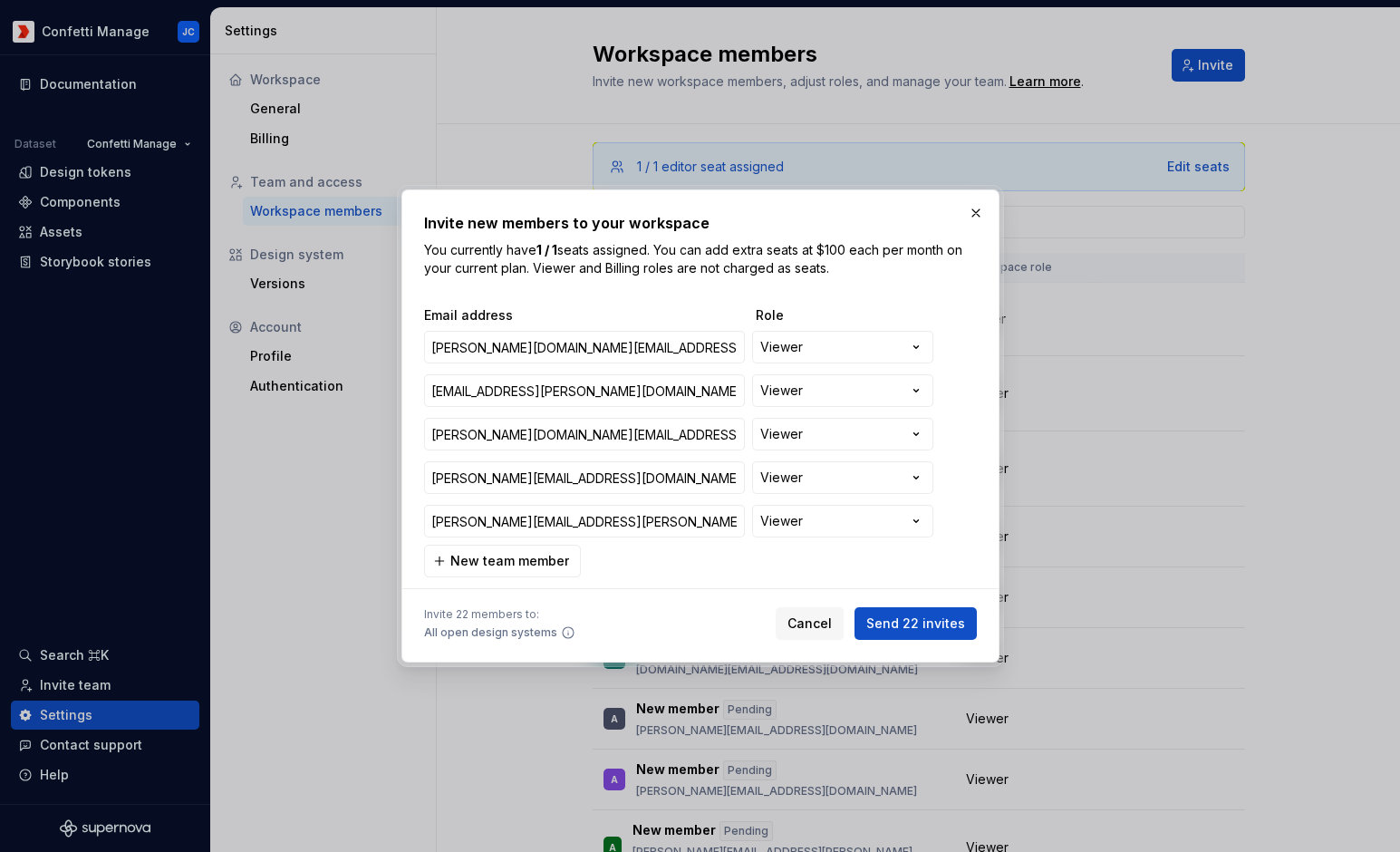 scroll, scrollTop: 784, scrollLeft: 0, axis: vertical 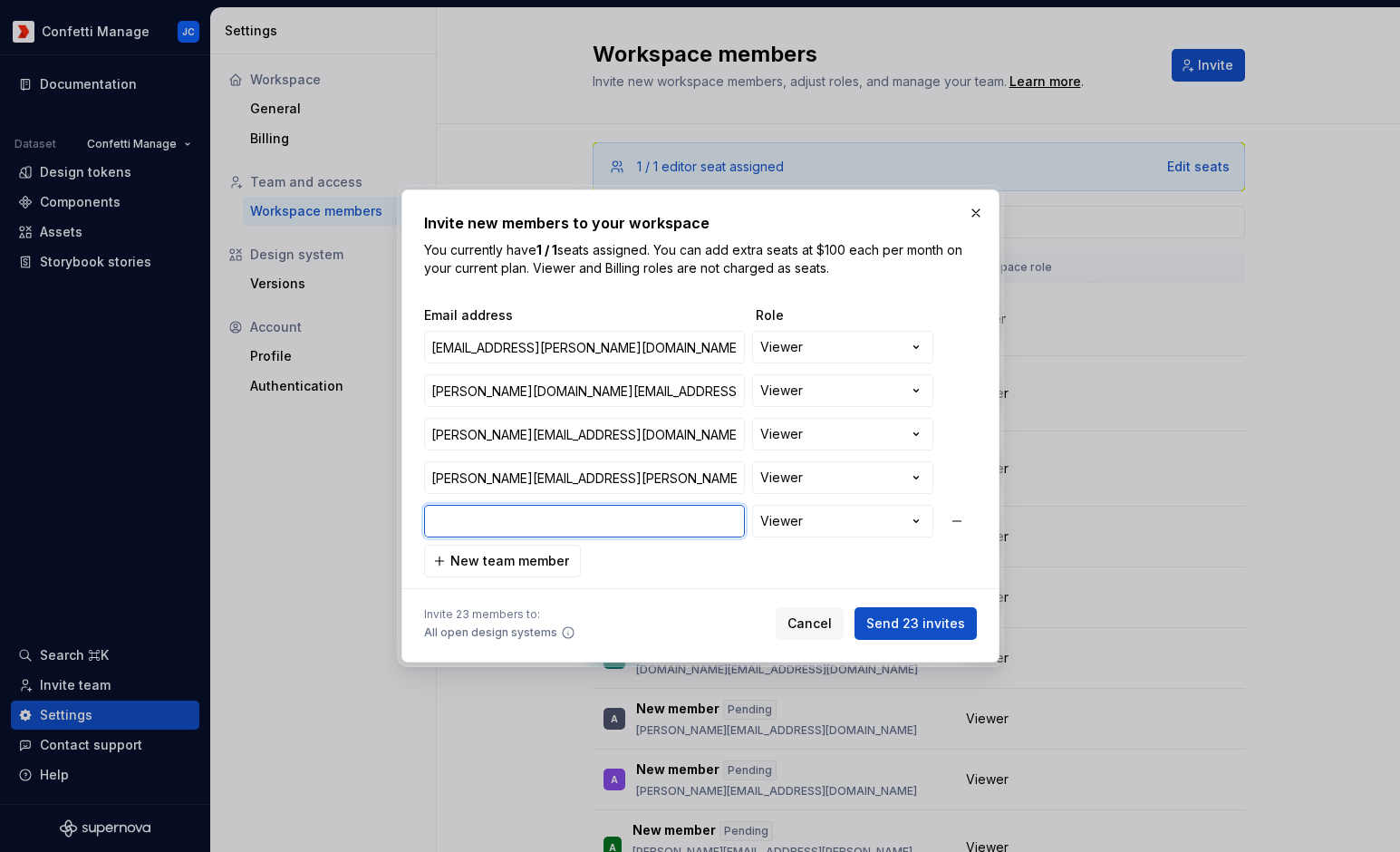 paste on "[PERSON_NAME][EMAIL_ADDRESS][DOMAIN_NAME]" 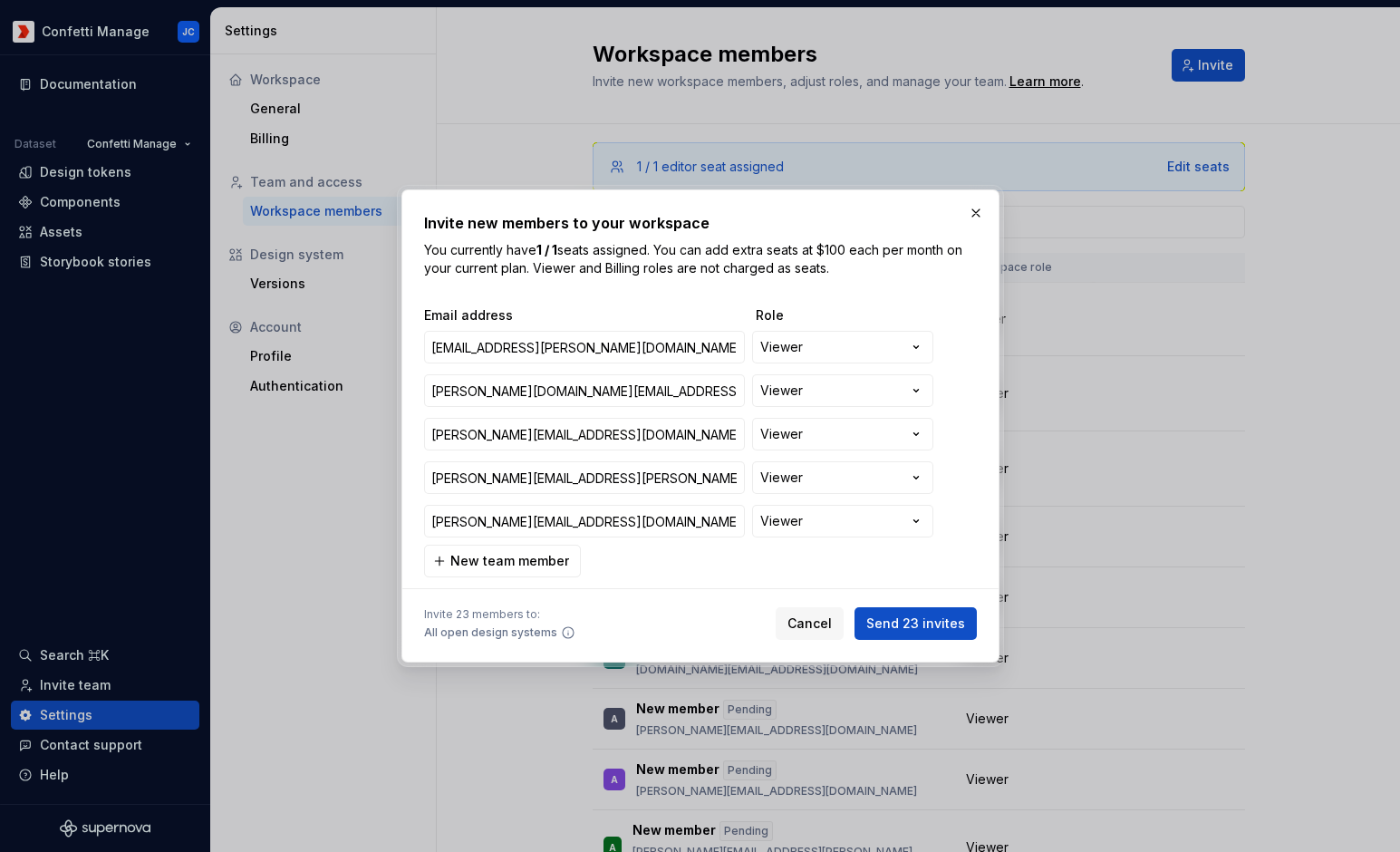 click at bounding box center [700, 588] 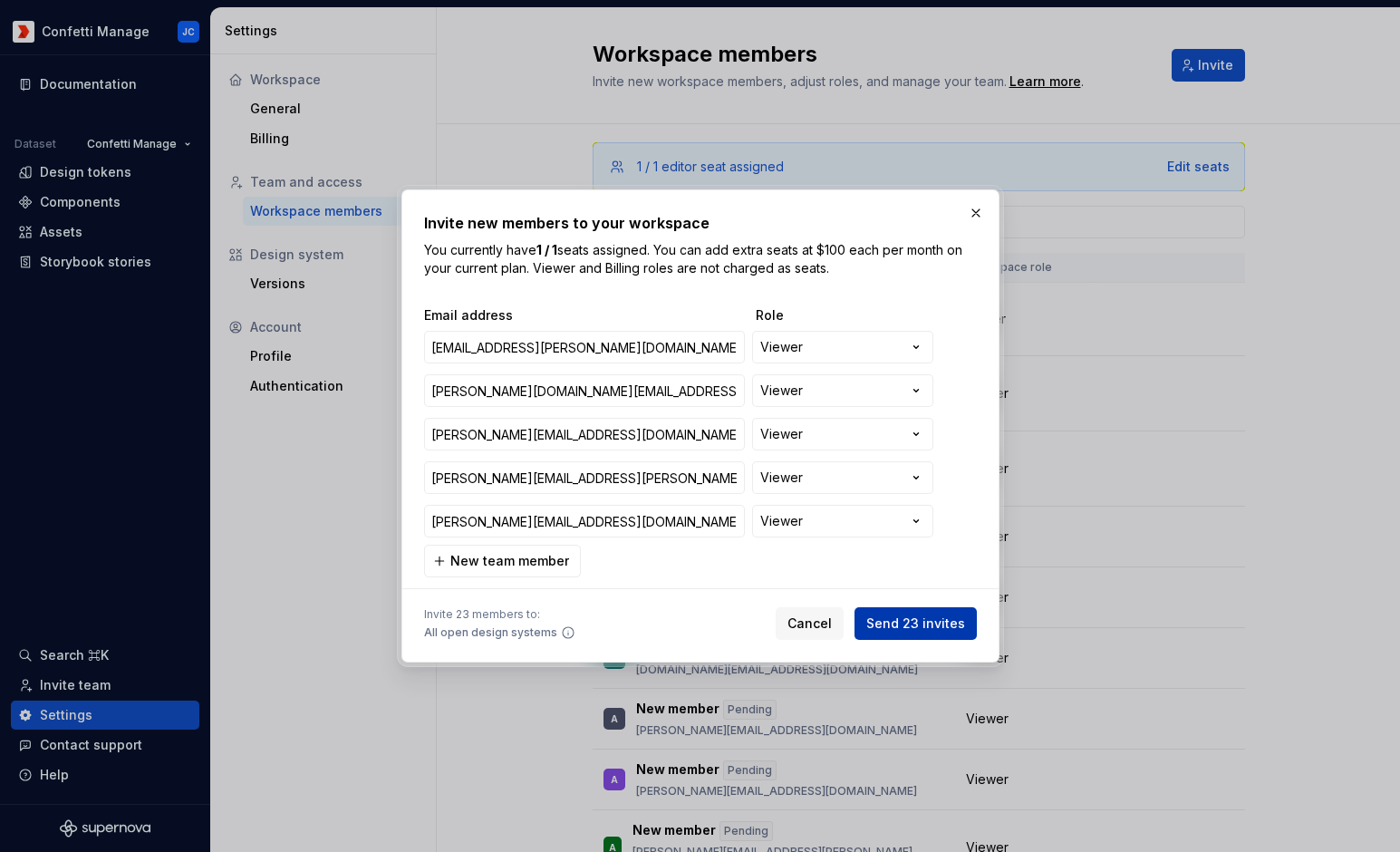 click on "Send 23 invites" at bounding box center (915, 624) 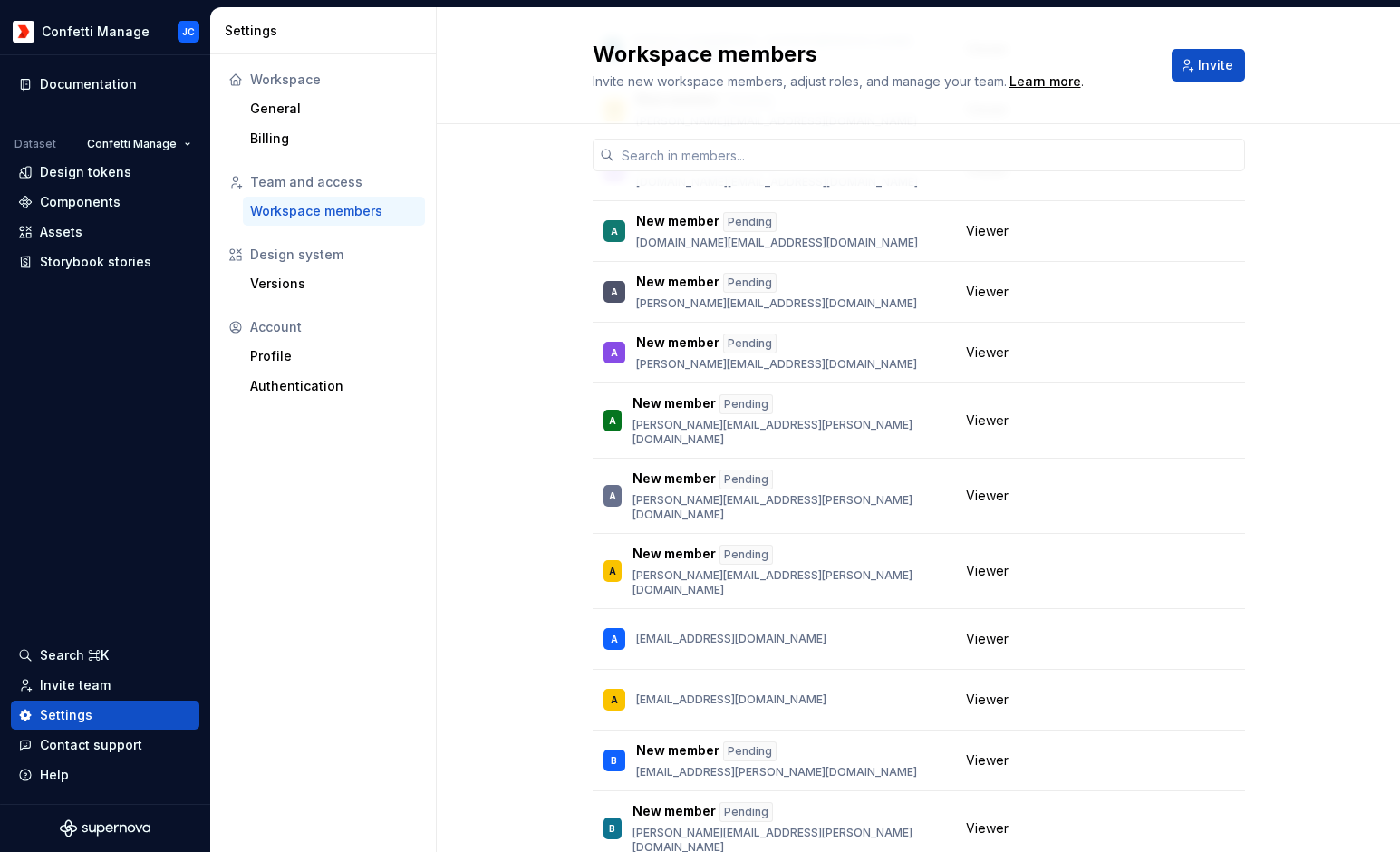 scroll, scrollTop: 578, scrollLeft: 0, axis: vertical 